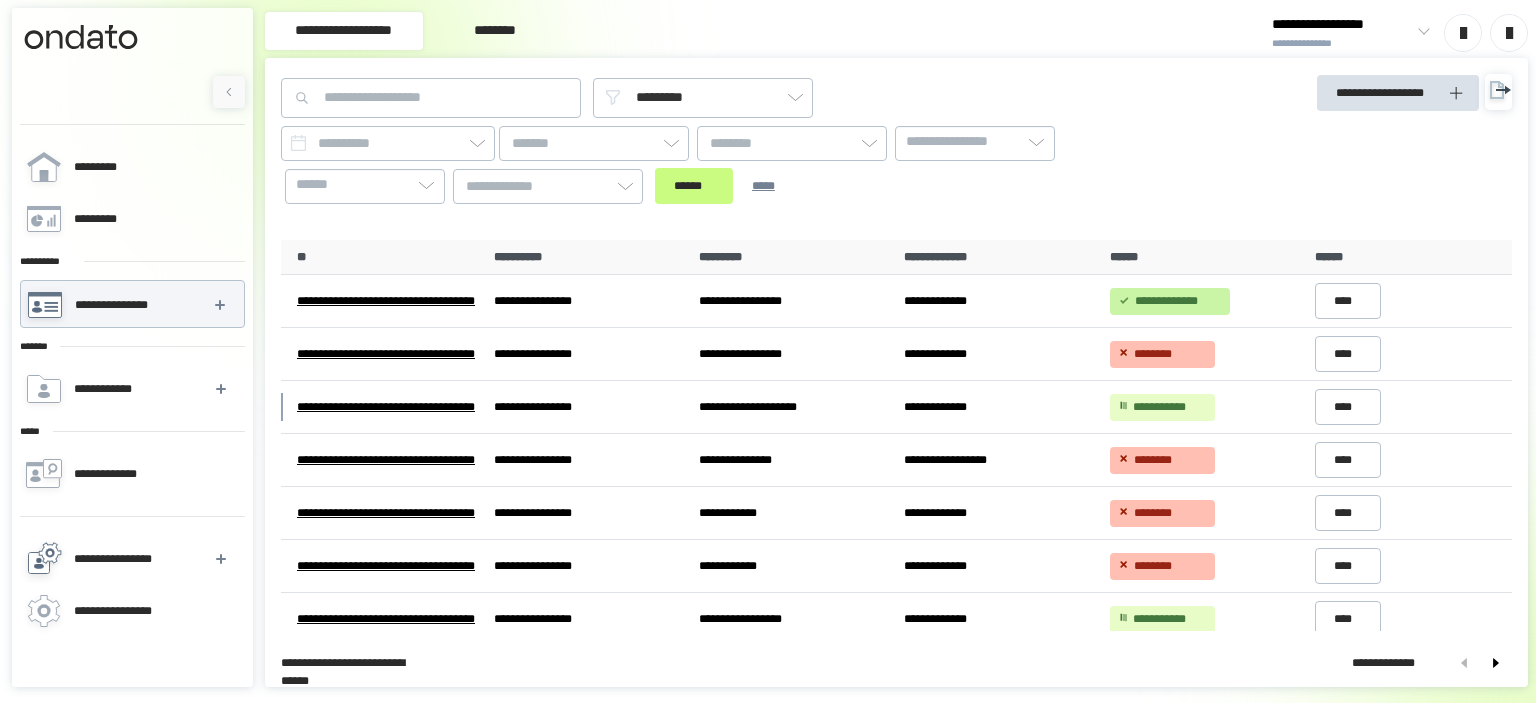 scroll, scrollTop: 0, scrollLeft: 0, axis: both 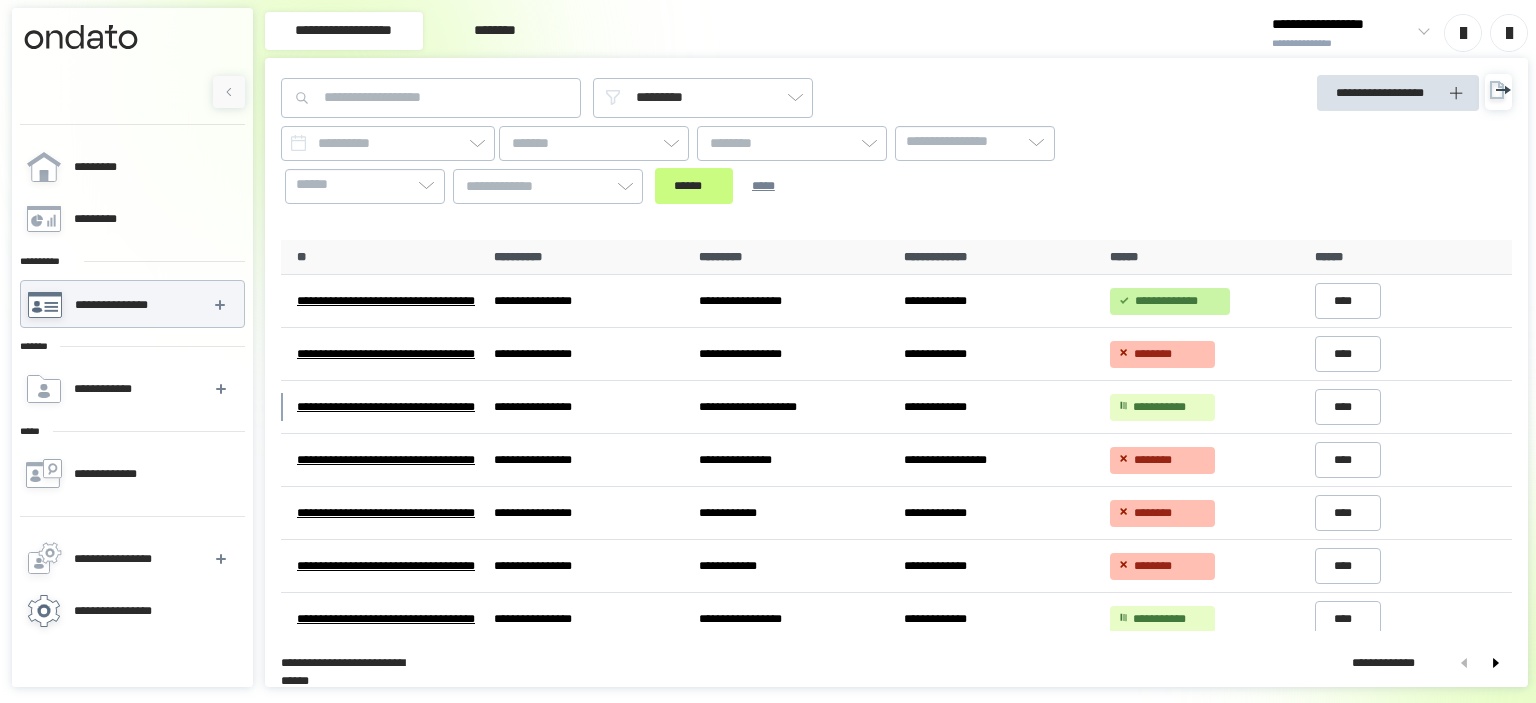 click on "**********" at bounding box center [131, 611] 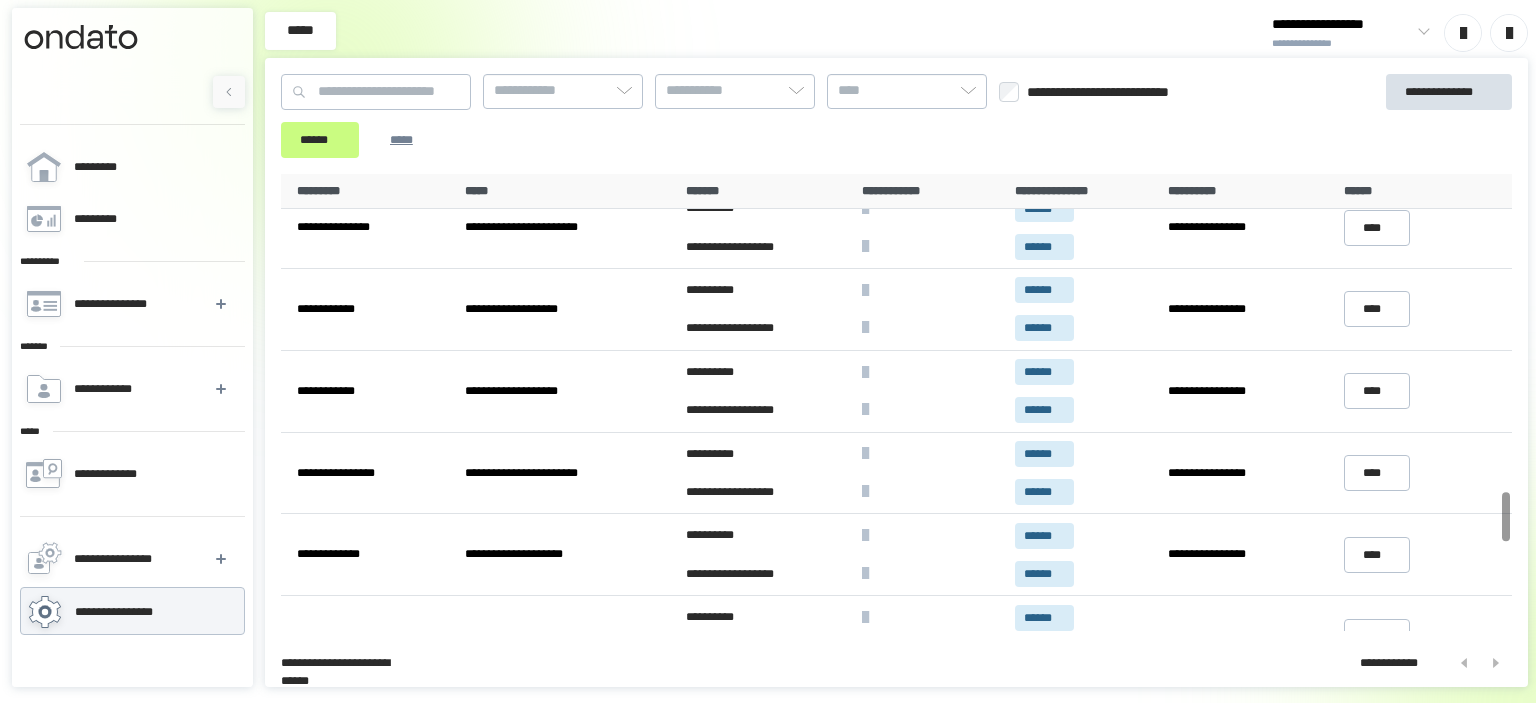 scroll, scrollTop: 3764, scrollLeft: 0, axis: vertical 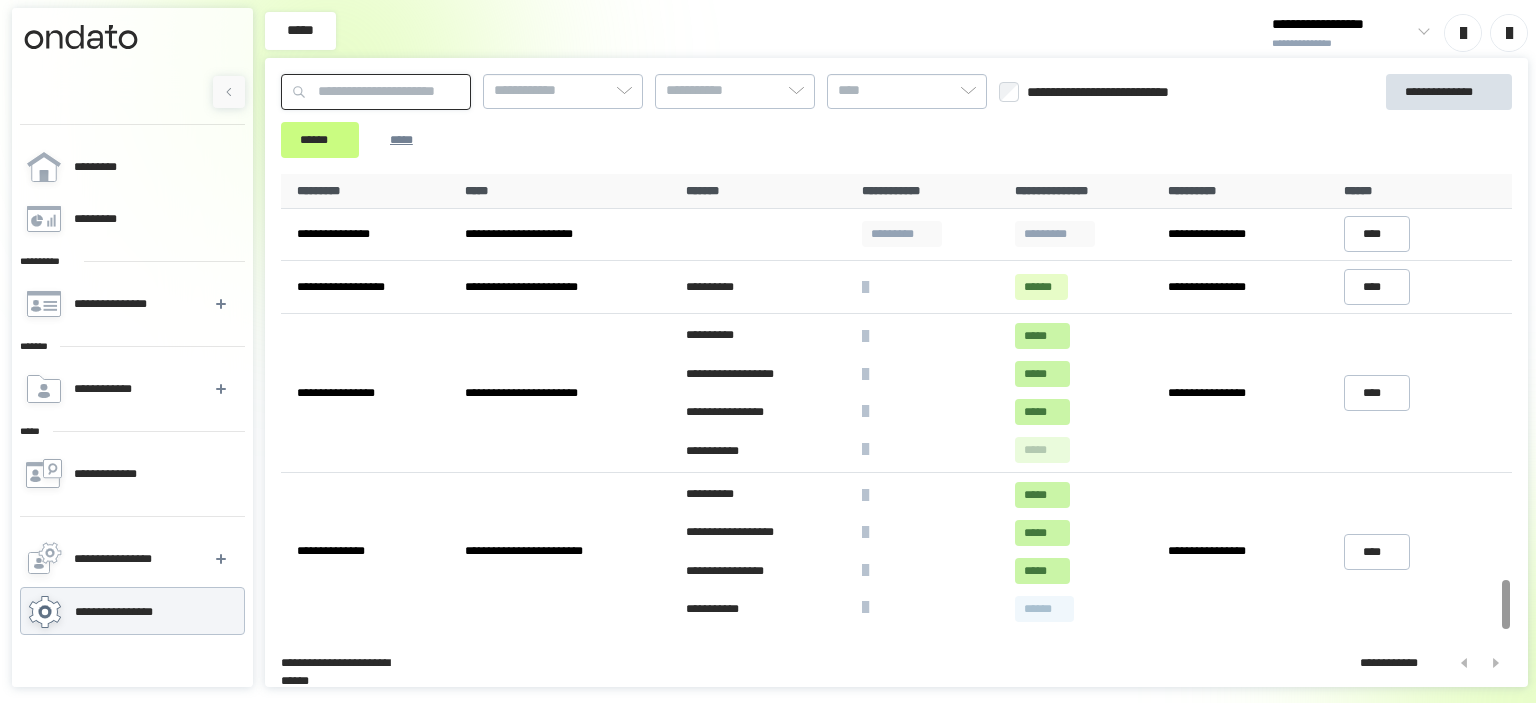 click at bounding box center [376, 92] 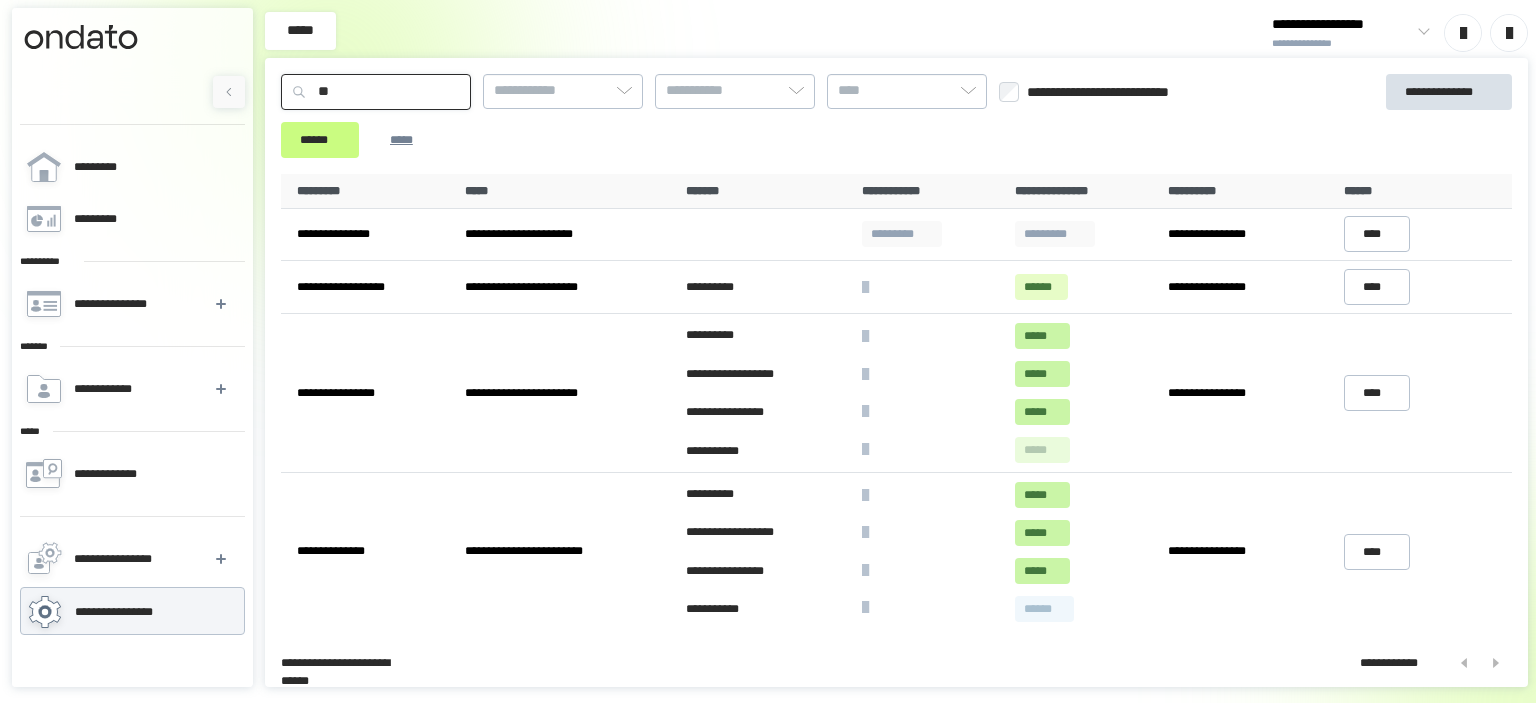 type on "*" 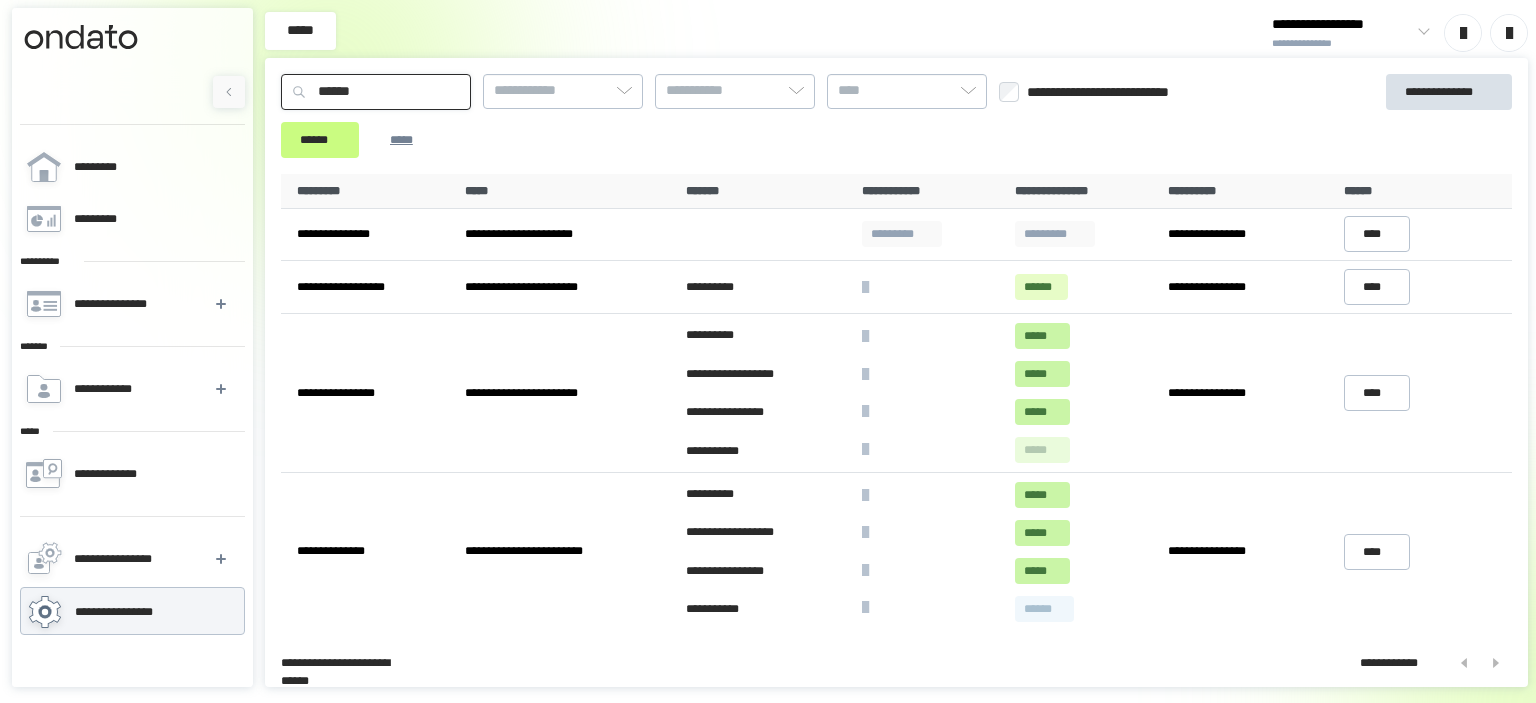 click on "******" at bounding box center [320, 140] 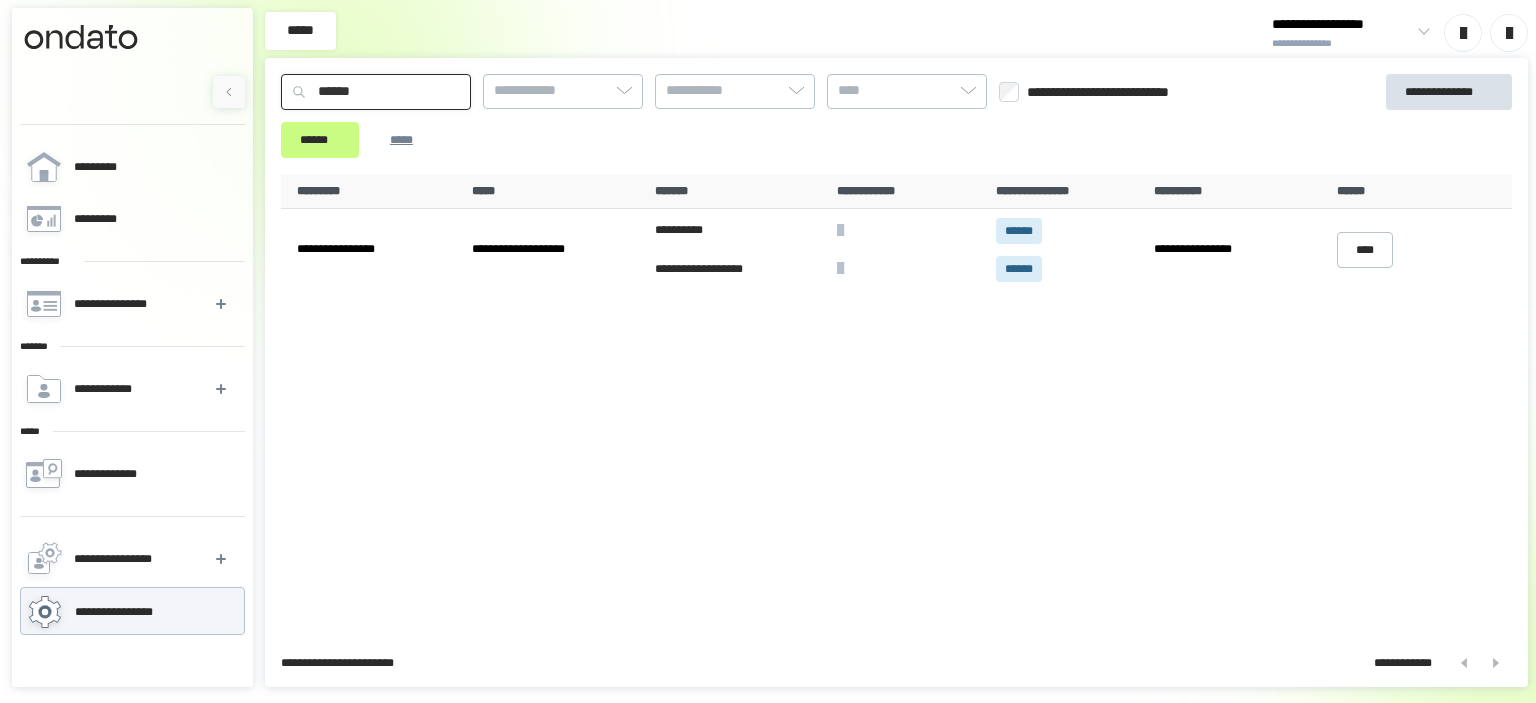 scroll, scrollTop: 0, scrollLeft: 0, axis: both 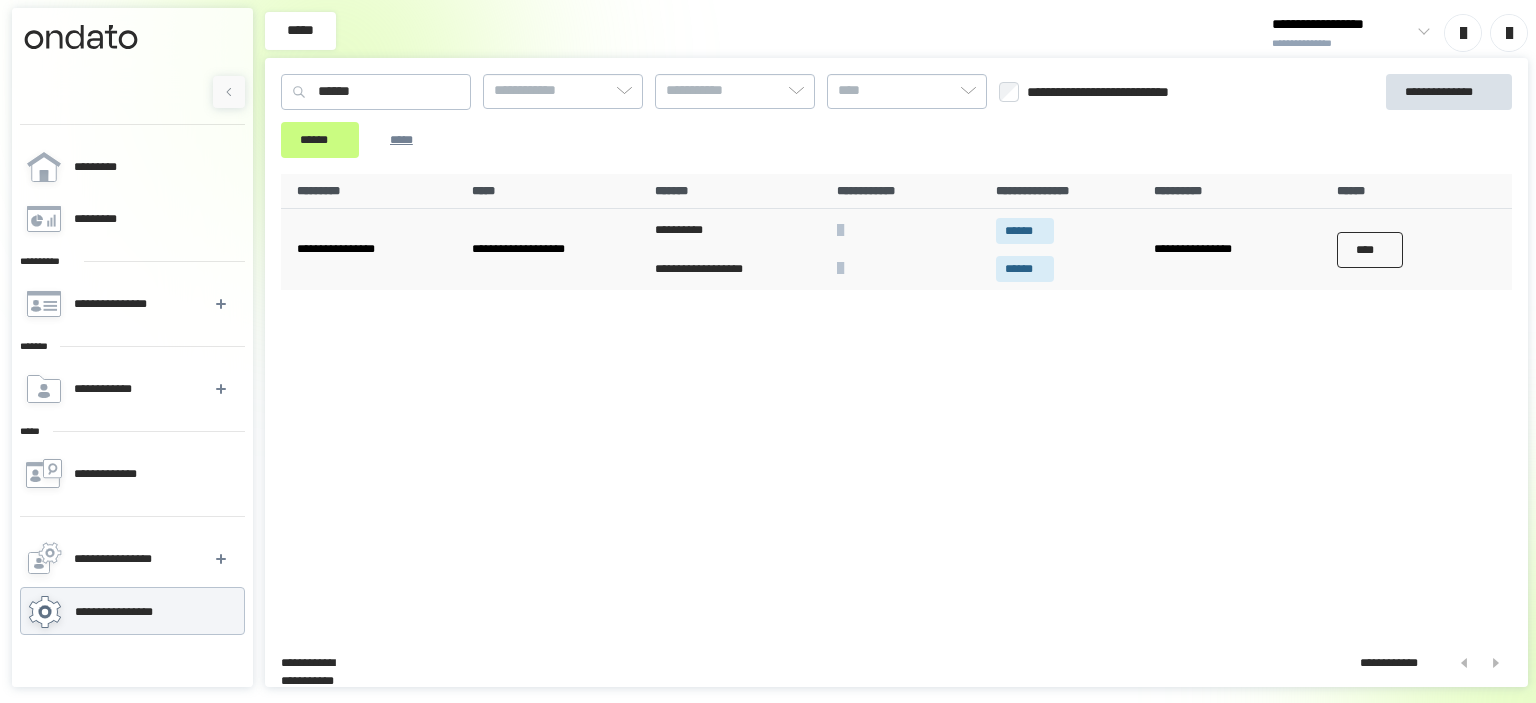 click on "****" at bounding box center (1370, 249) 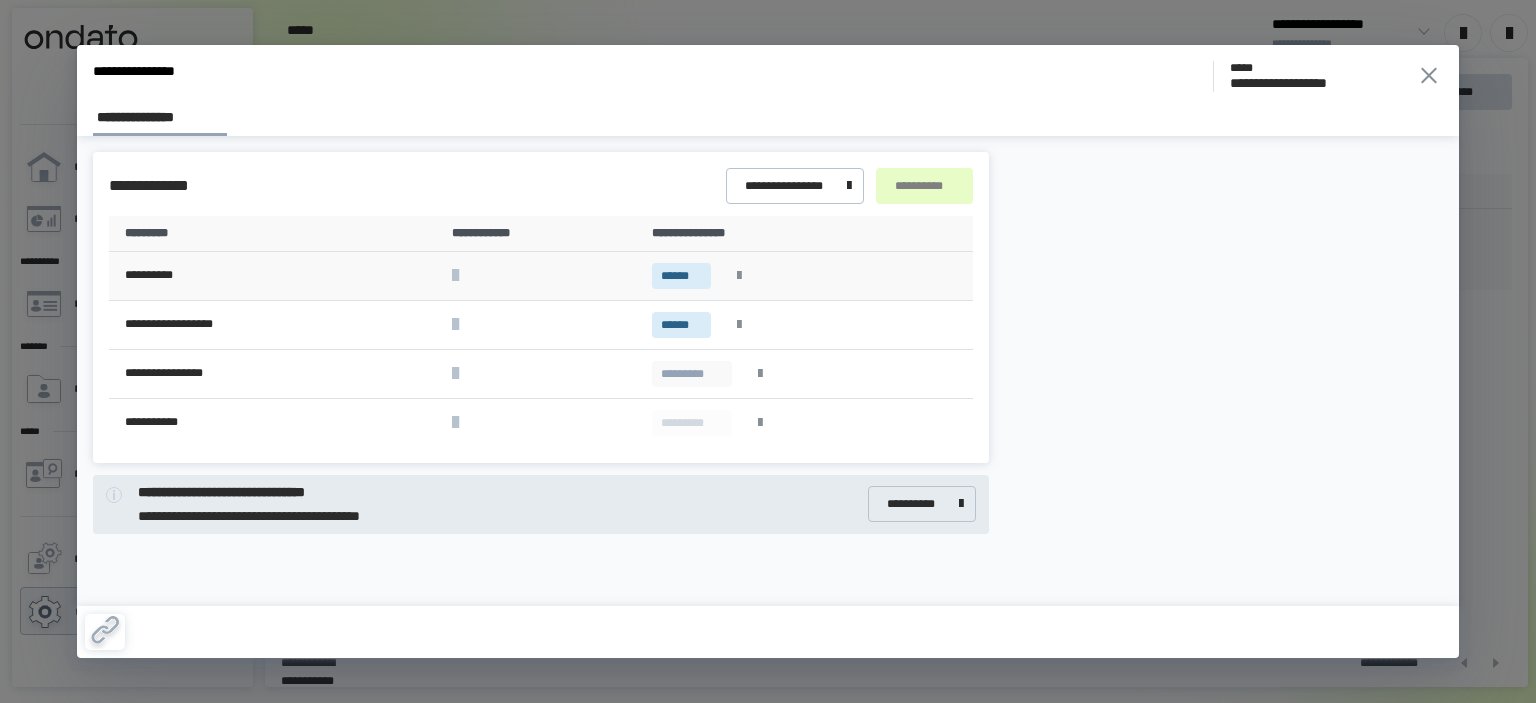 click at bounding box center (739, 276) 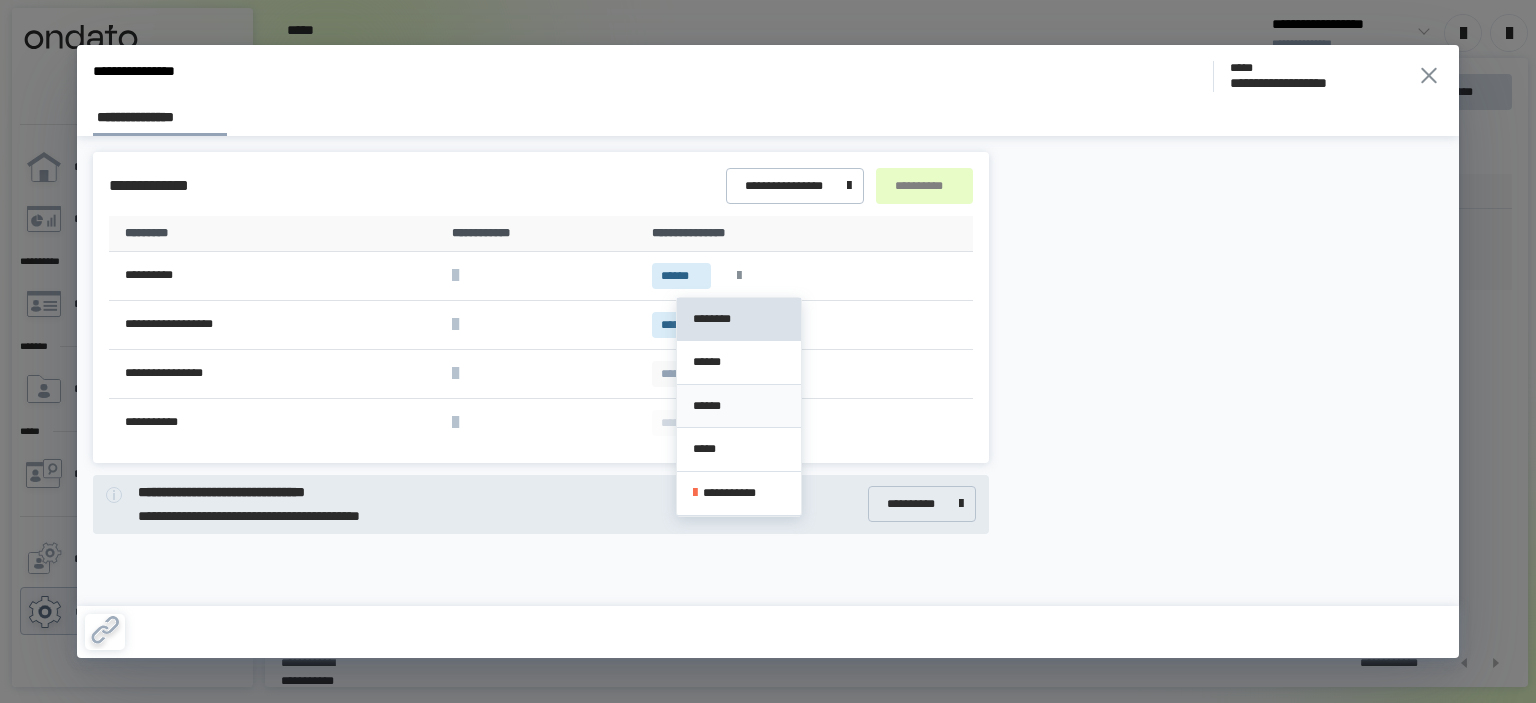 click on "******" at bounding box center [739, 406] 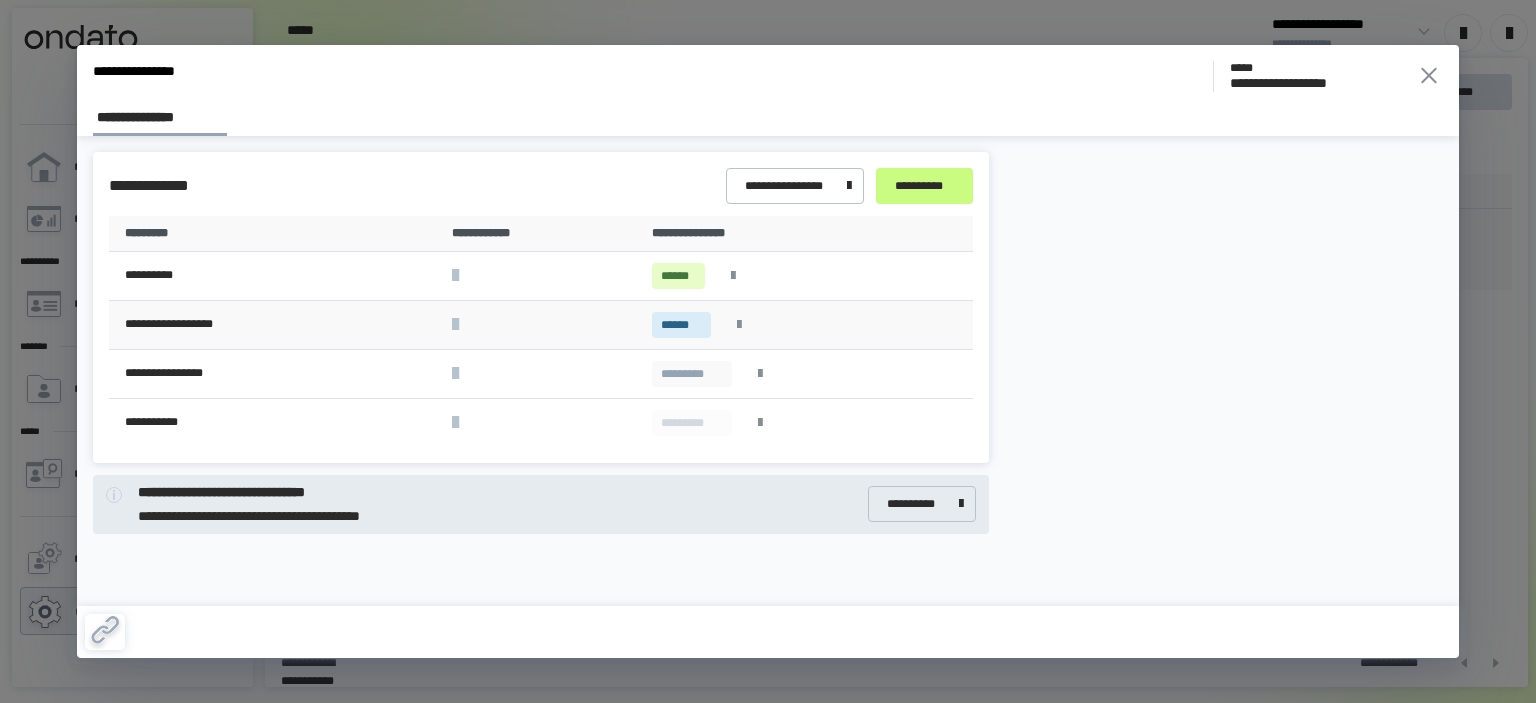 click at bounding box center [739, 325] 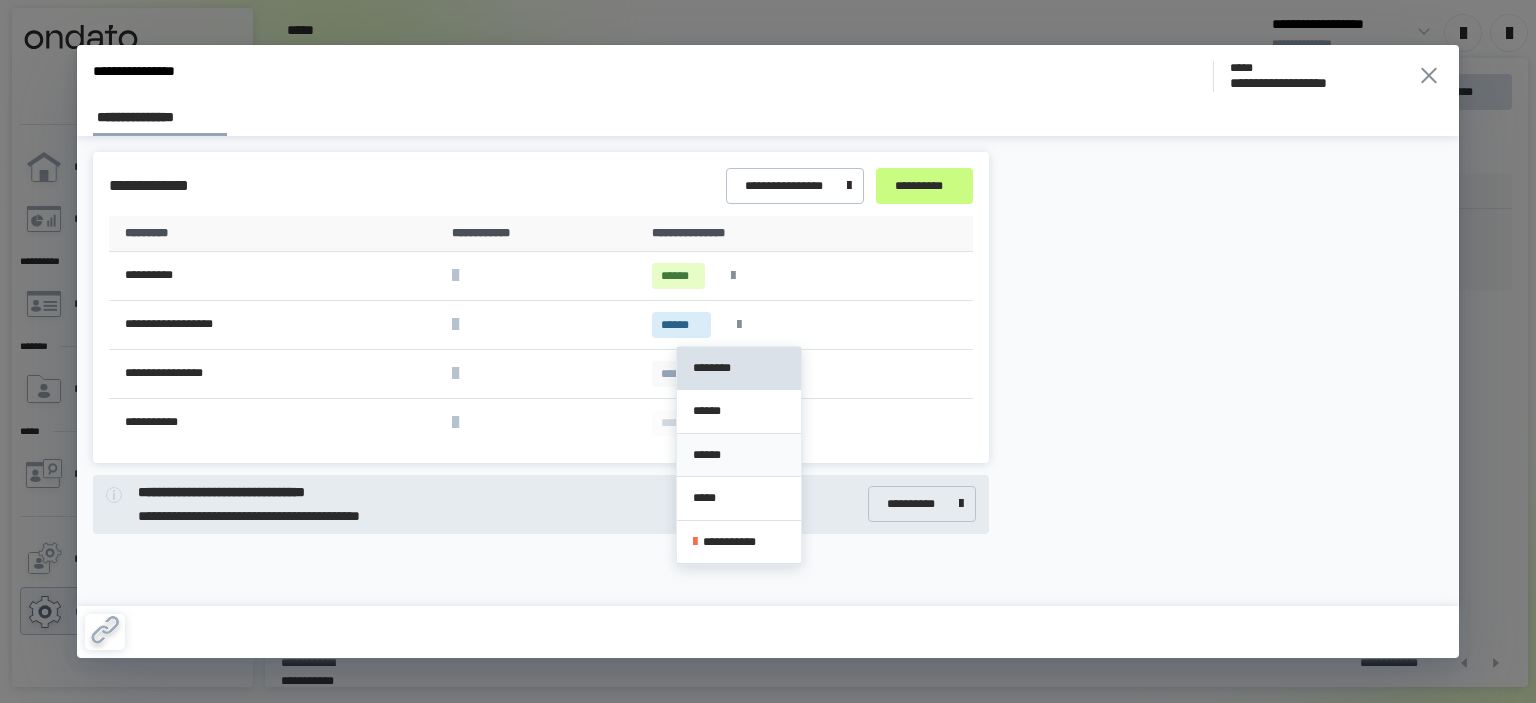 click on "******" at bounding box center (739, 455) 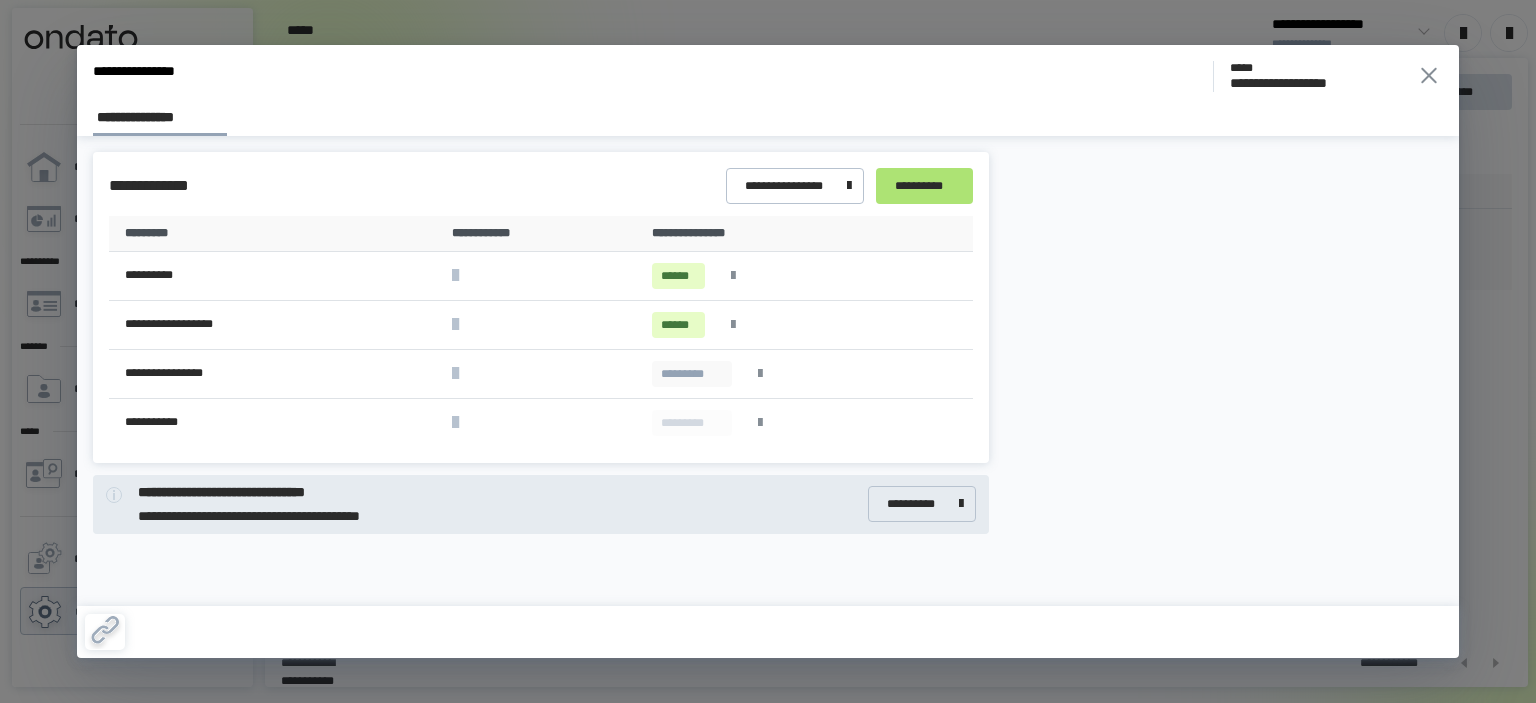click on "**********" at bounding box center (924, 186) 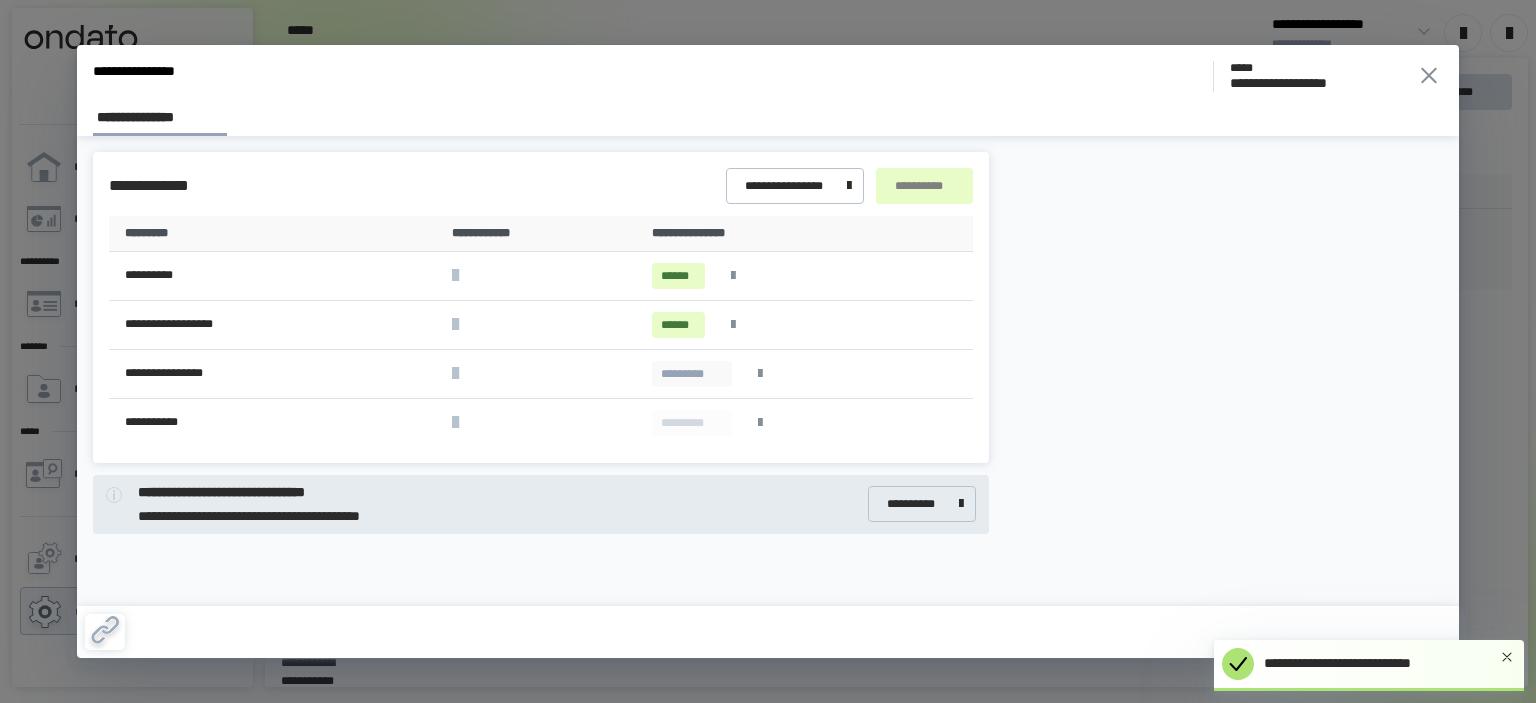 click 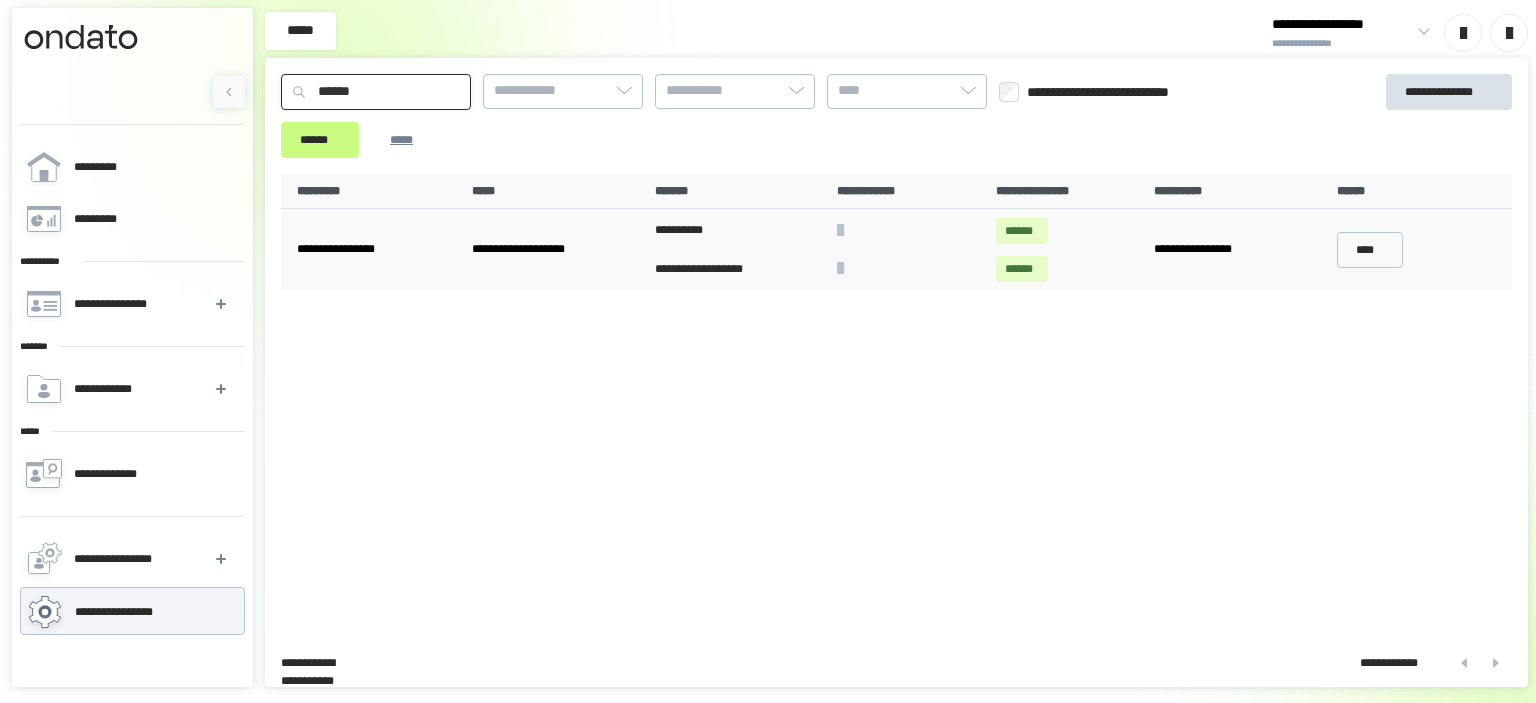 click on "******" at bounding box center [376, 92] 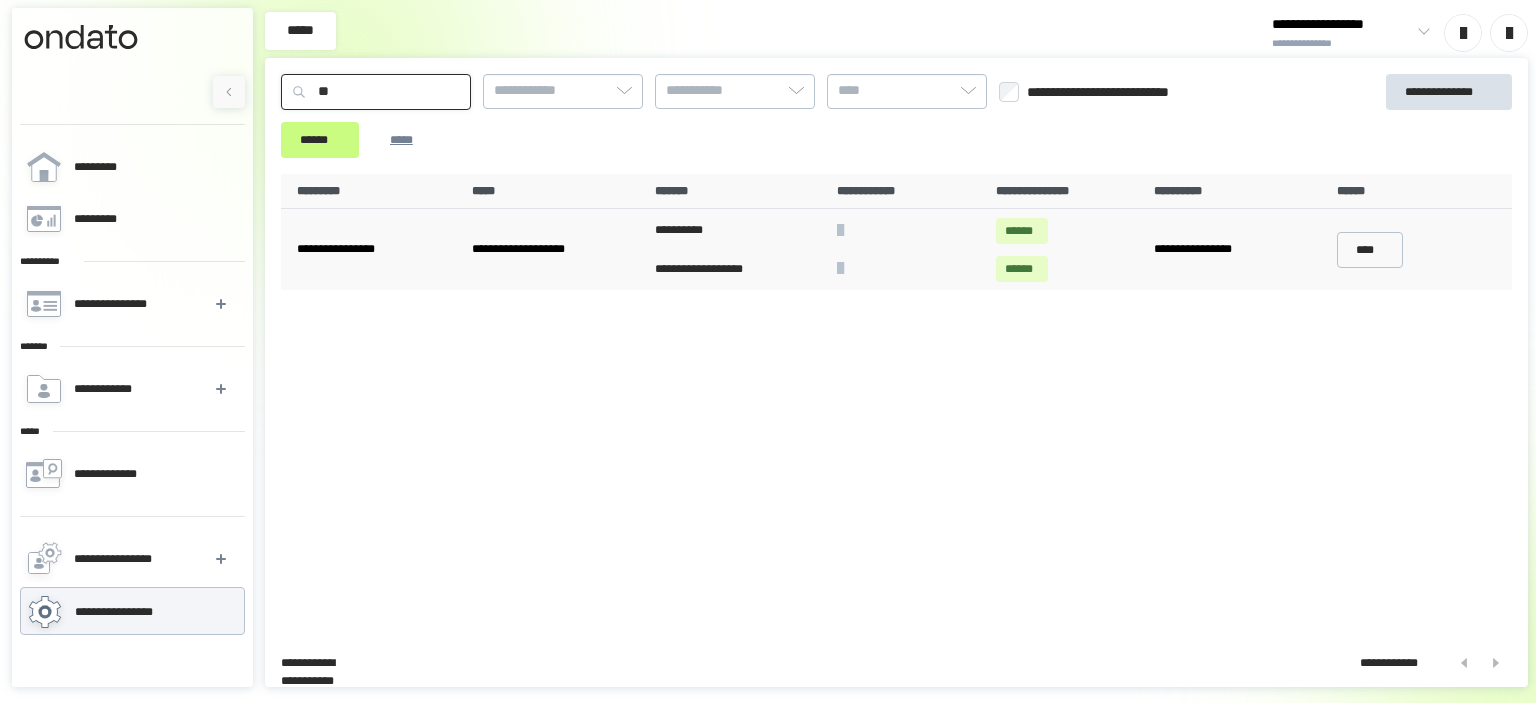 type on "*" 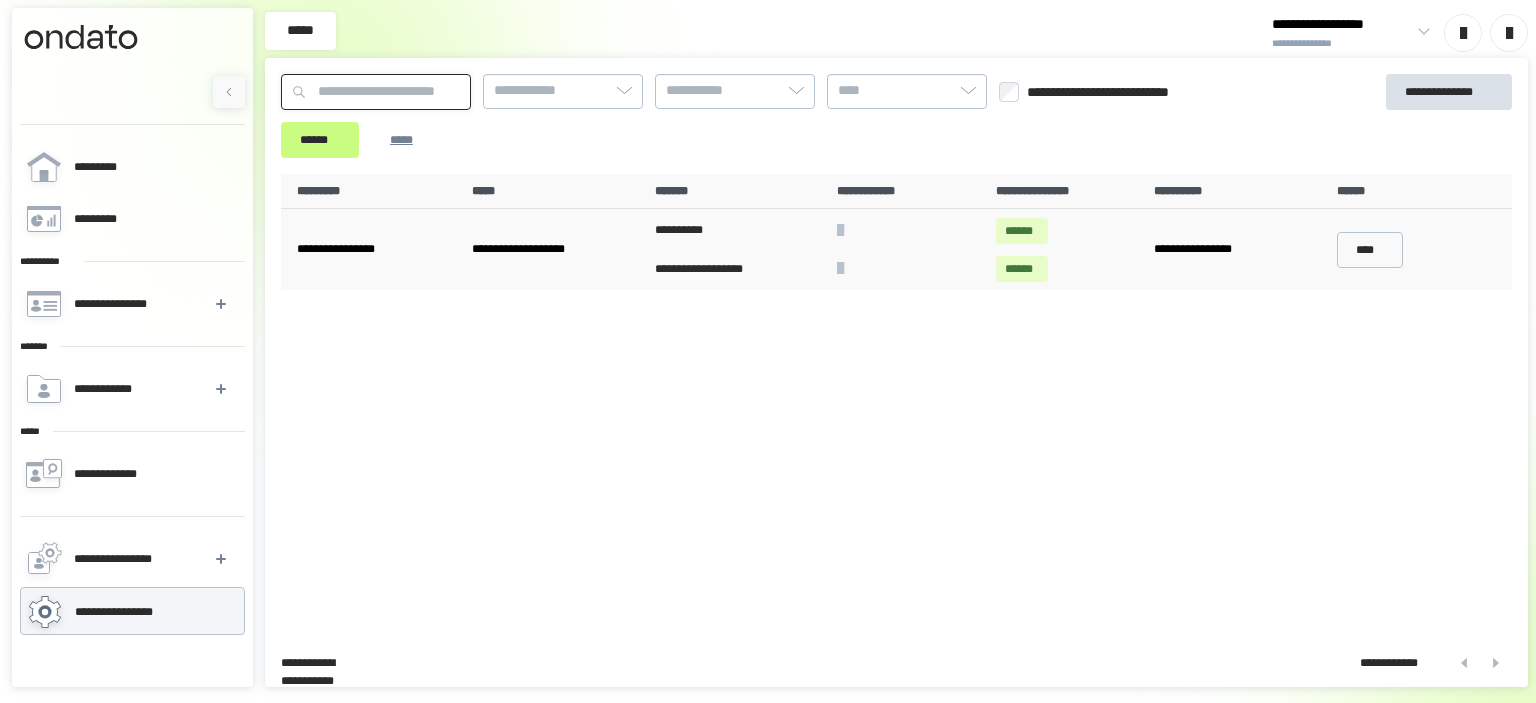 paste on "**********" 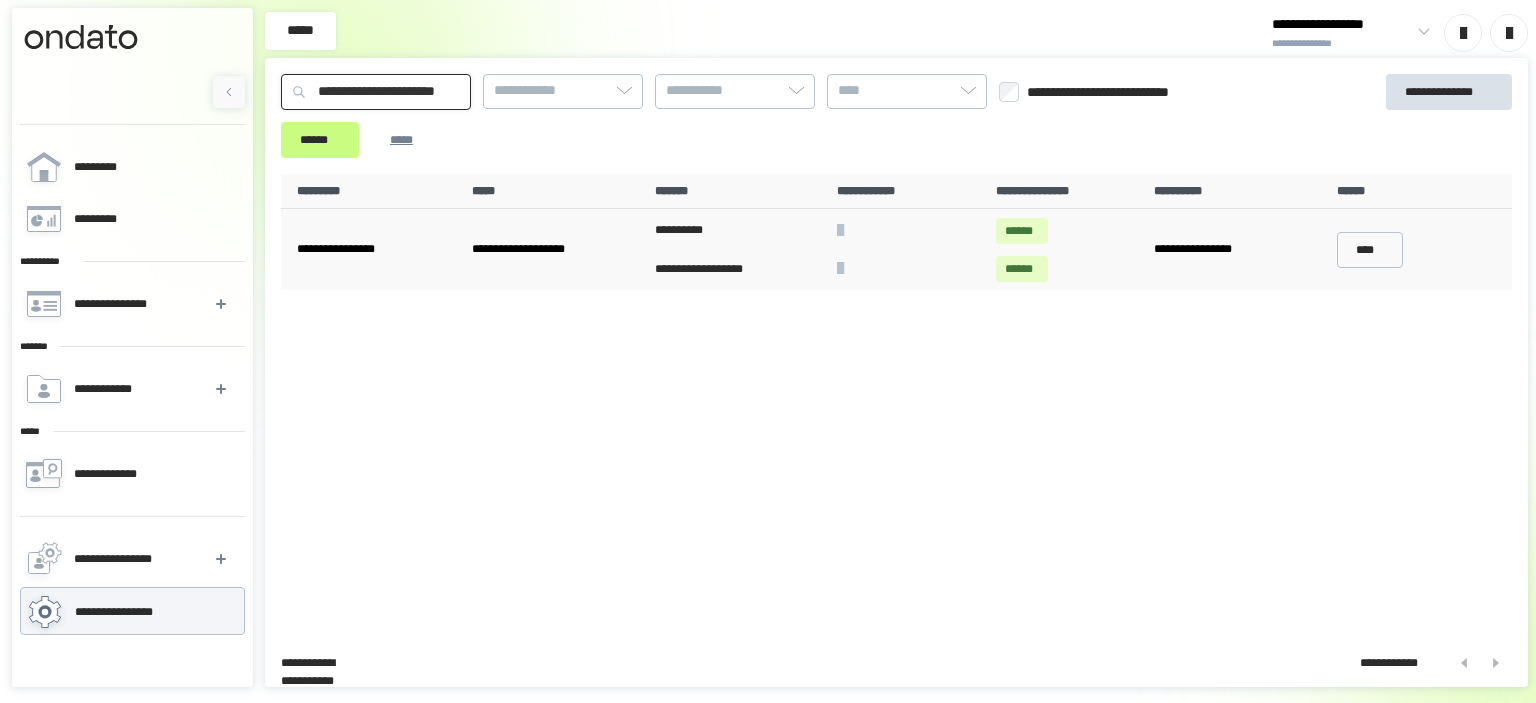 click on "******" at bounding box center (320, 140) 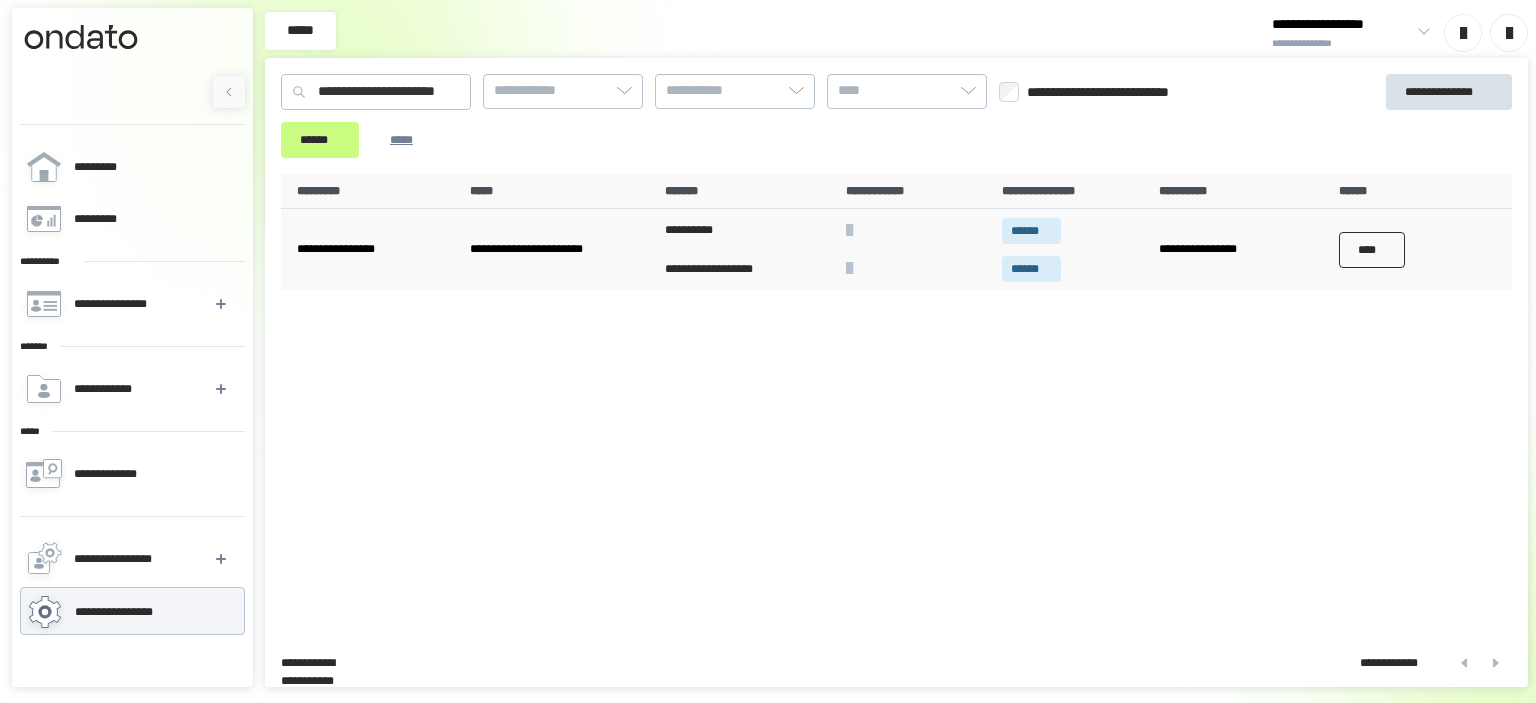 click on "****" at bounding box center [1372, 250] 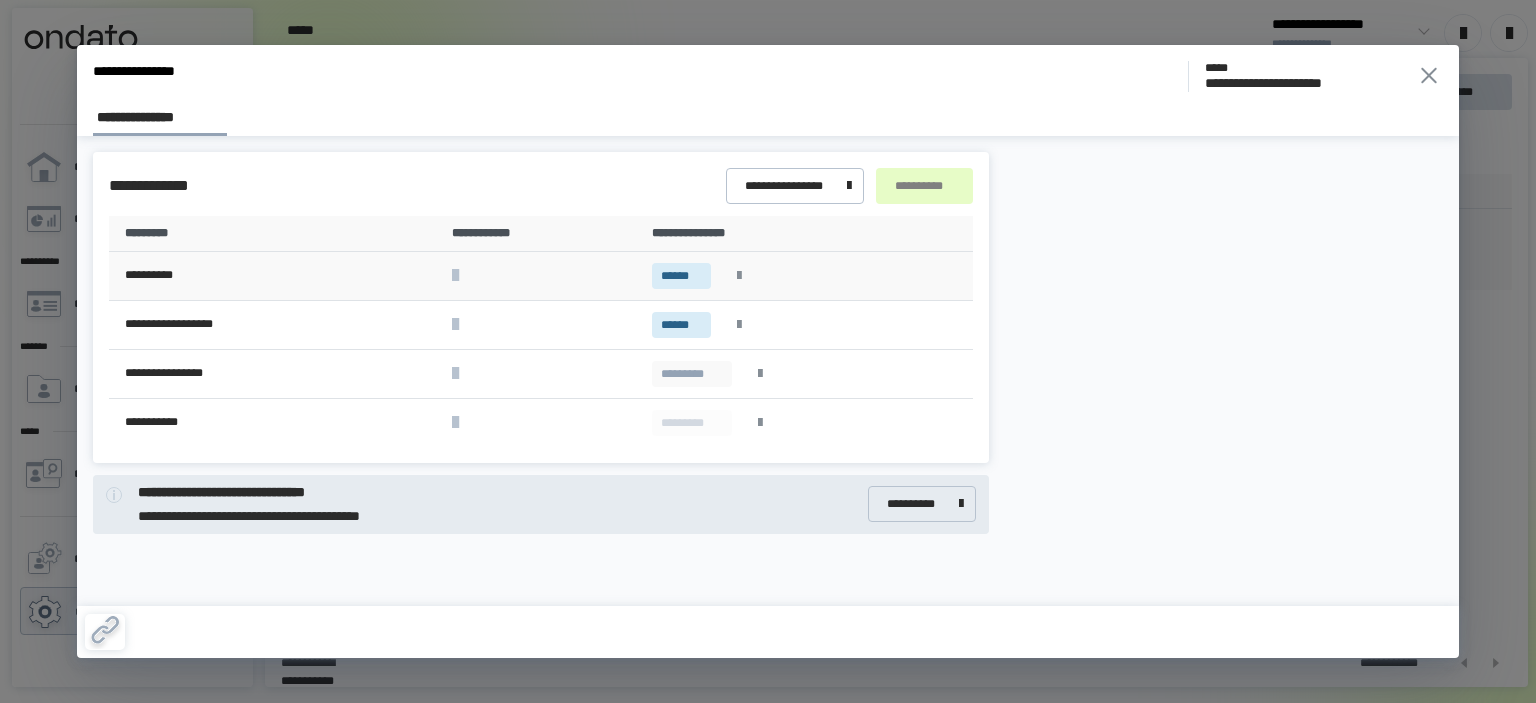 click at bounding box center (739, 276) 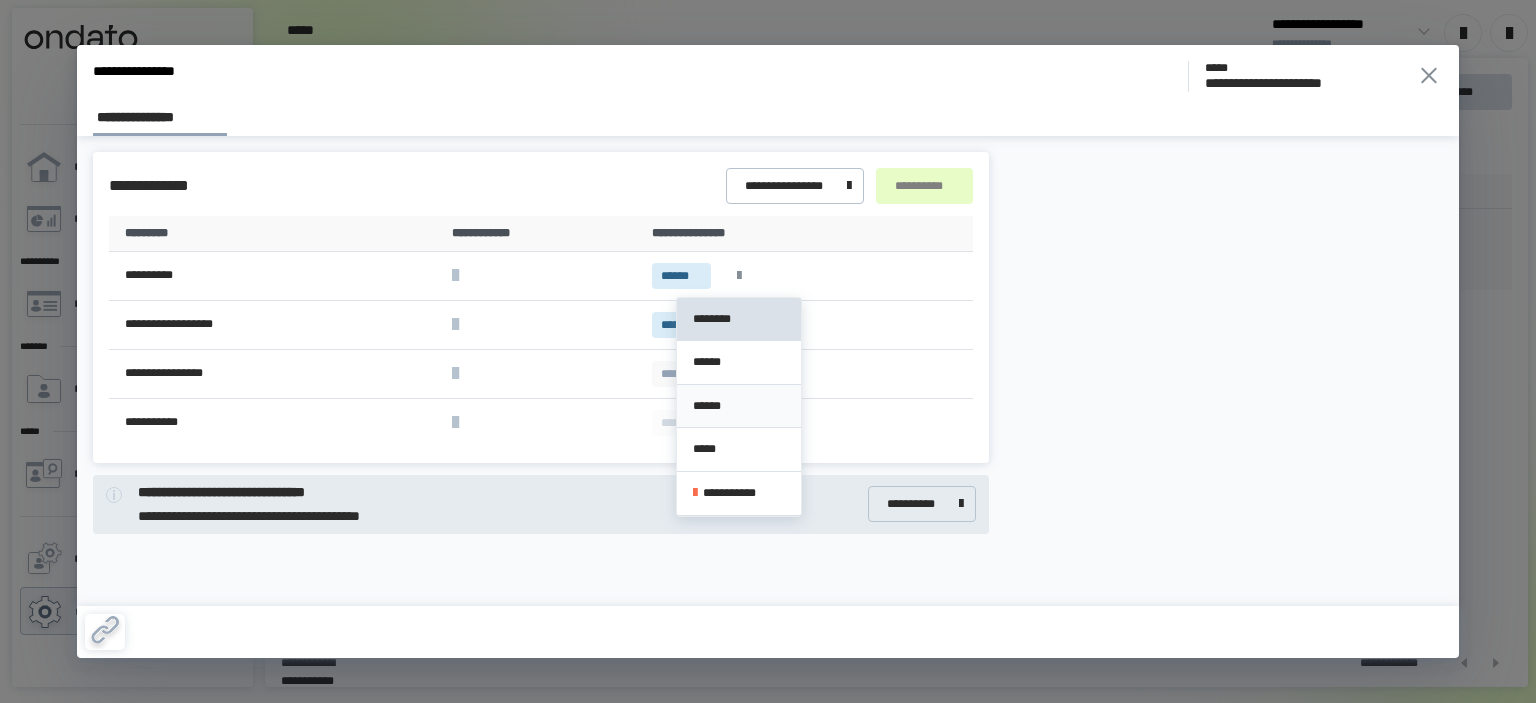click on "******" at bounding box center (739, 406) 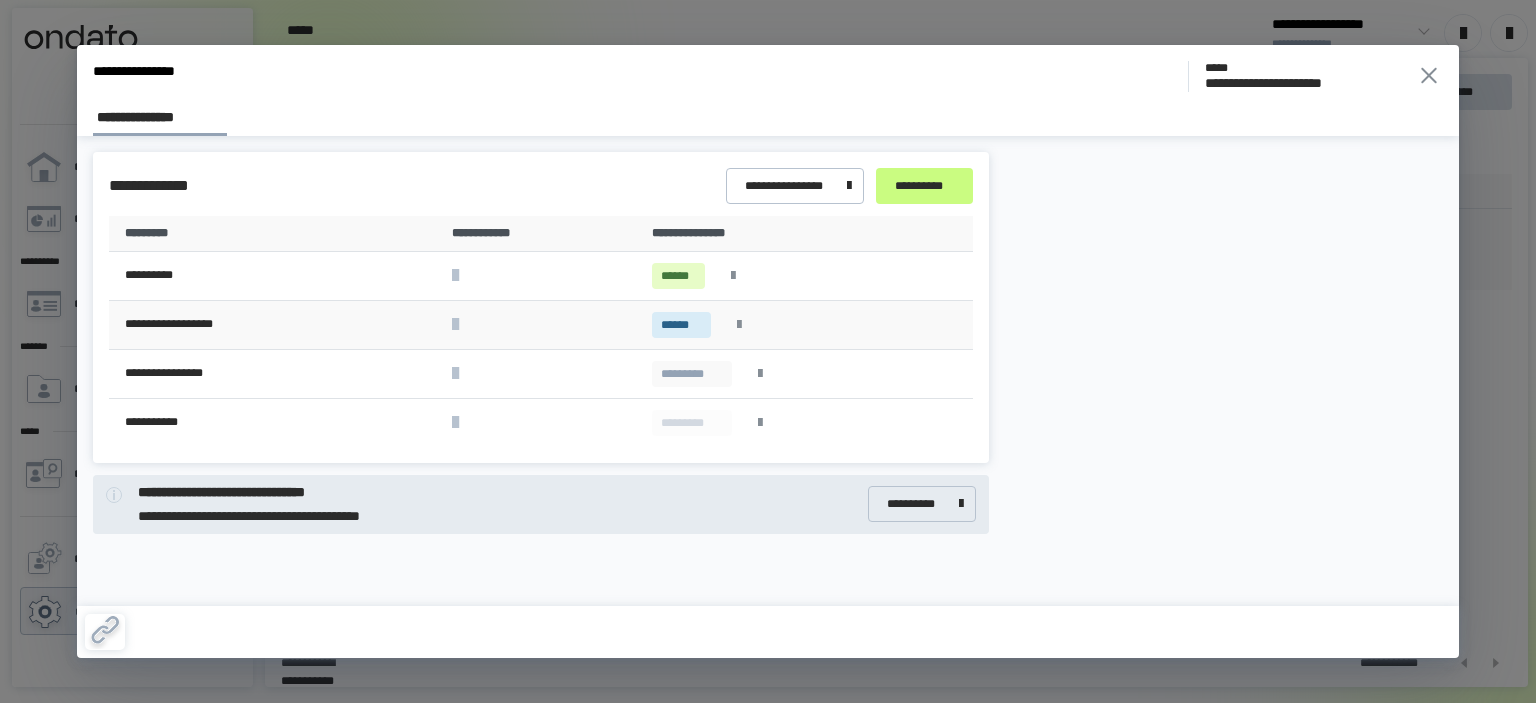 click at bounding box center (739, 325) 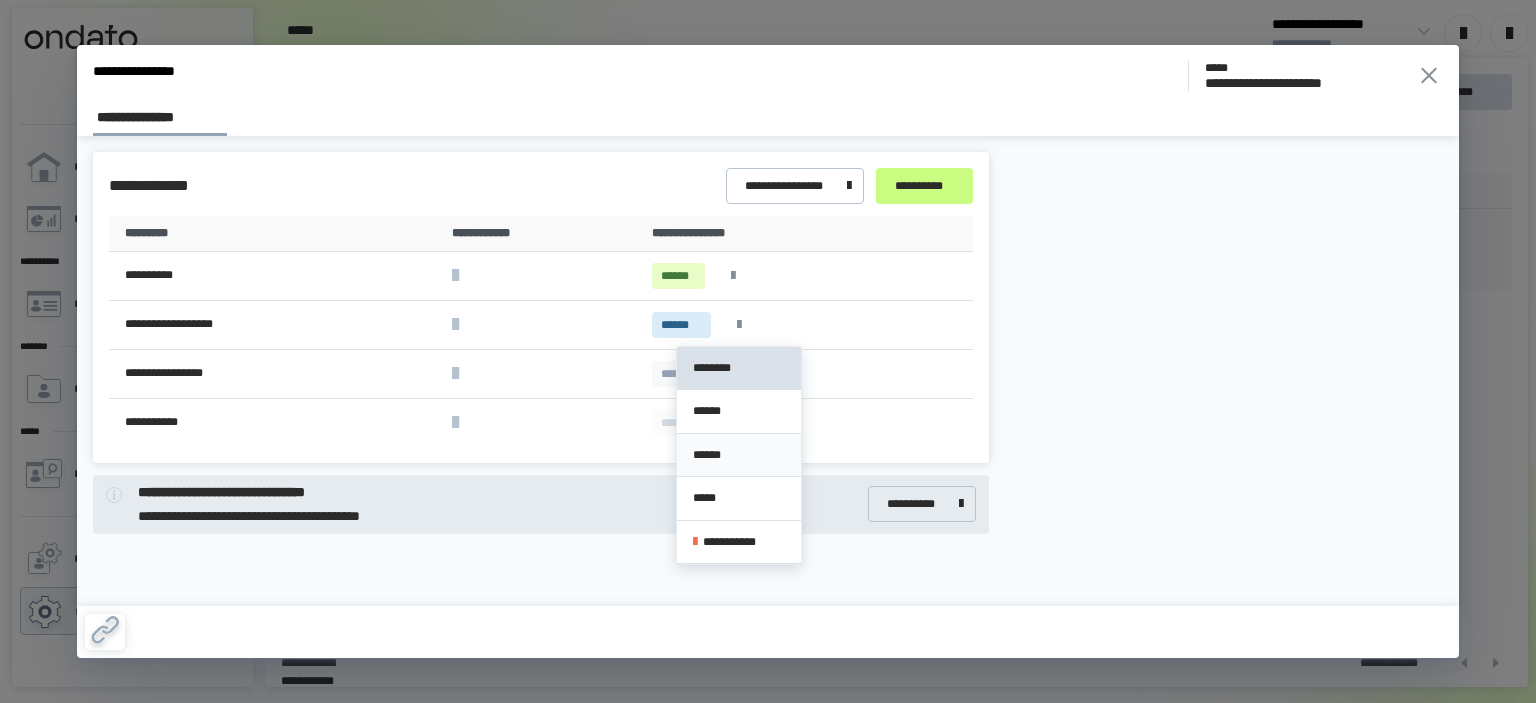 click on "******" at bounding box center (739, 455) 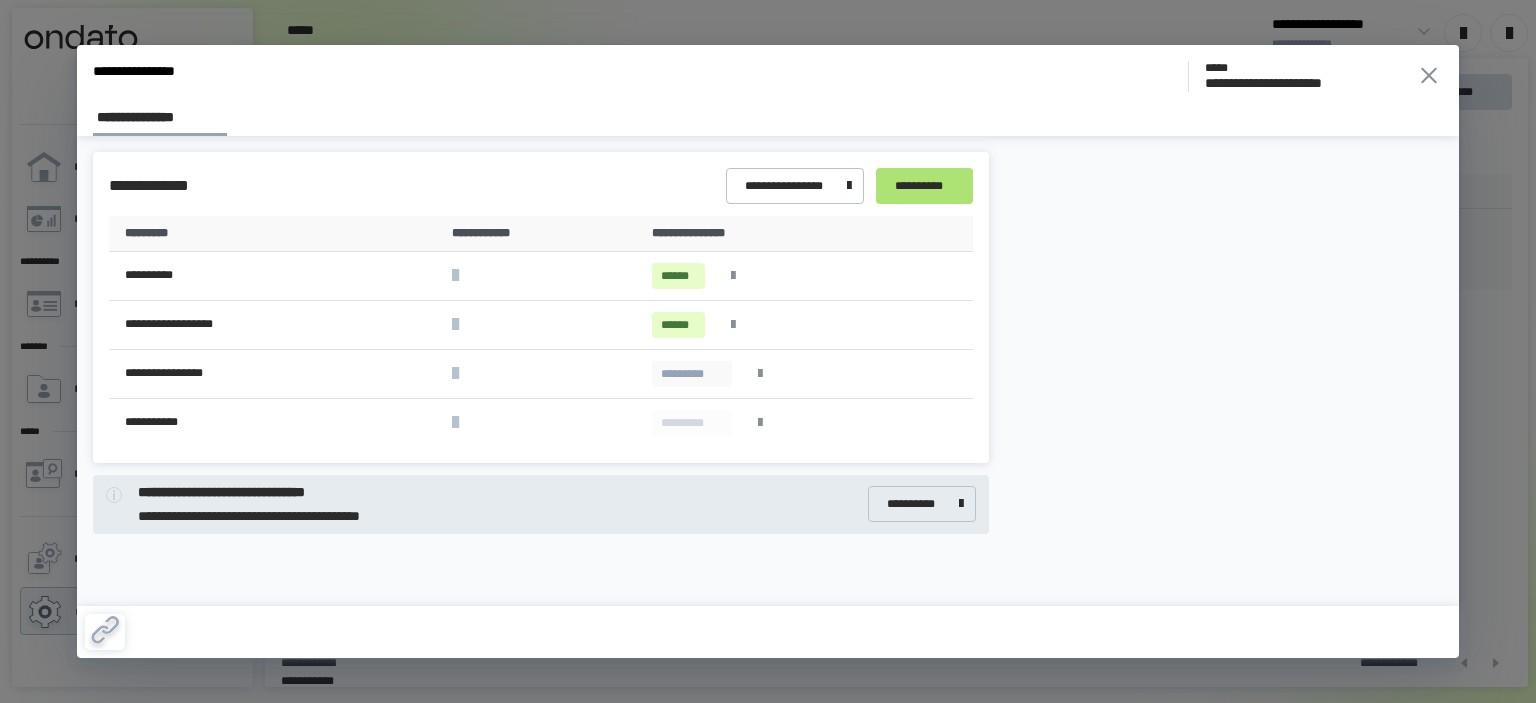 click on "**********" at bounding box center [924, 186] 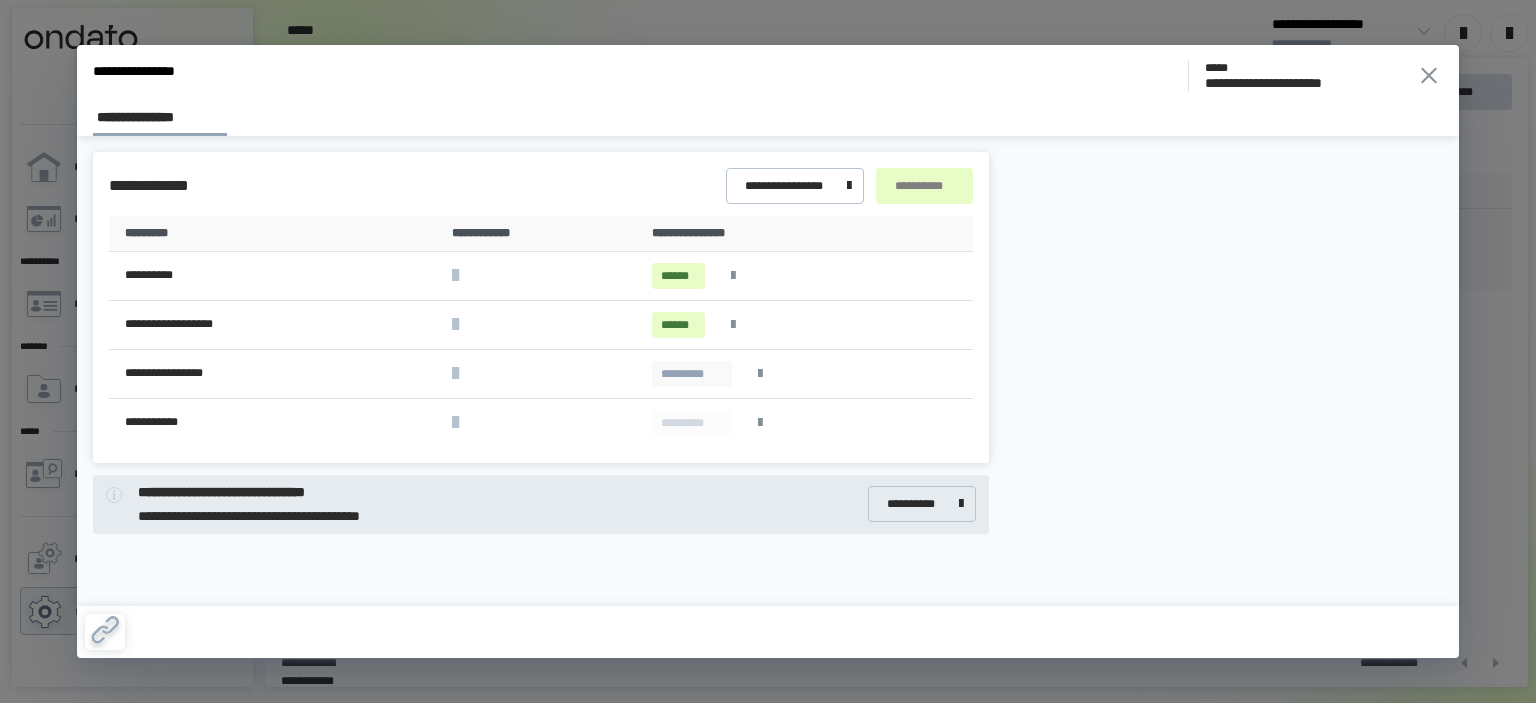 click 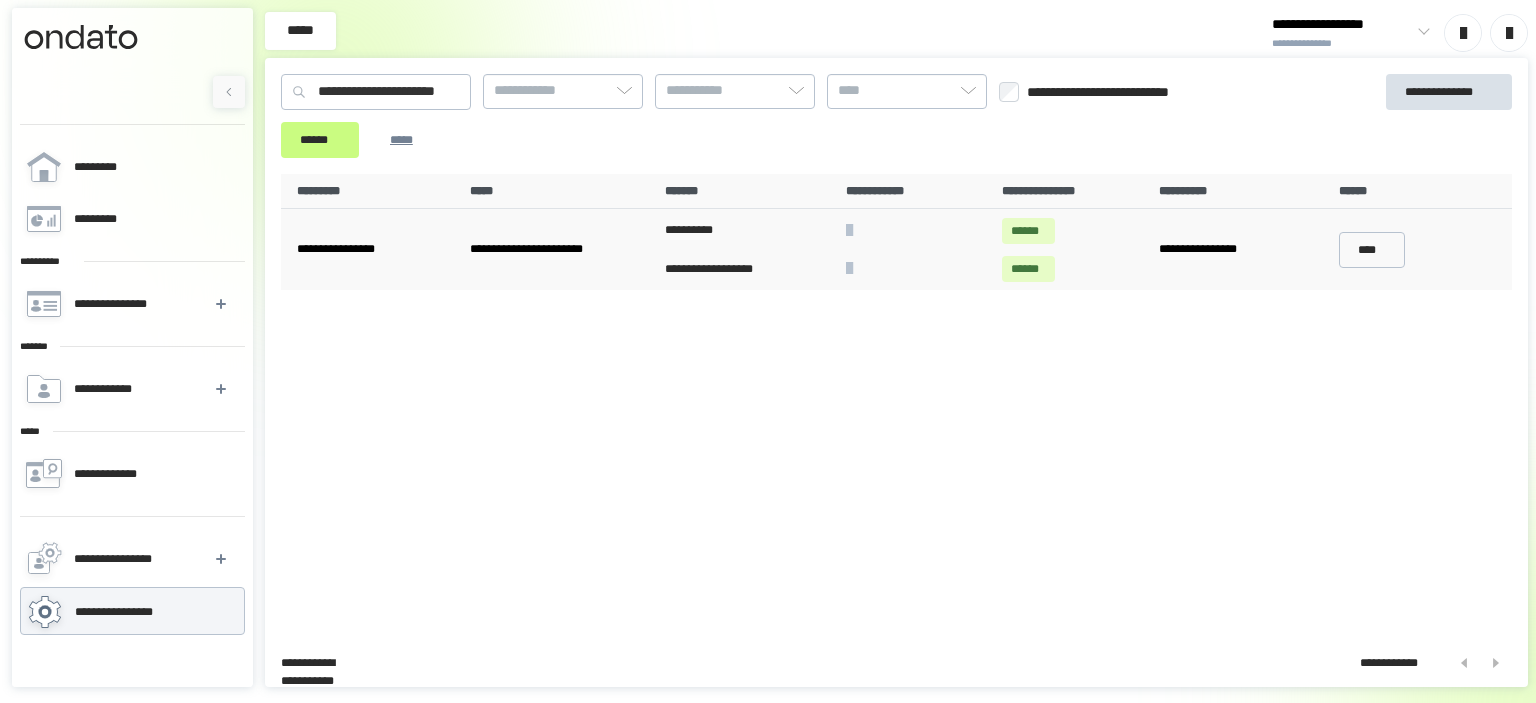 click on "**********" at bounding box center (896, 402) 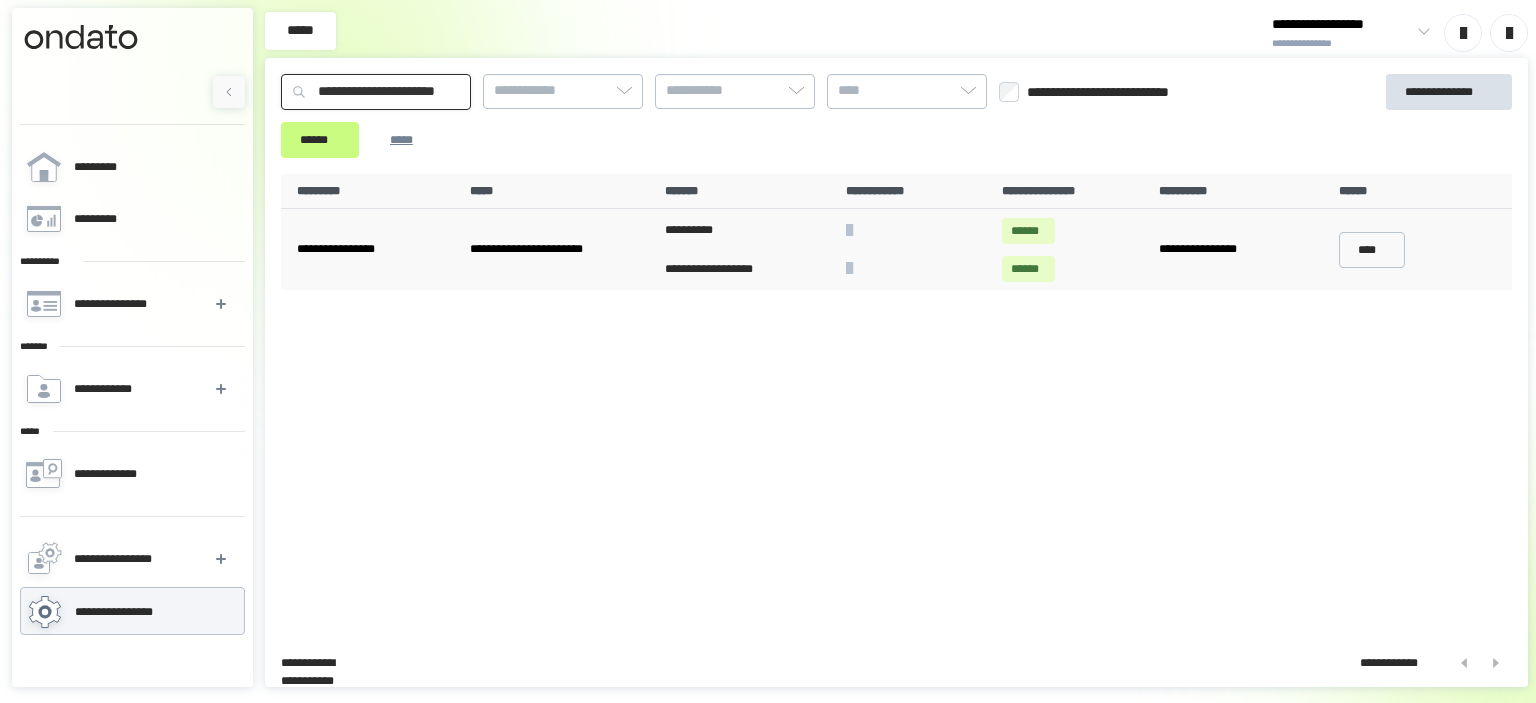 drag, startPoint x: 502, startPoint y: 97, endPoint x: 164, endPoint y: 83, distance: 338.28983 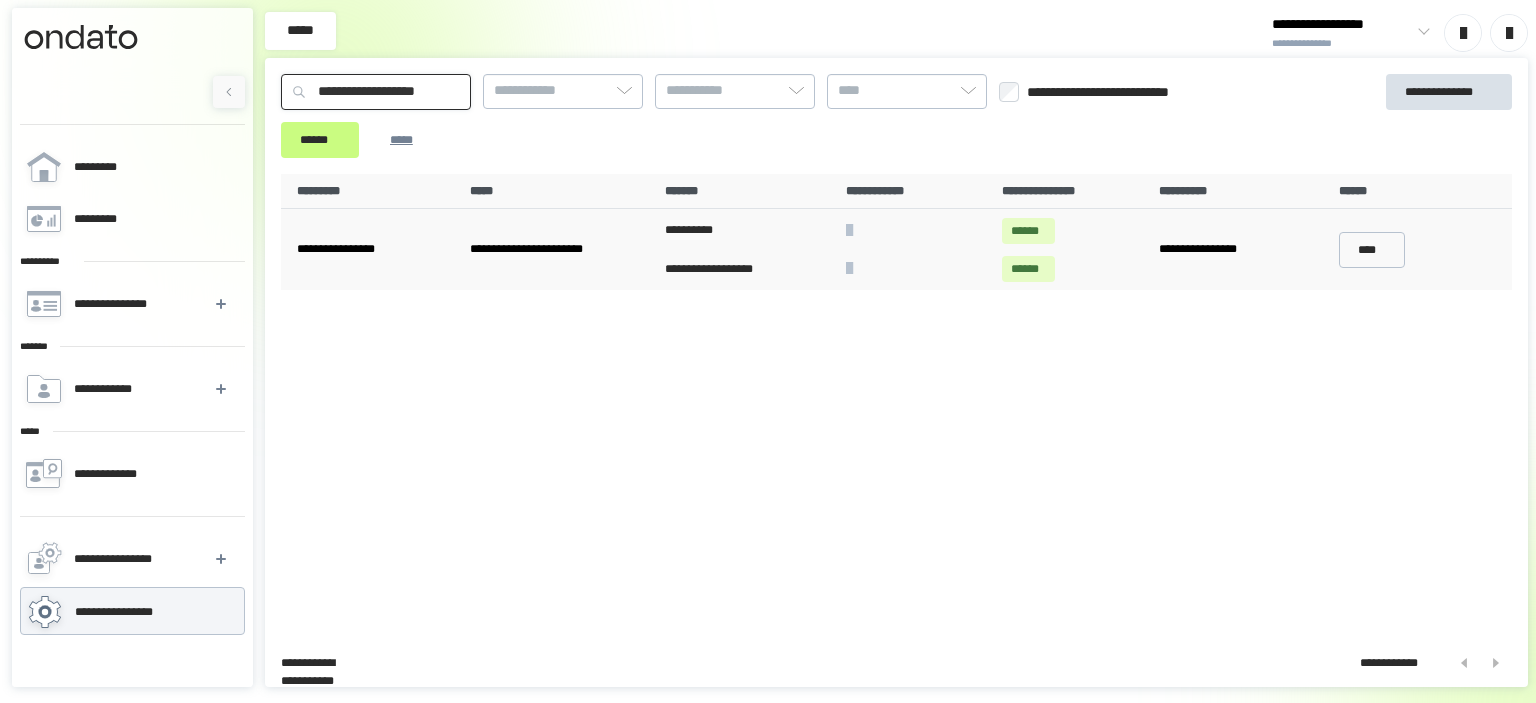 click on "******" at bounding box center (320, 140) 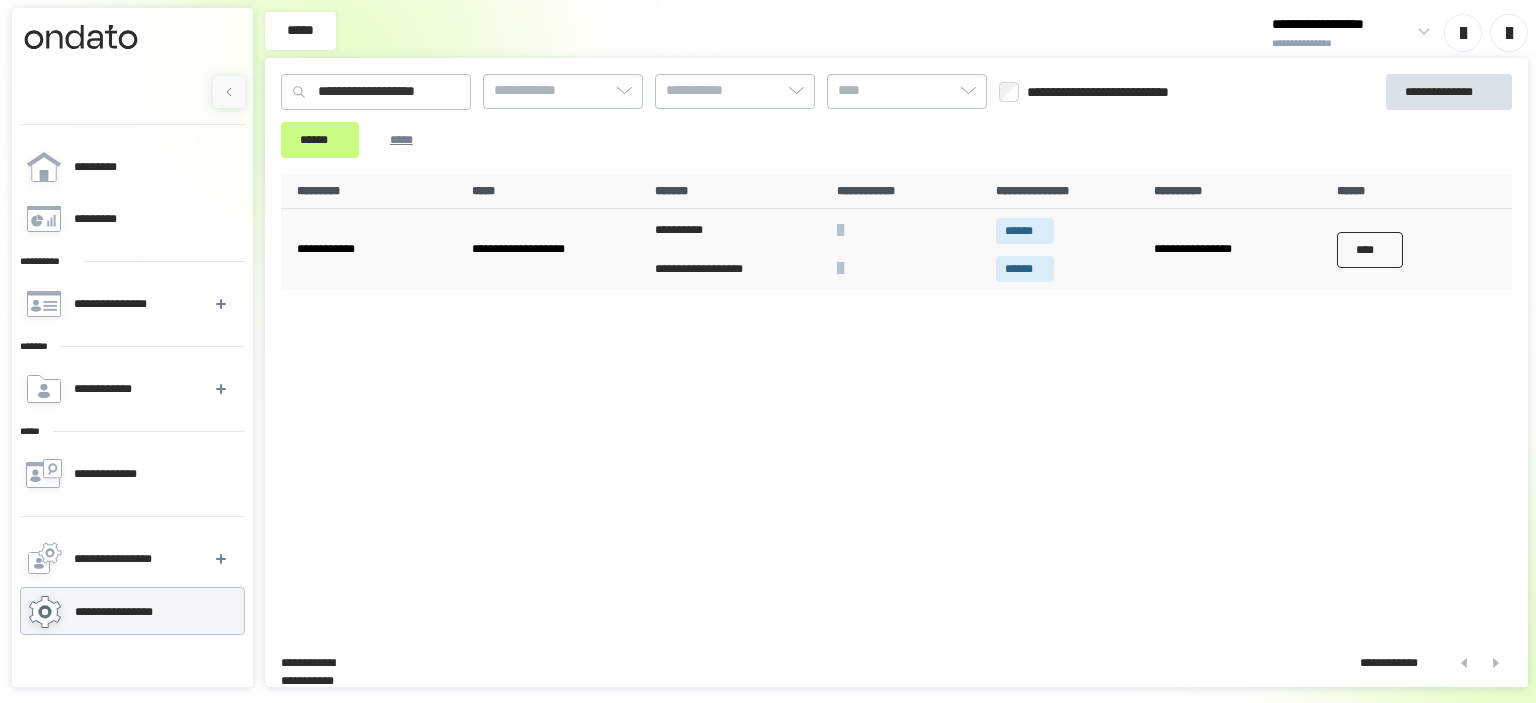 click on "****" at bounding box center (1370, 250) 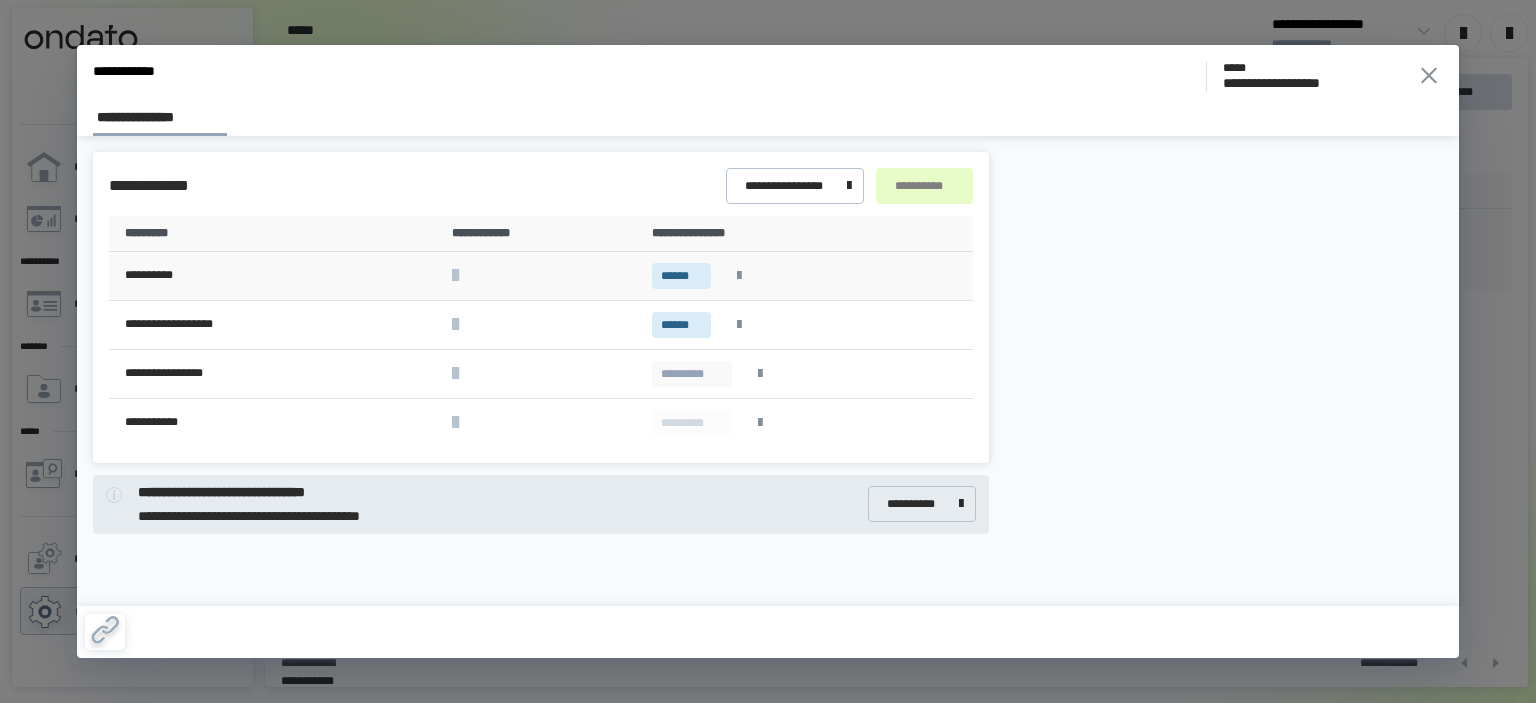 click at bounding box center [739, 276] 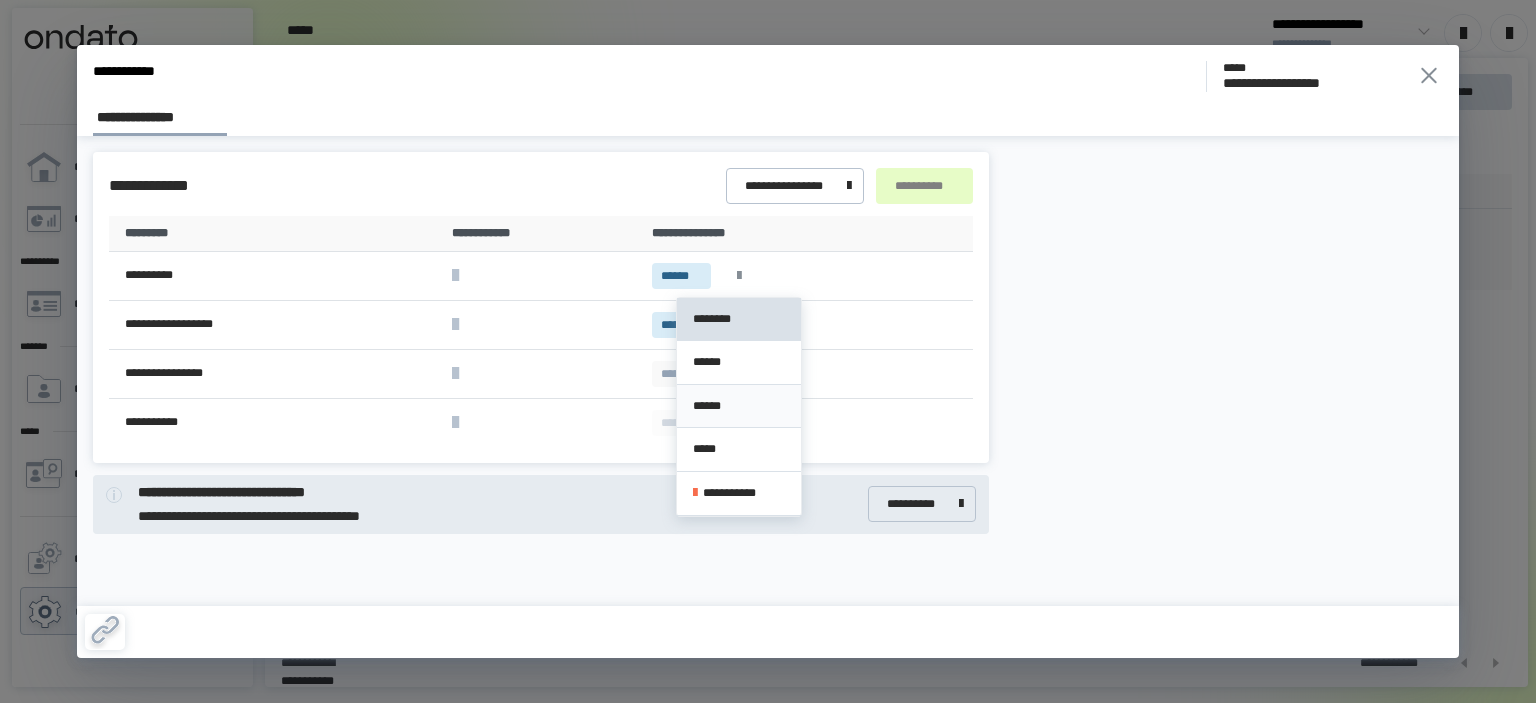 click on "******" at bounding box center (739, 406) 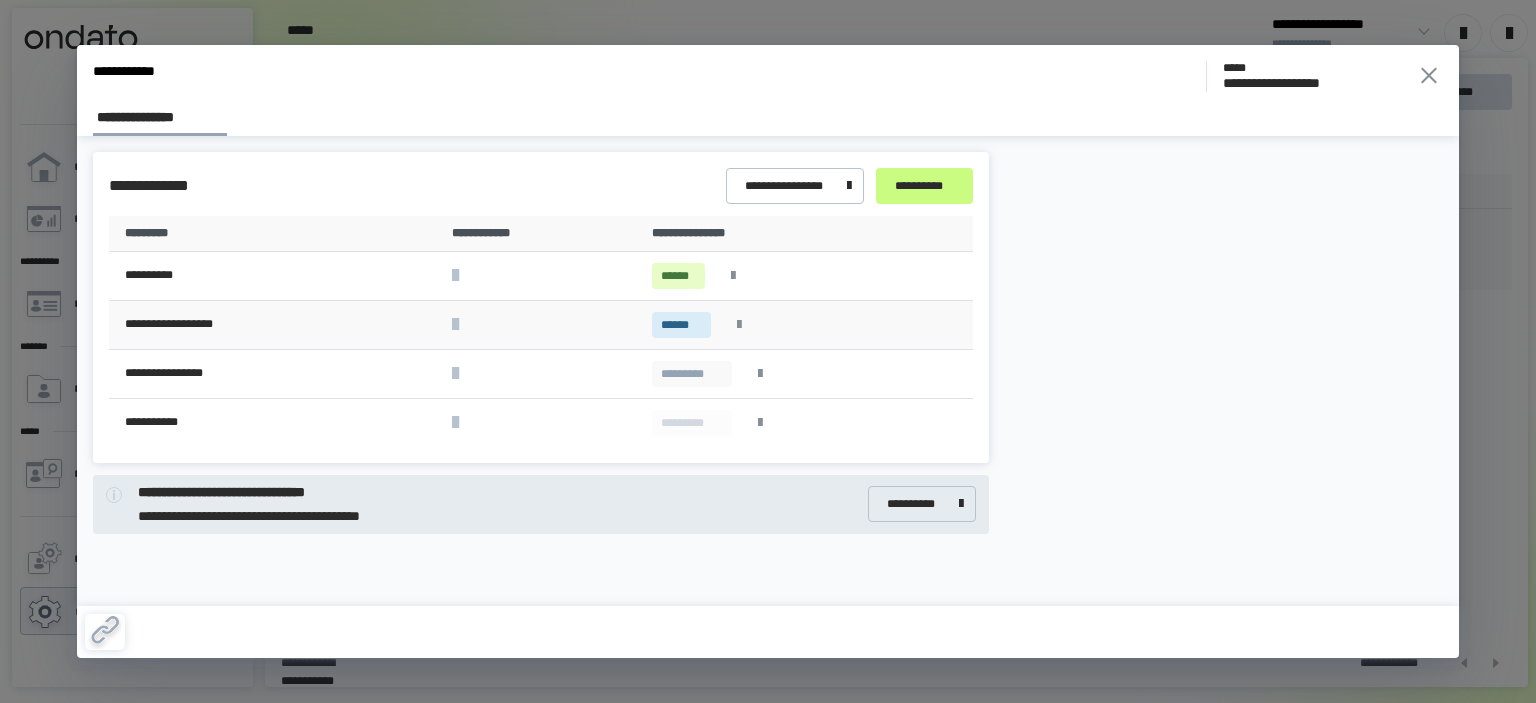 click at bounding box center (739, 325) 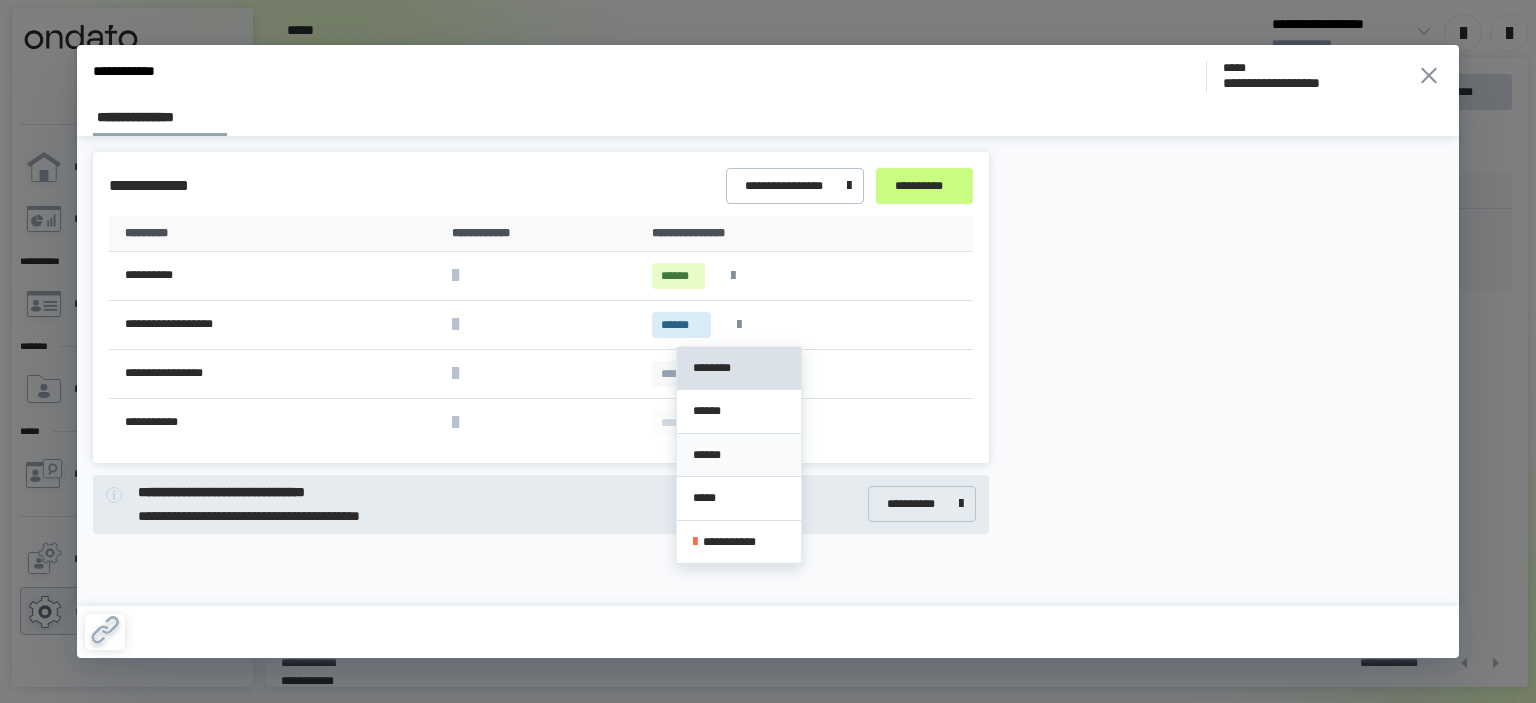 click on "******" at bounding box center (739, 456) 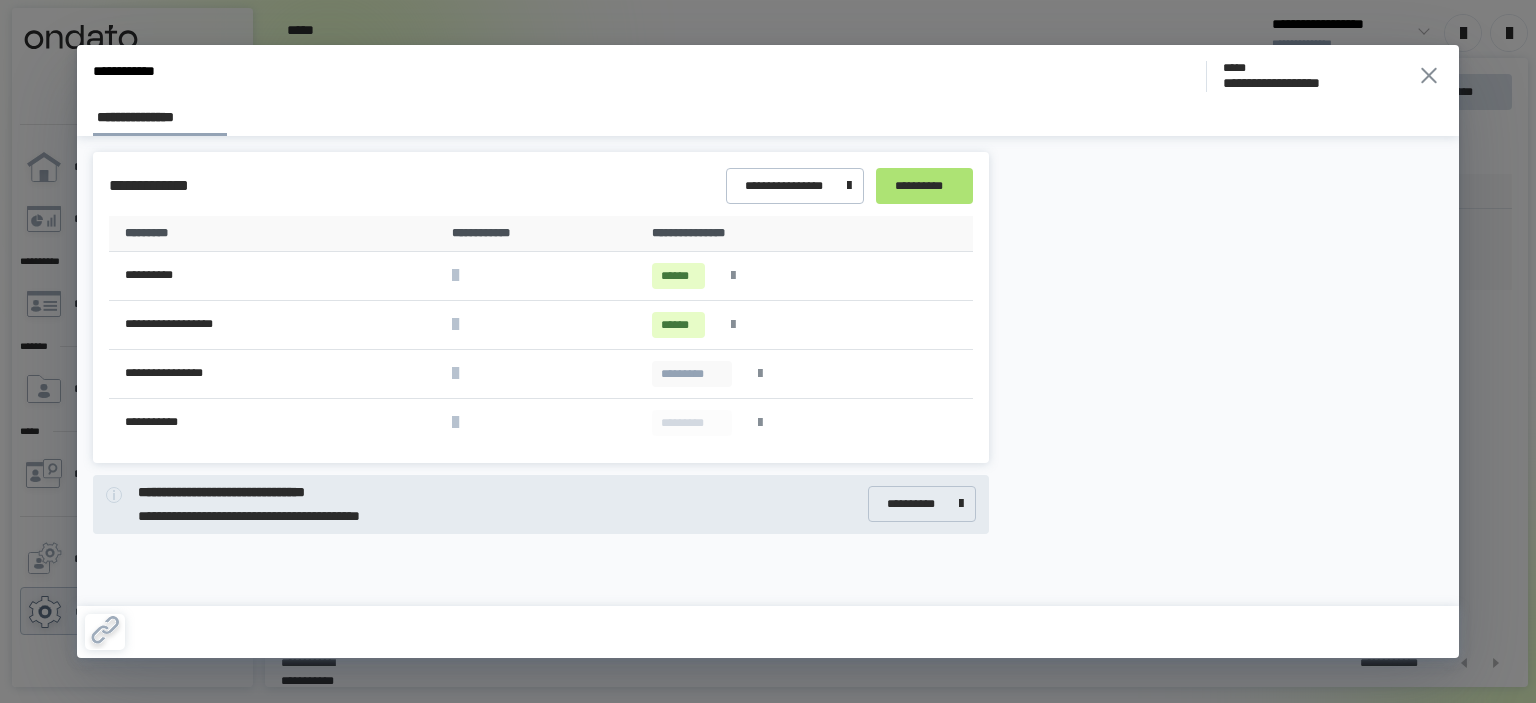 click on "**********" at bounding box center [924, 186] 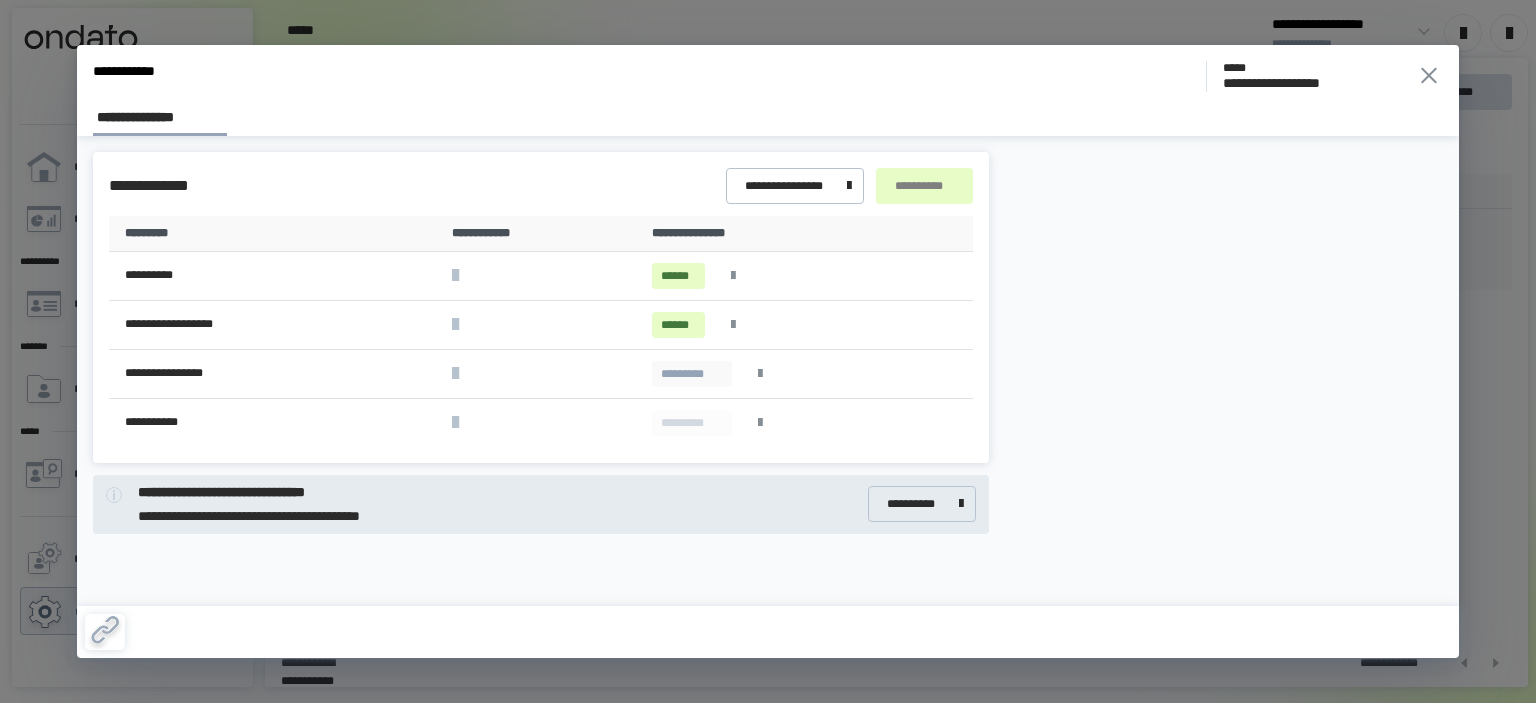 click 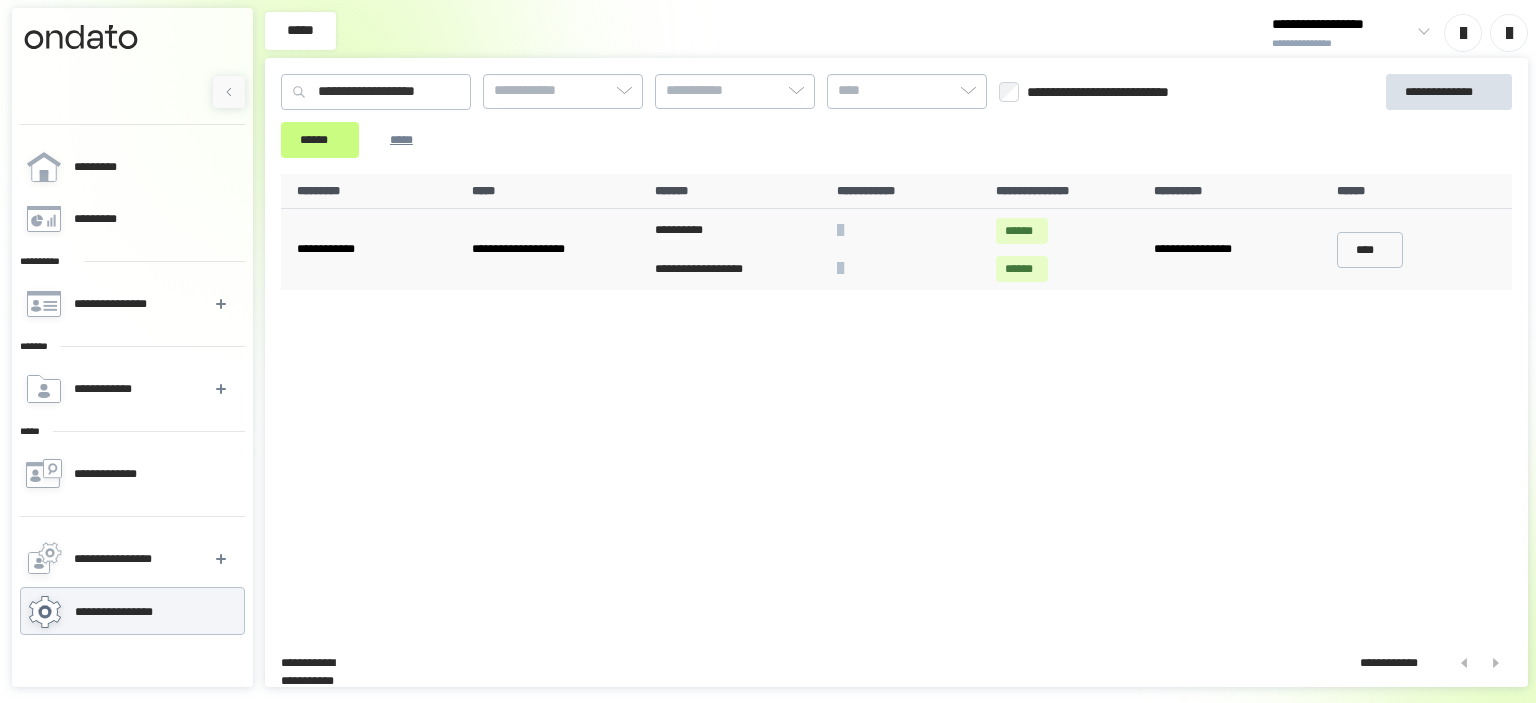click on "**********" at bounding box center [896, 402] 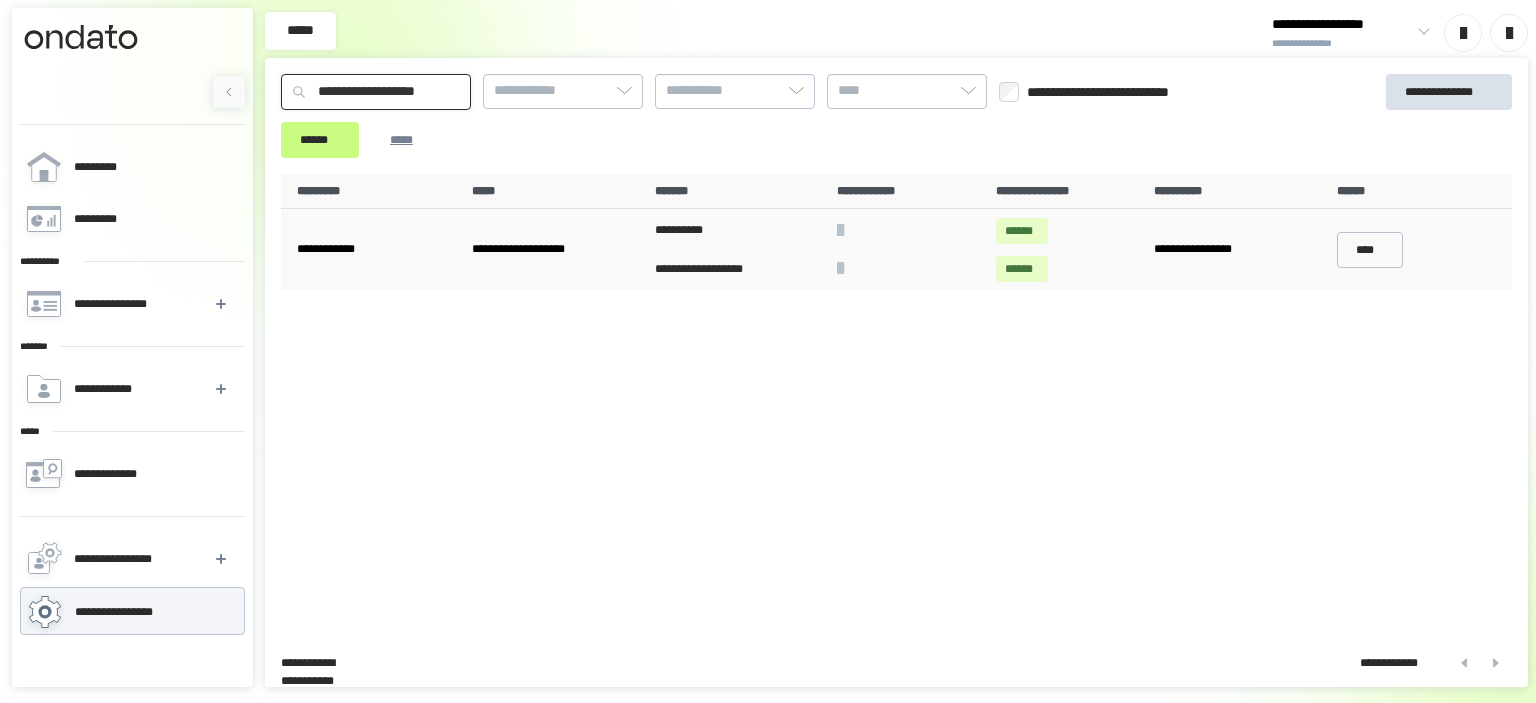 drag, startPoint x: 484, startPoint y: 100, endPoint x: 244, endPoint y: 85, distance: 240.46829 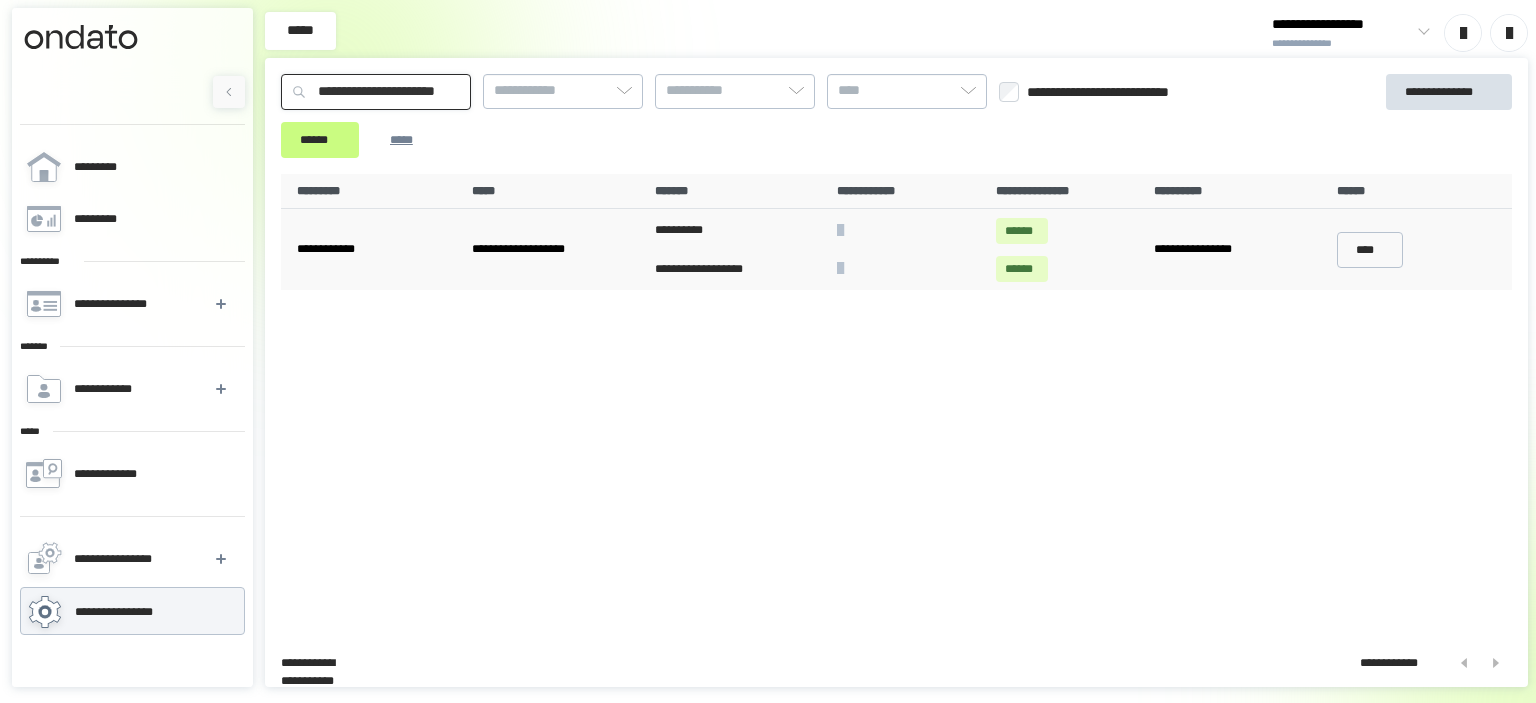click on "******" at bounding box center [320, 140] 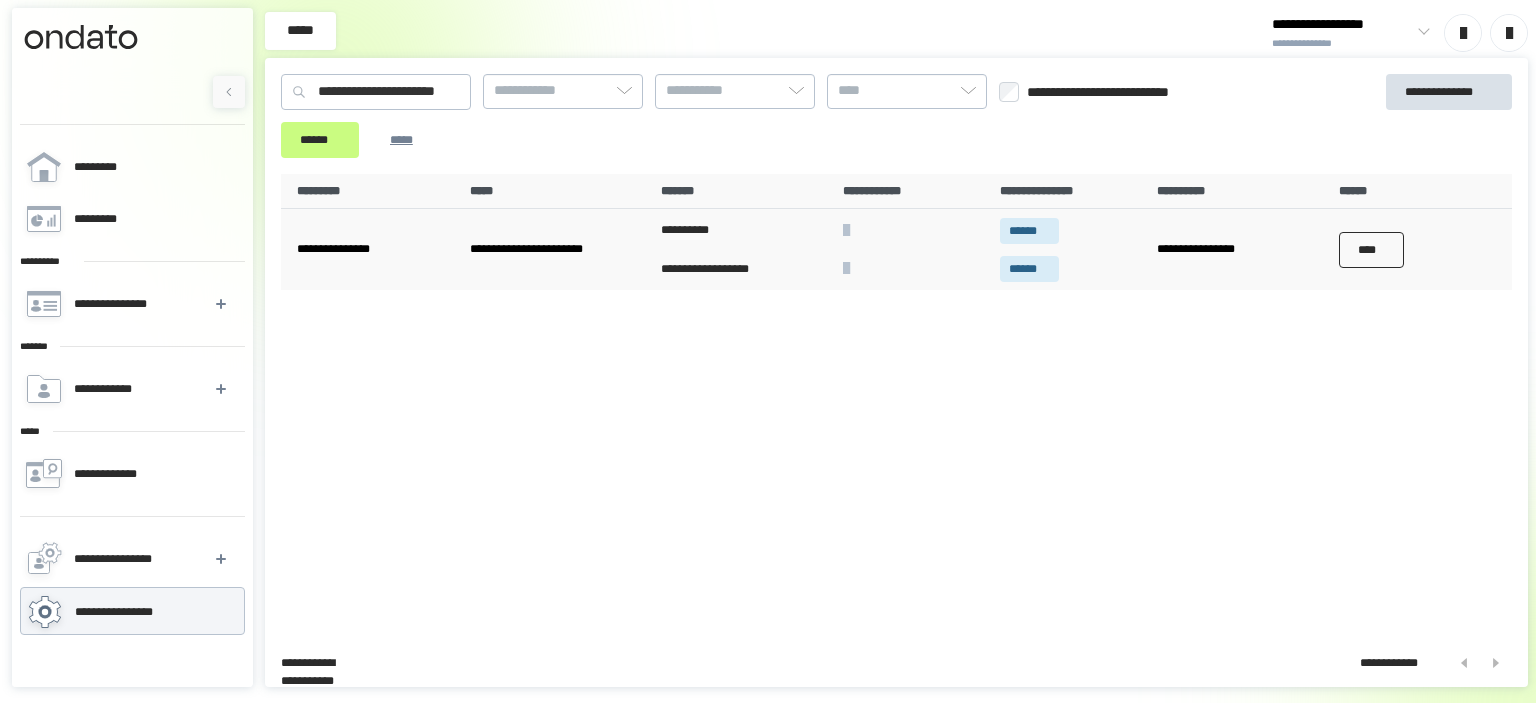 click on "****" at bounding box center [1372, 250] 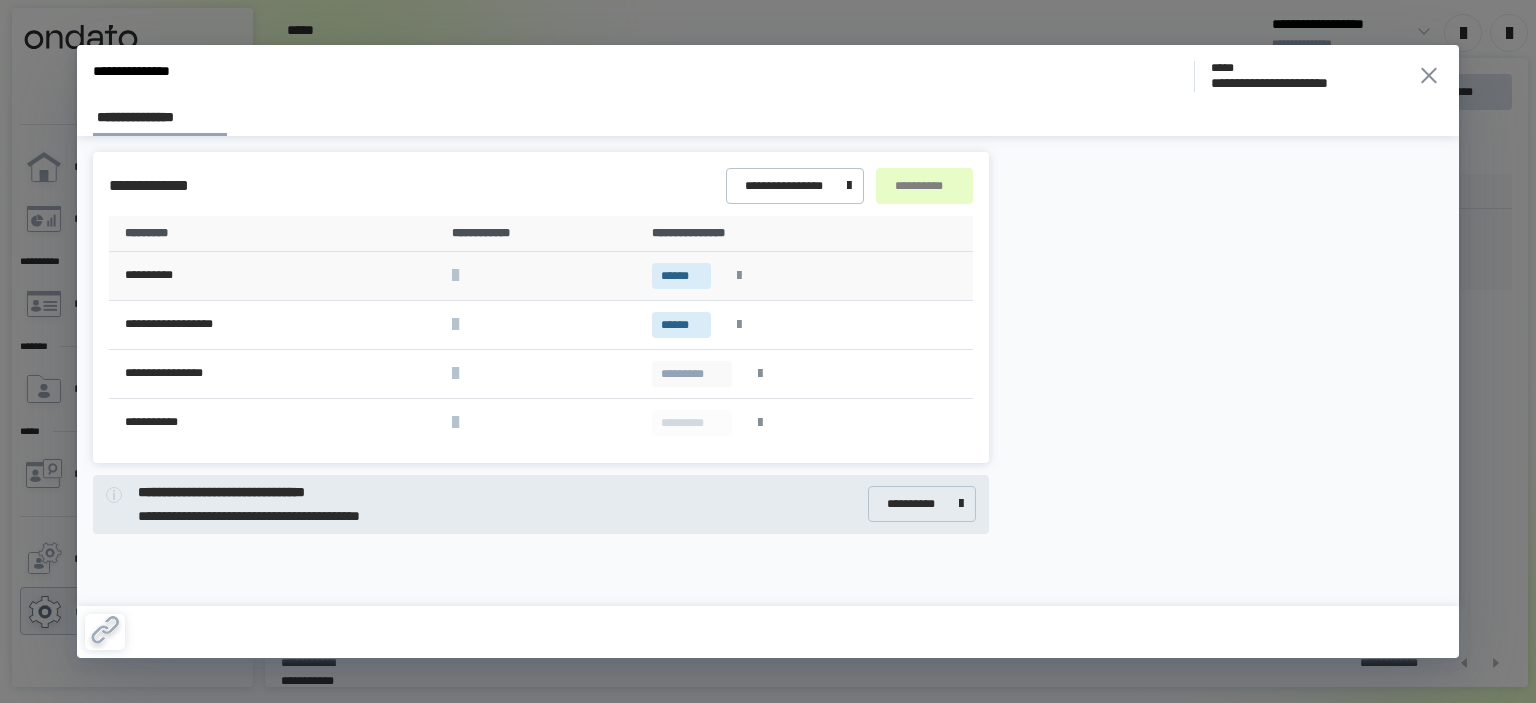 click at bounding box center (739, 276) 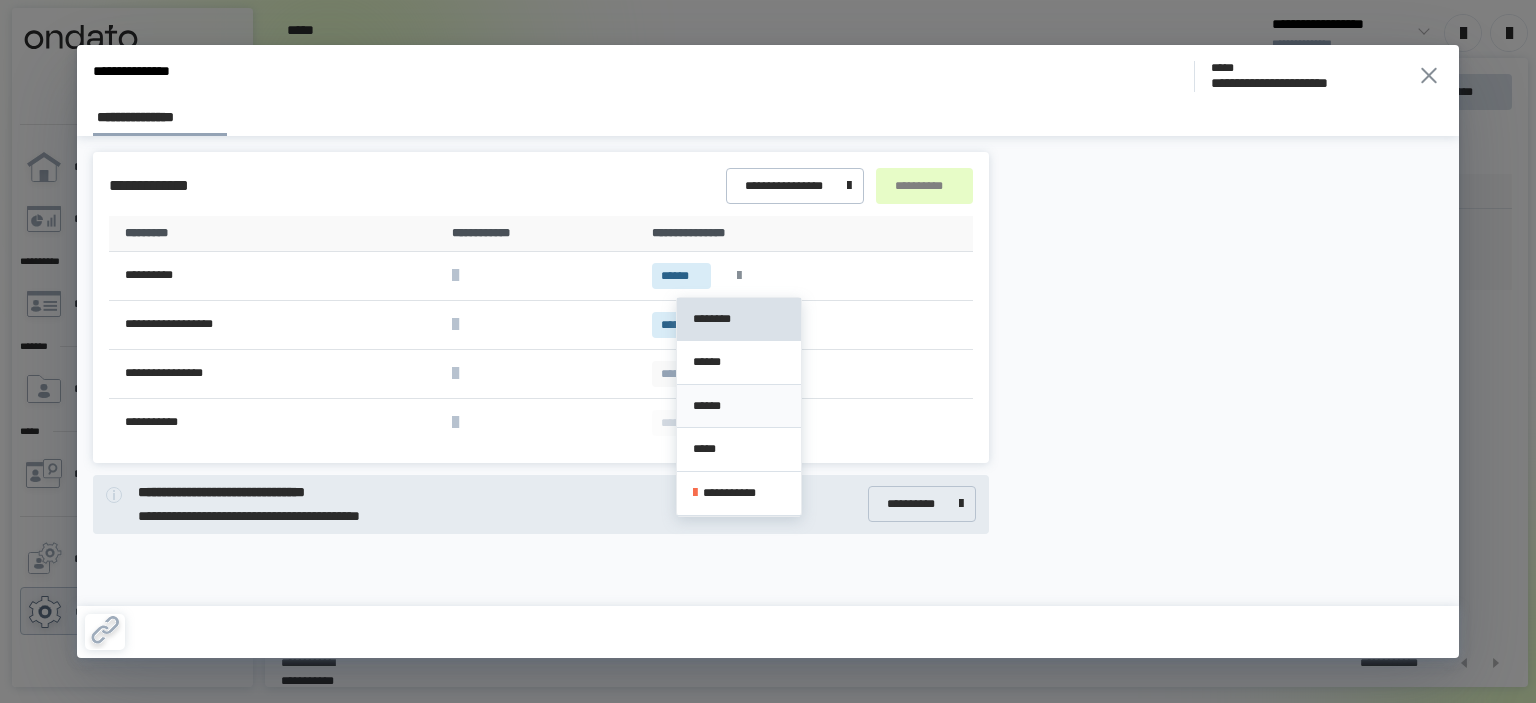 click on "******" at bounding box center [739, 406] 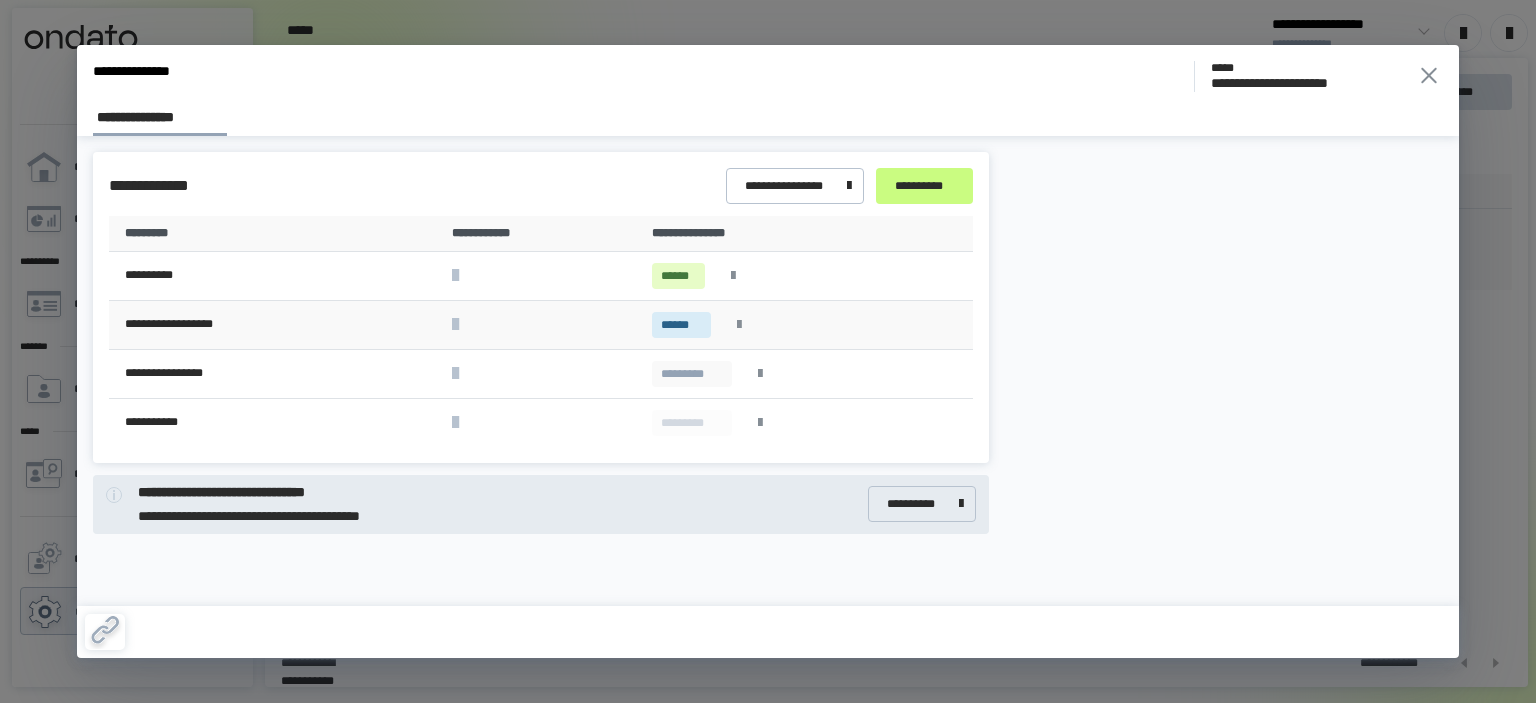 click at bounding box center (739, 325) 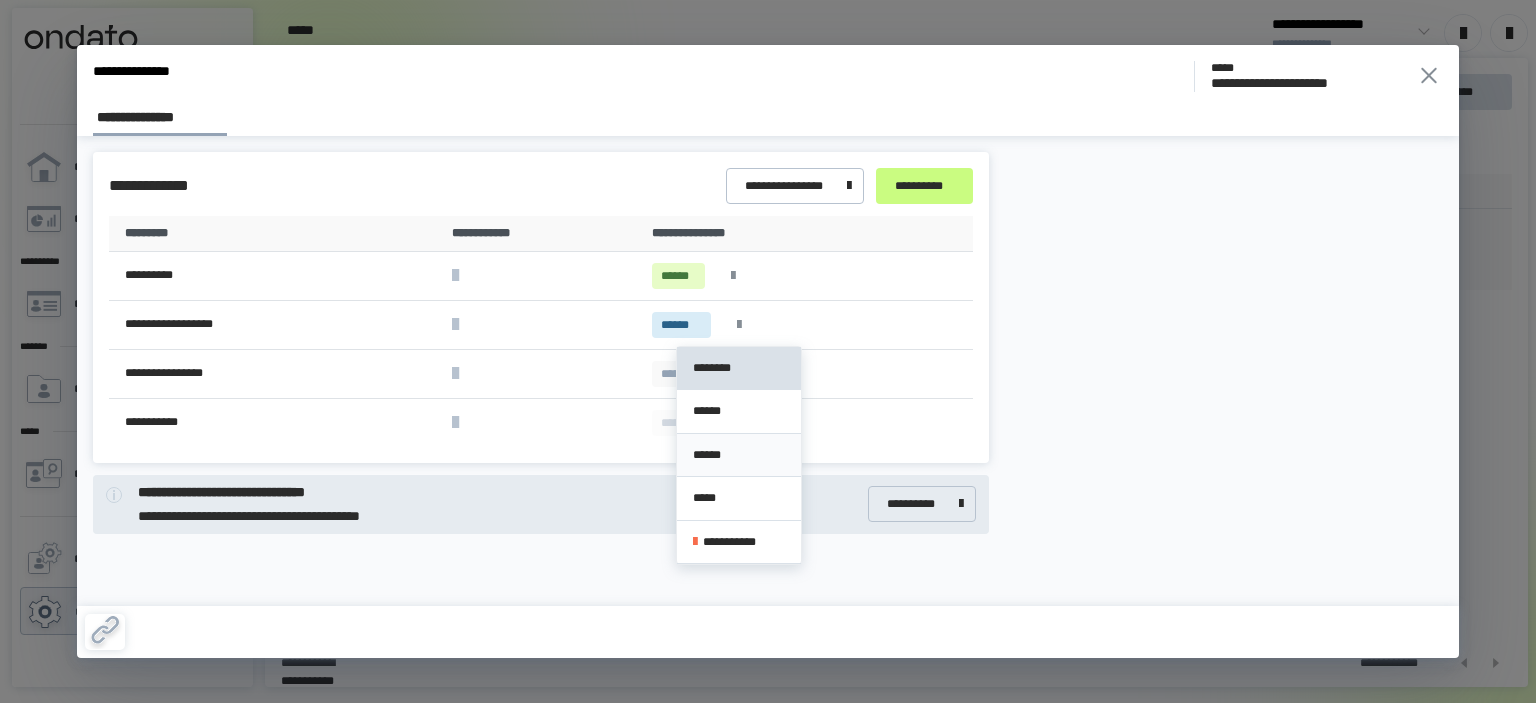 click on "******" at bounding box center (739, 455) 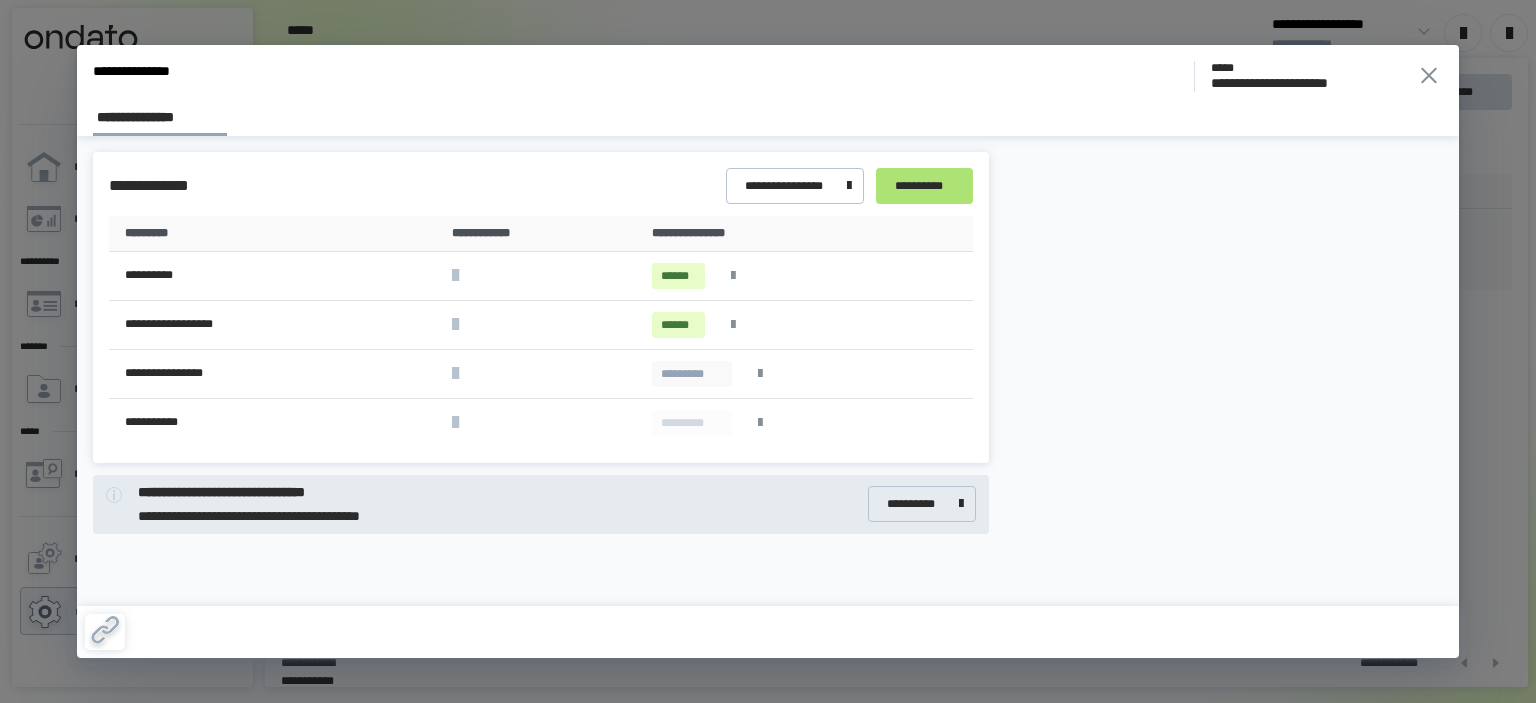click on "**********" at bounding box center (924, 186) 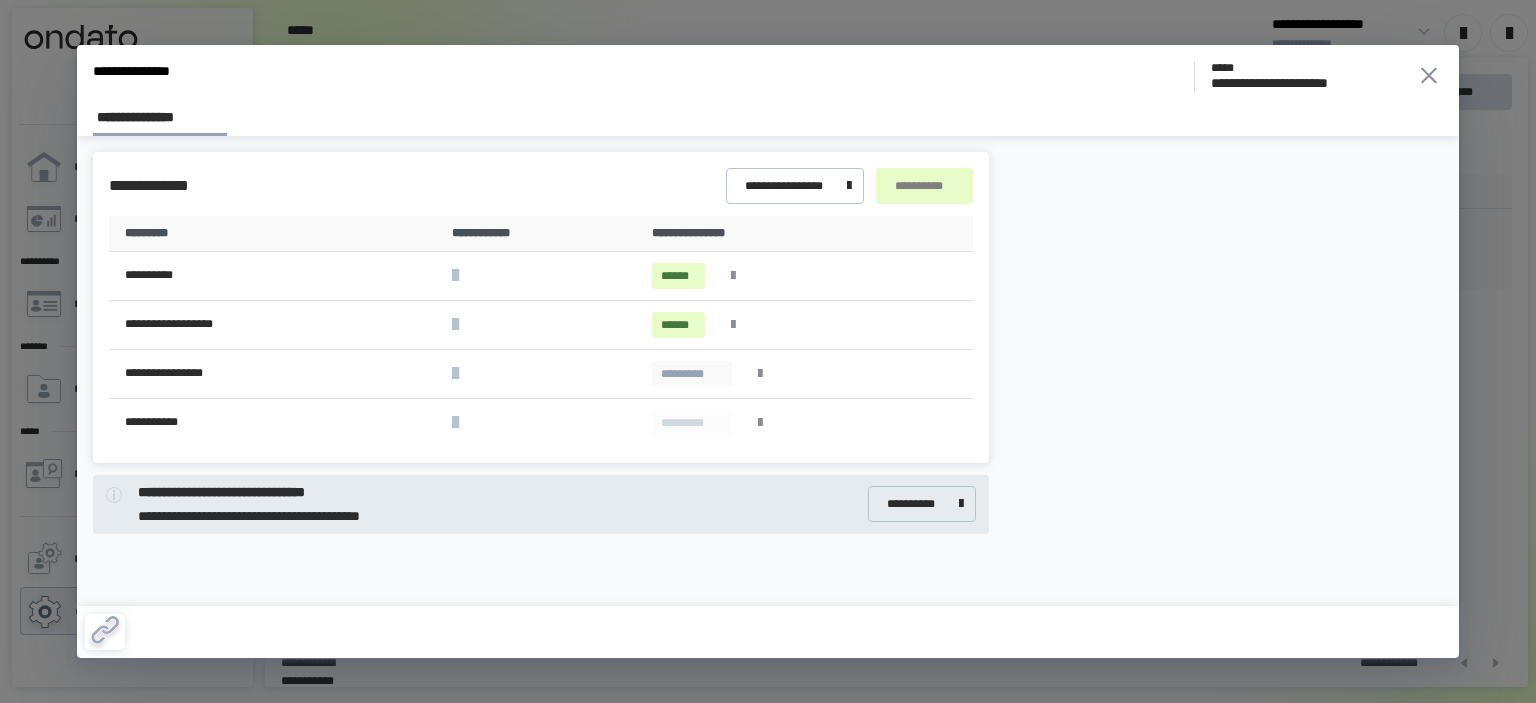 click on "Please send the invoice to [NUMBER] [STREET], [CITY], [STATE] [ZIP]." at bounding box center (768, 351) 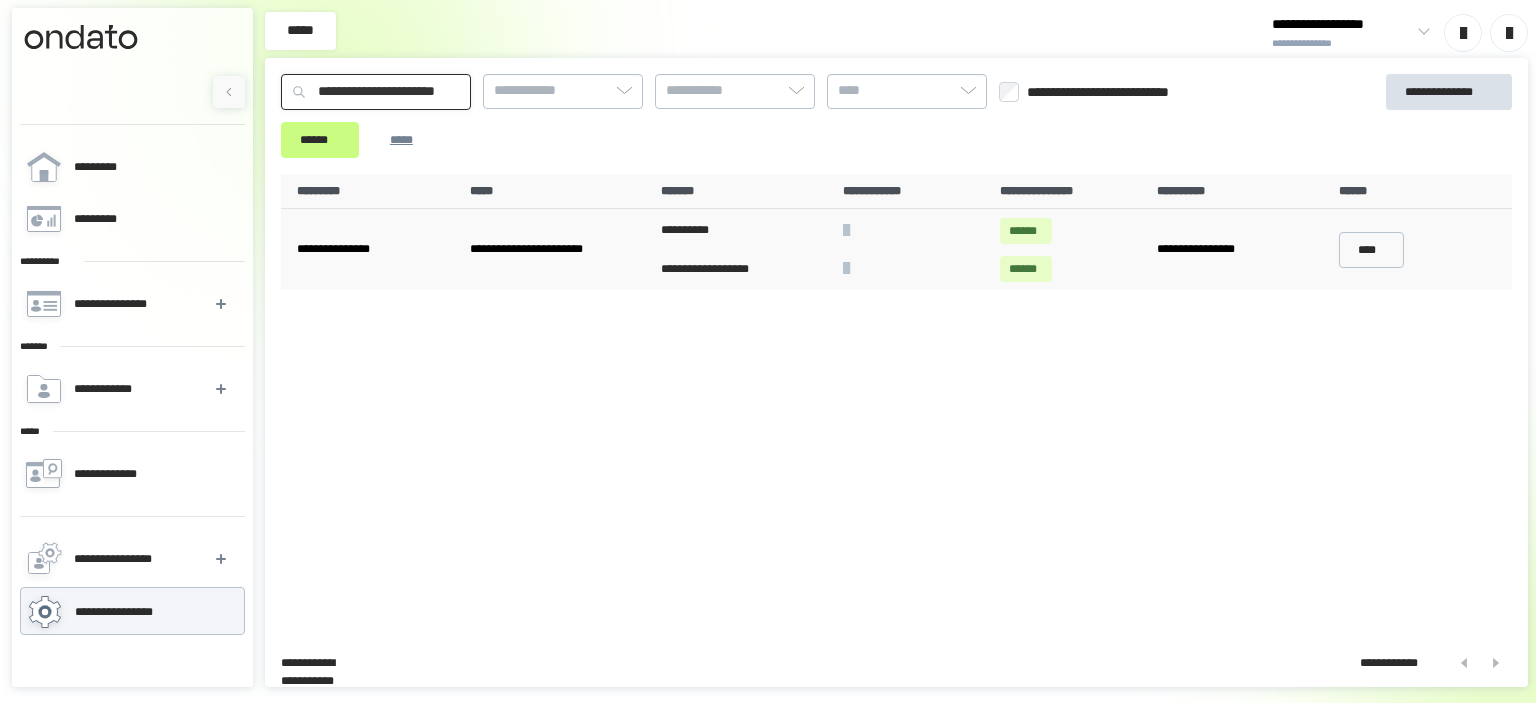 drag, startPoint x: 415, startPoint y: 90, endPoint x: 152, endPoint y: 95, distance: 263.04752 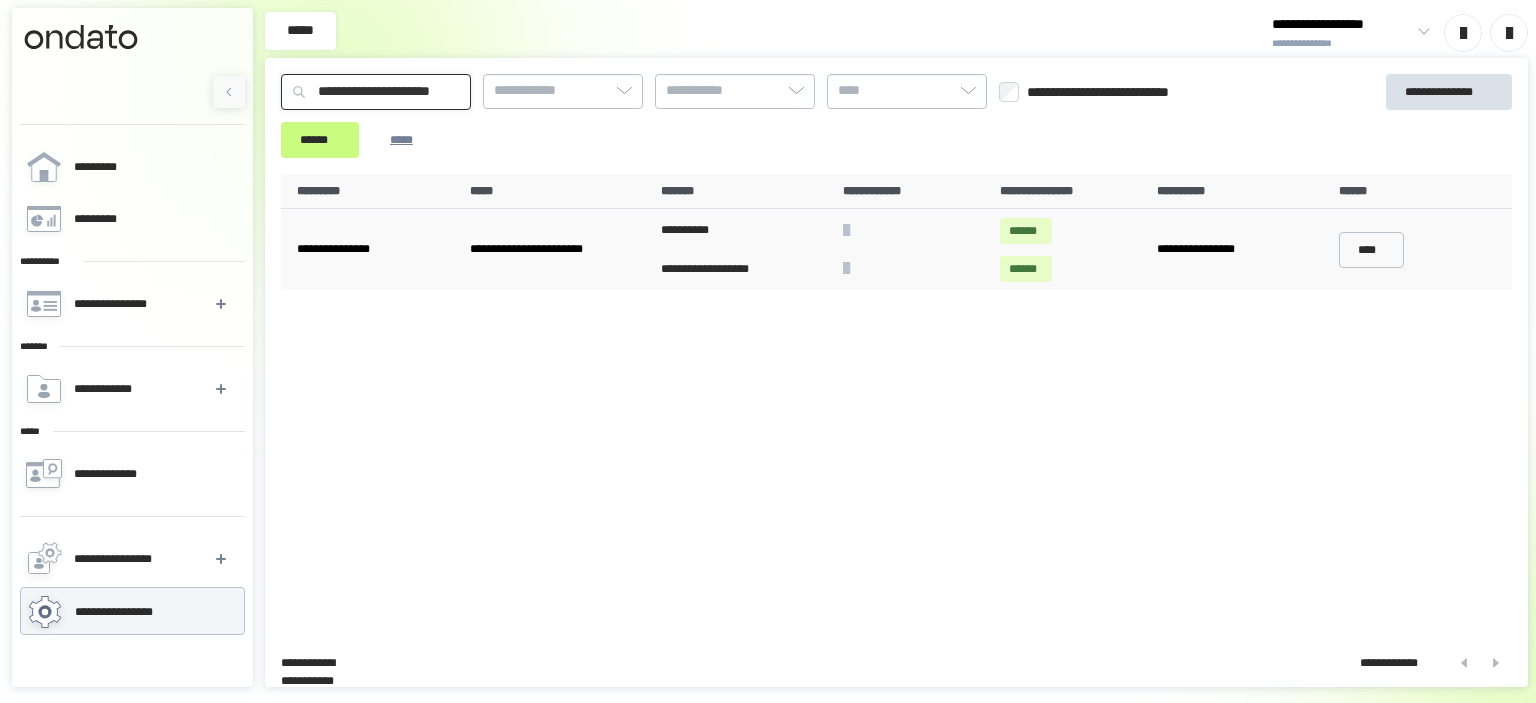 click on "******" at bounding box center [320, 140] 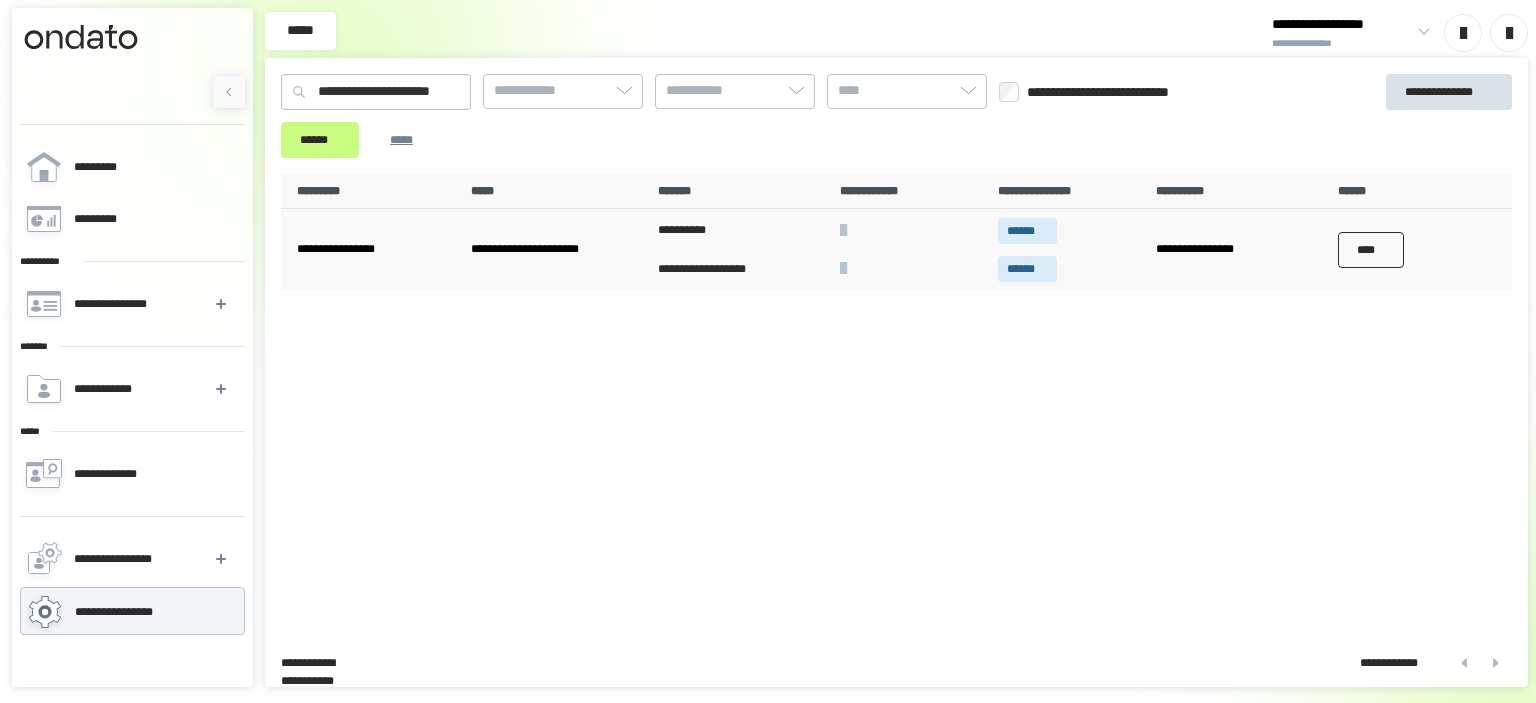 click on "****" at bounding box center (1371, 249) 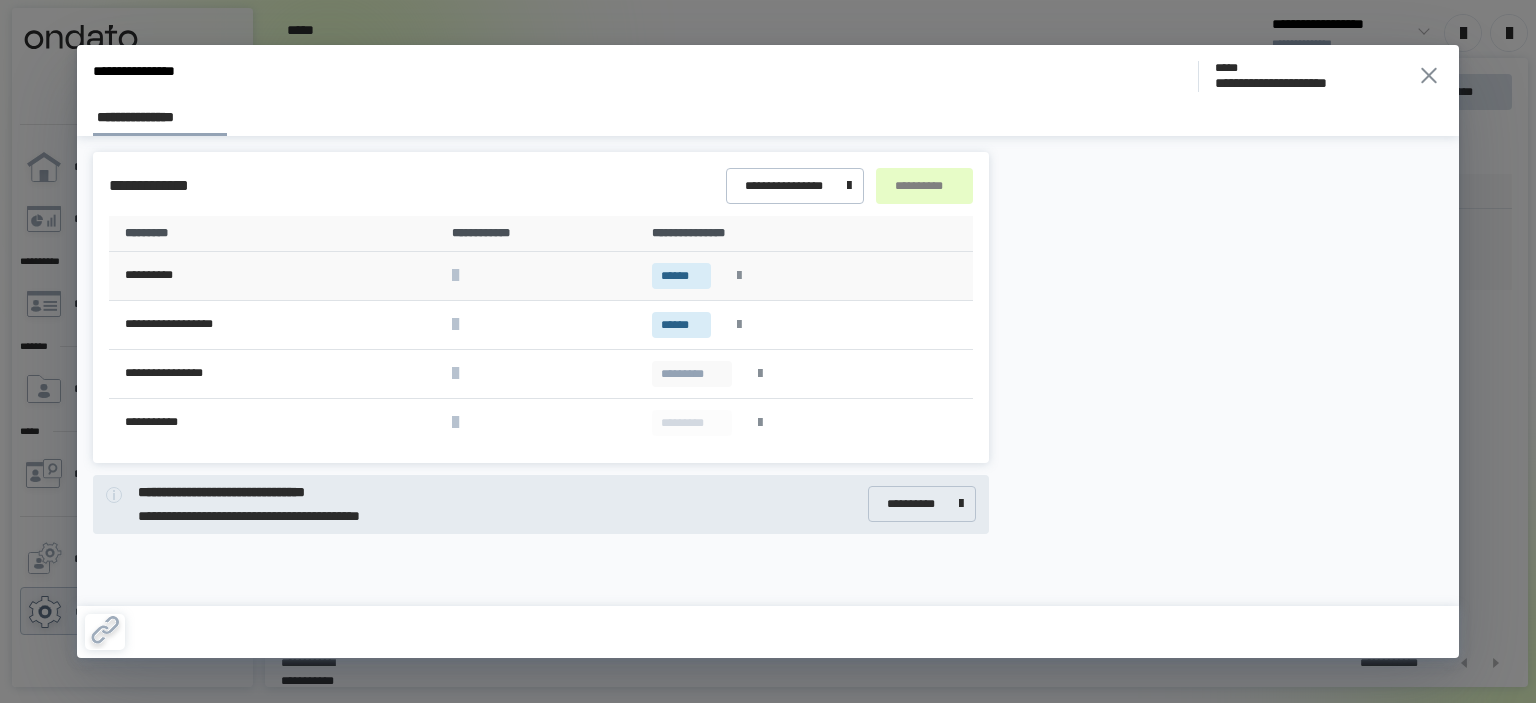 click at bounding box center [739, 276] 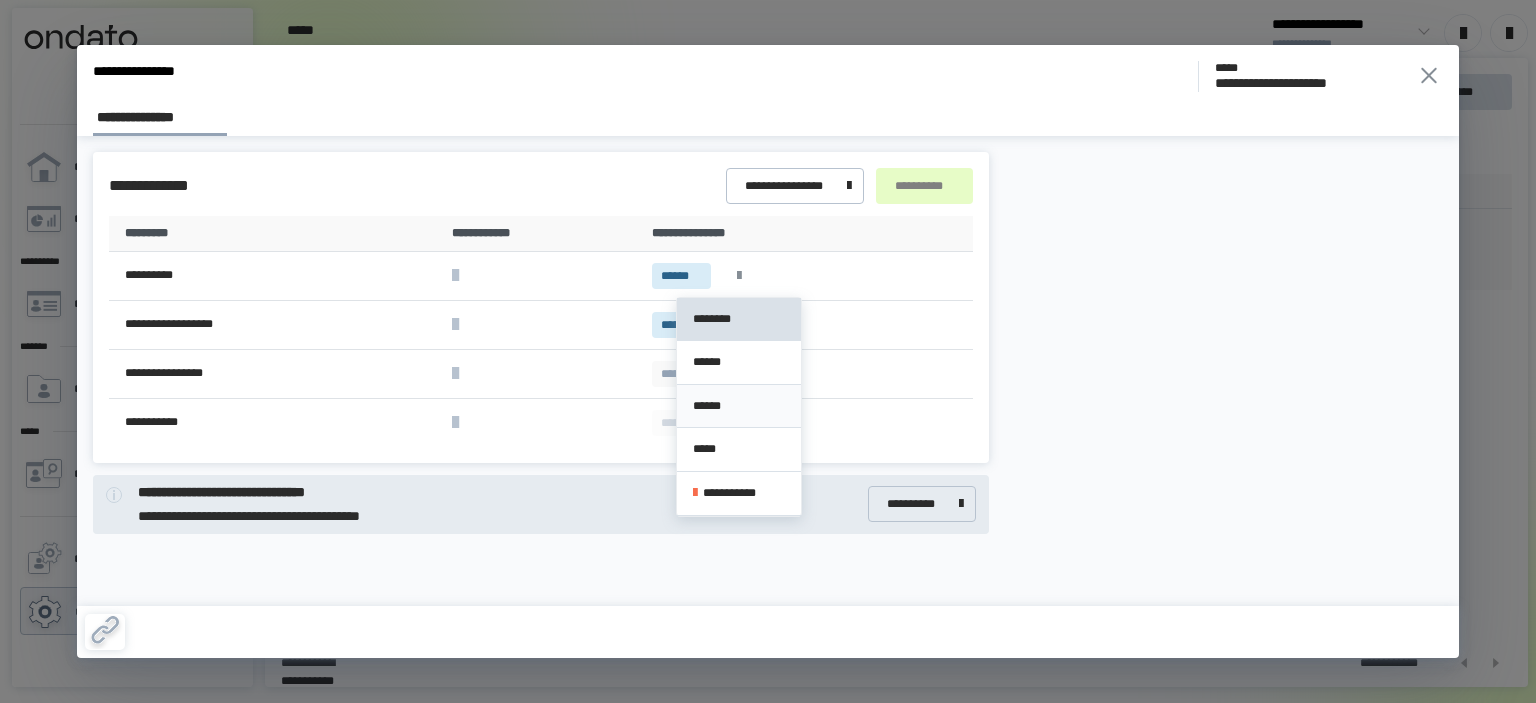 click on "******" at bounding box center (739, 406) 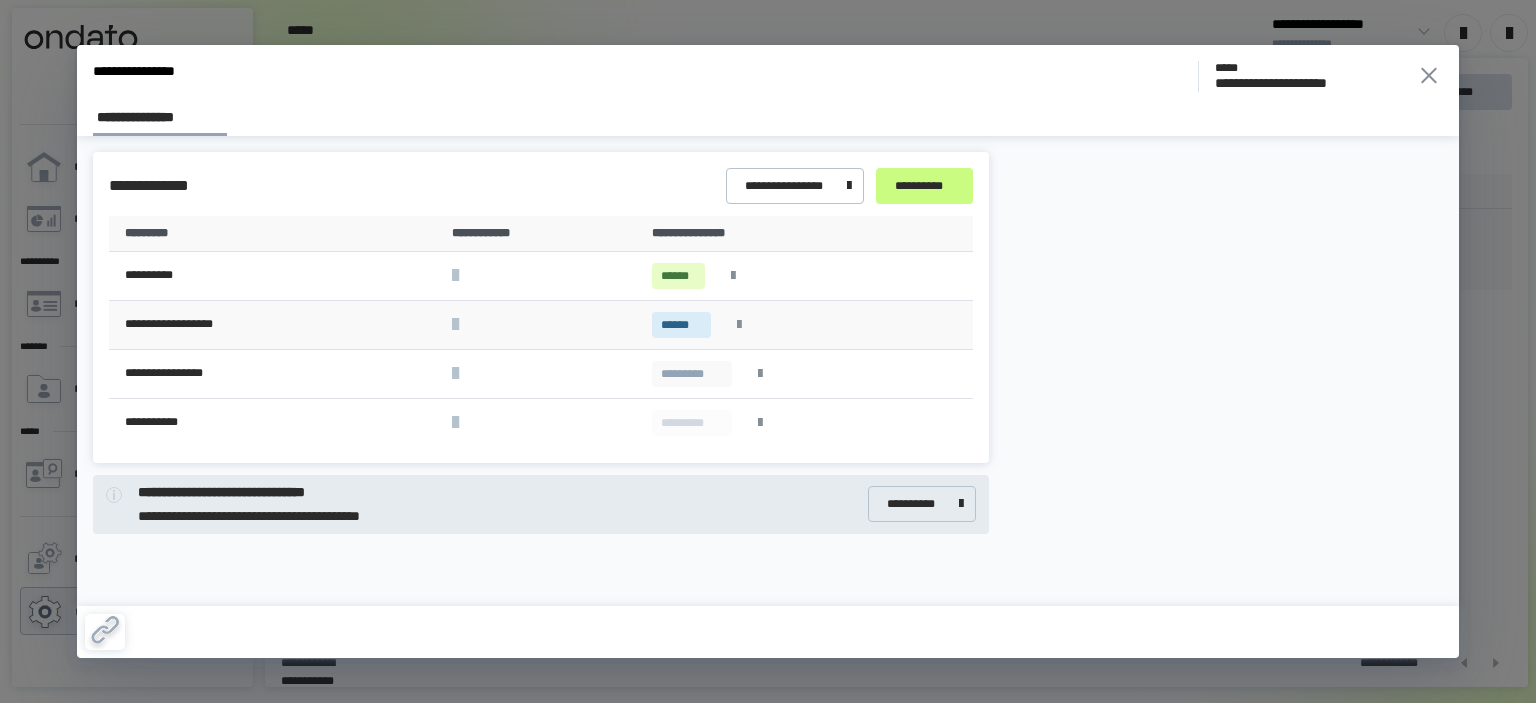 click at bounding box center [739, 325] 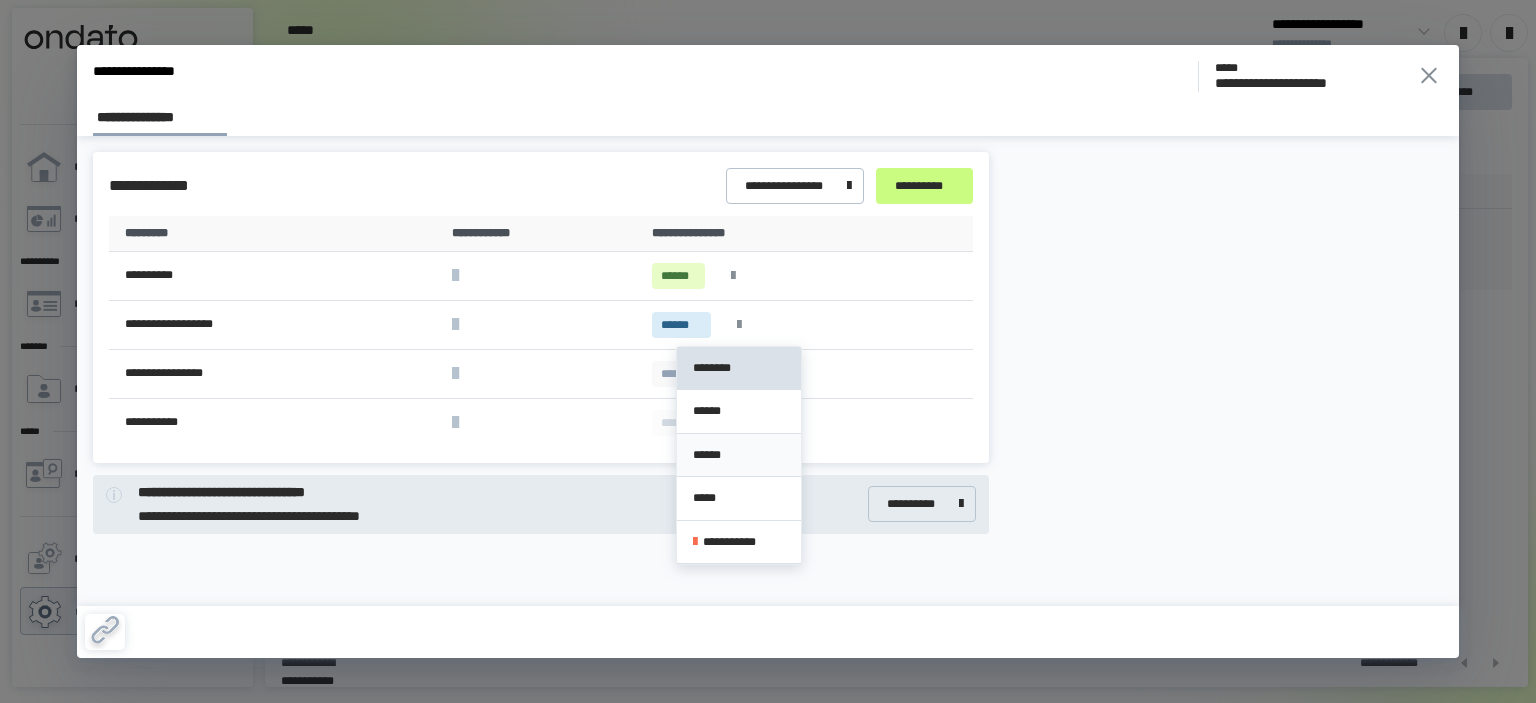 click on "******" at bounding box center [739, 455] 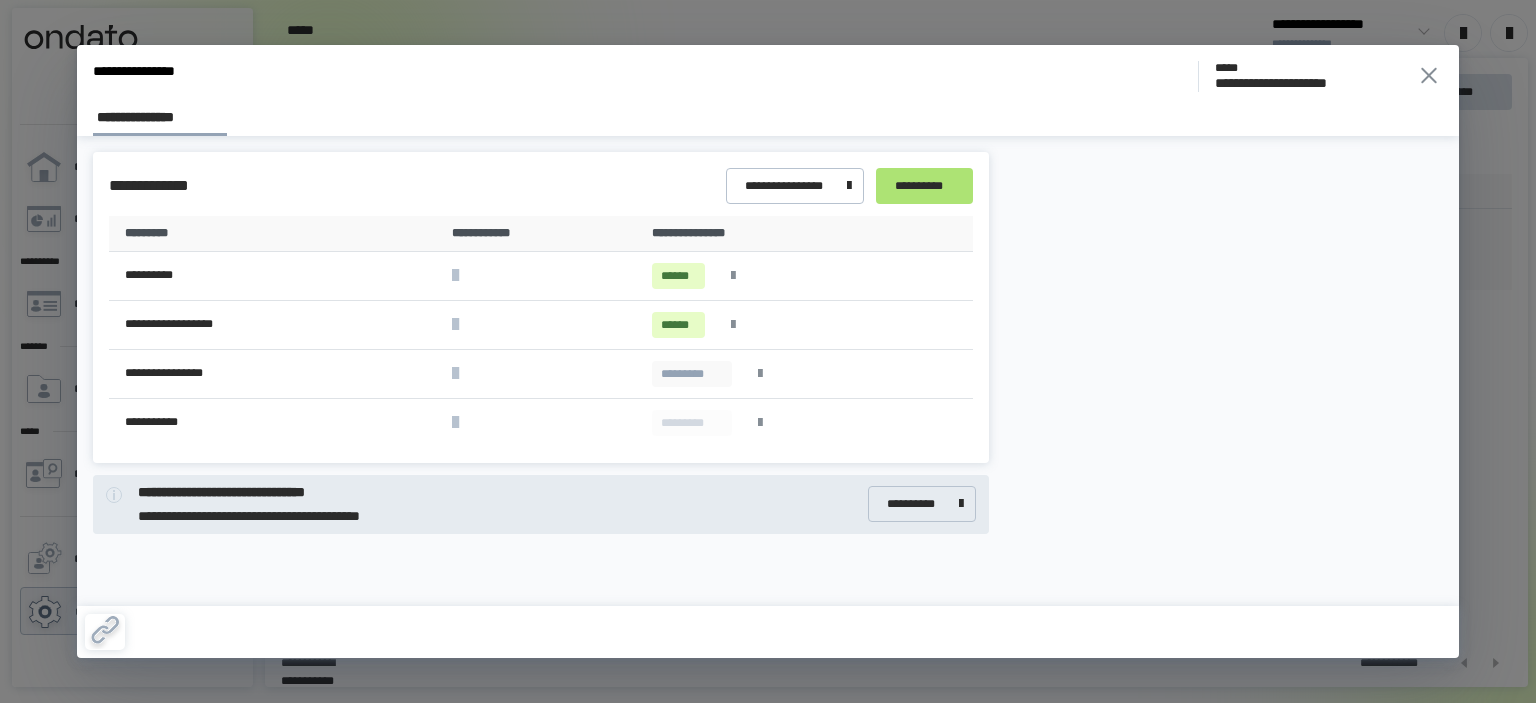 click on "**********" at bounding box center (924, 186) 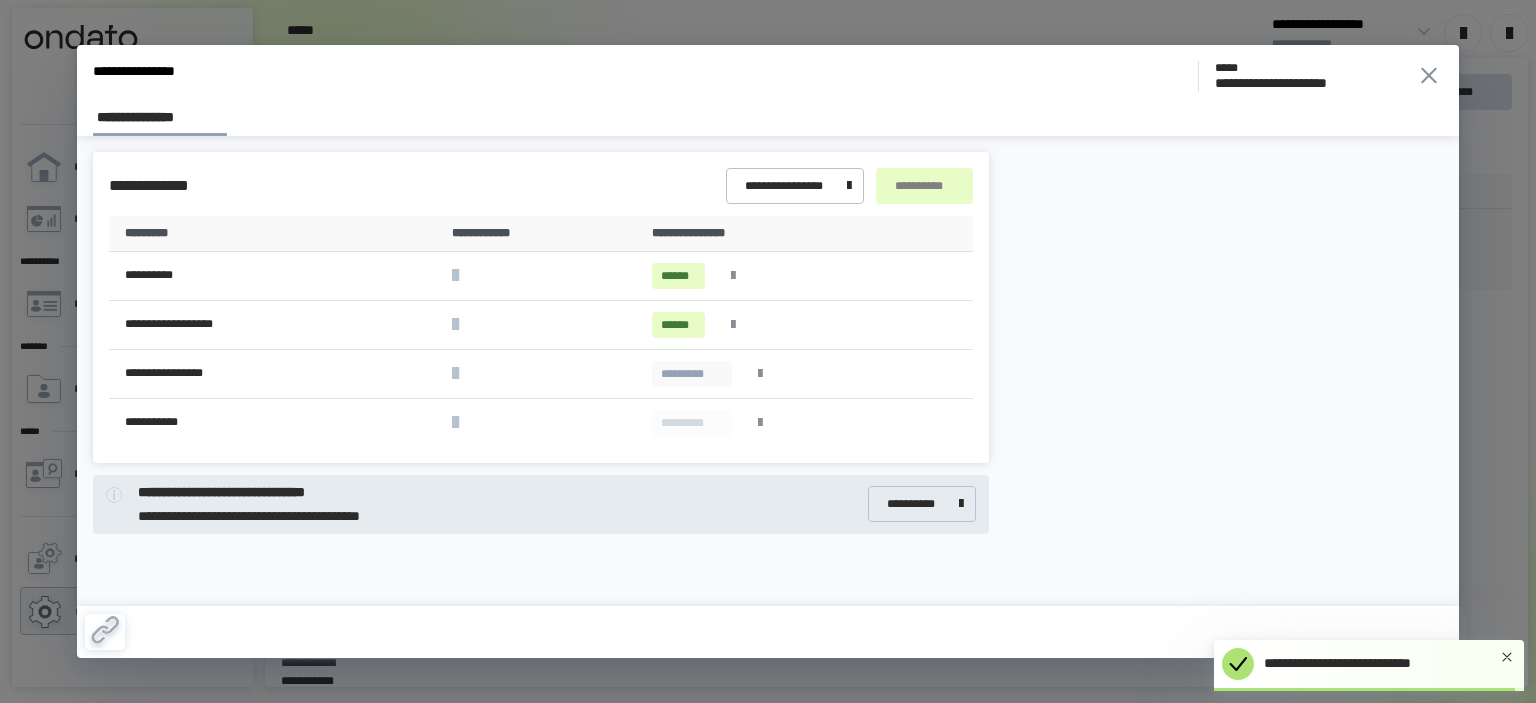 click 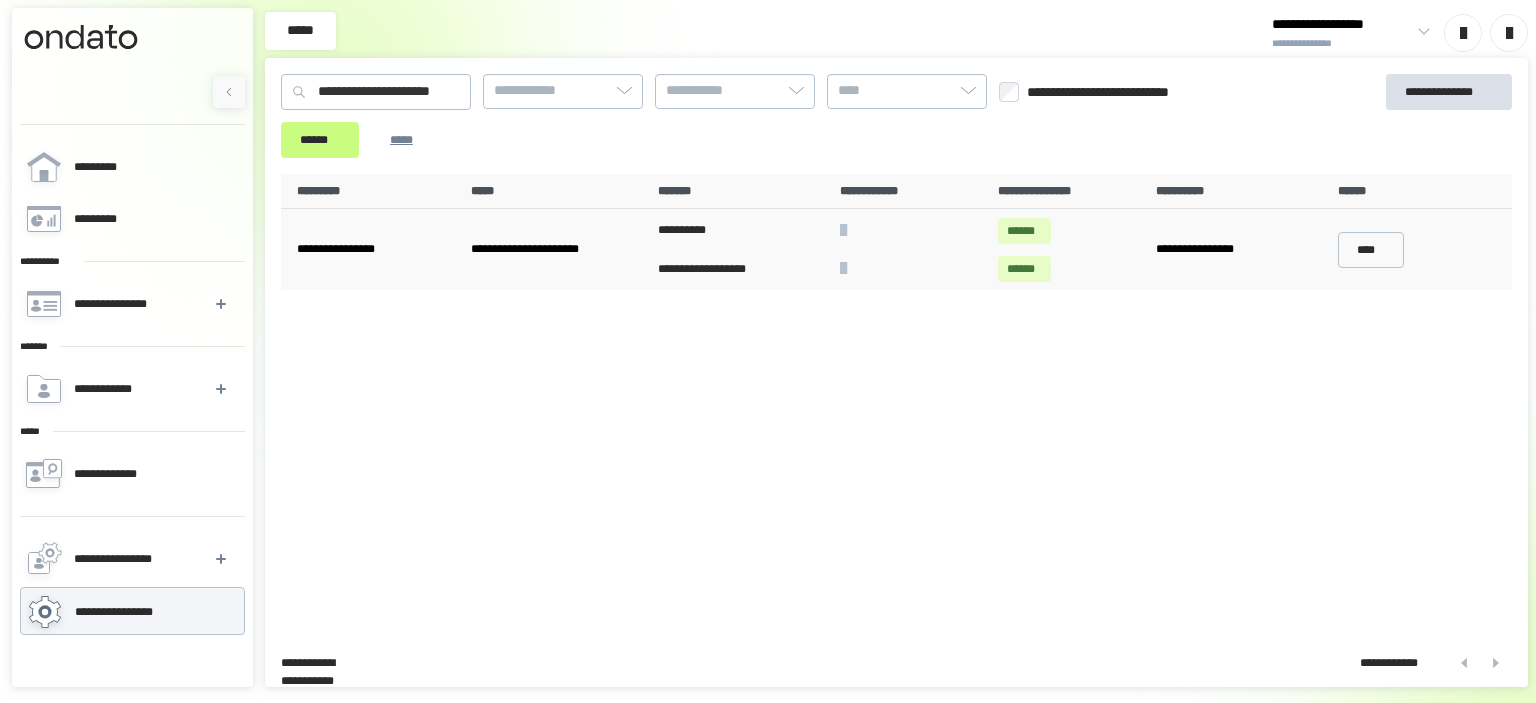 click on "**********" at bounding box center (896, 402) 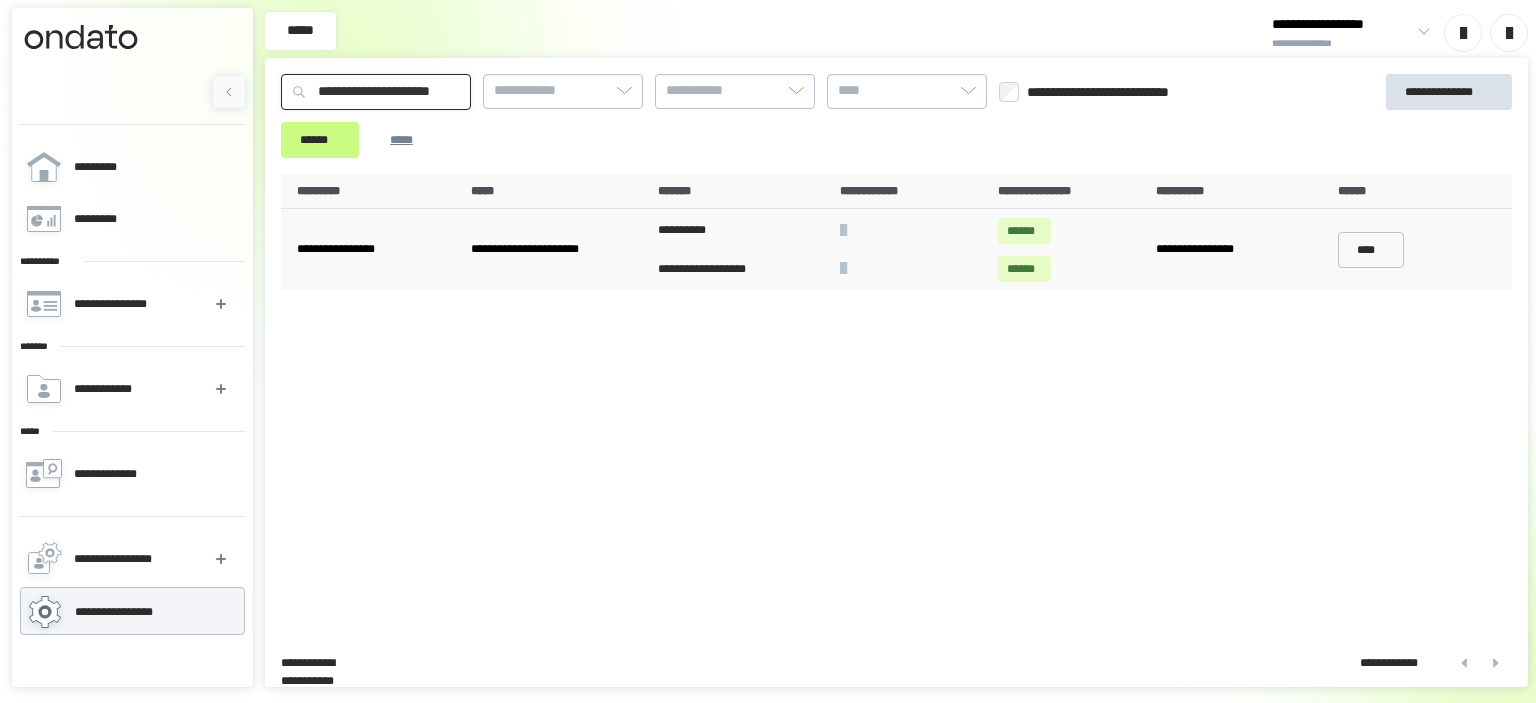 click on "**********" at bounding box center [376, 92] 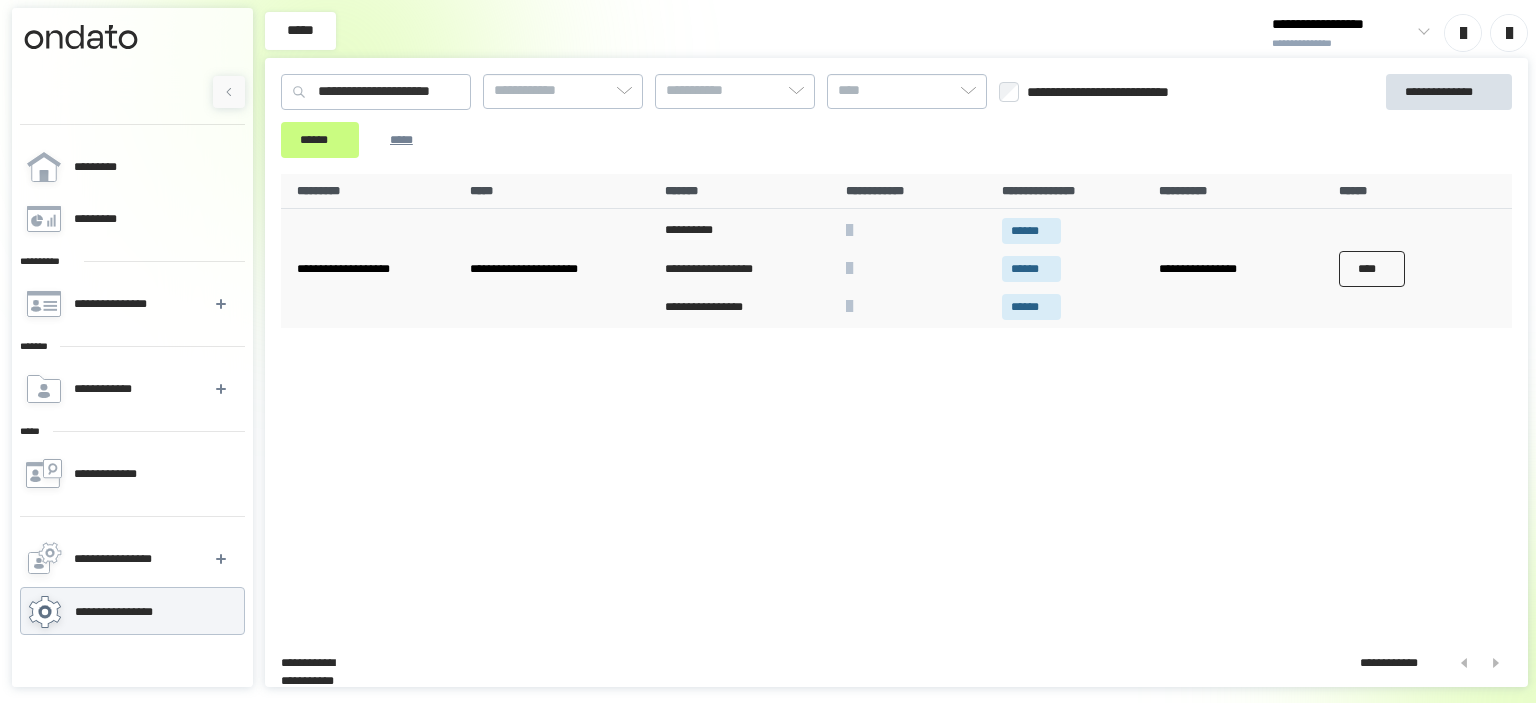 click on "****" at bounding box center (1372, 269) 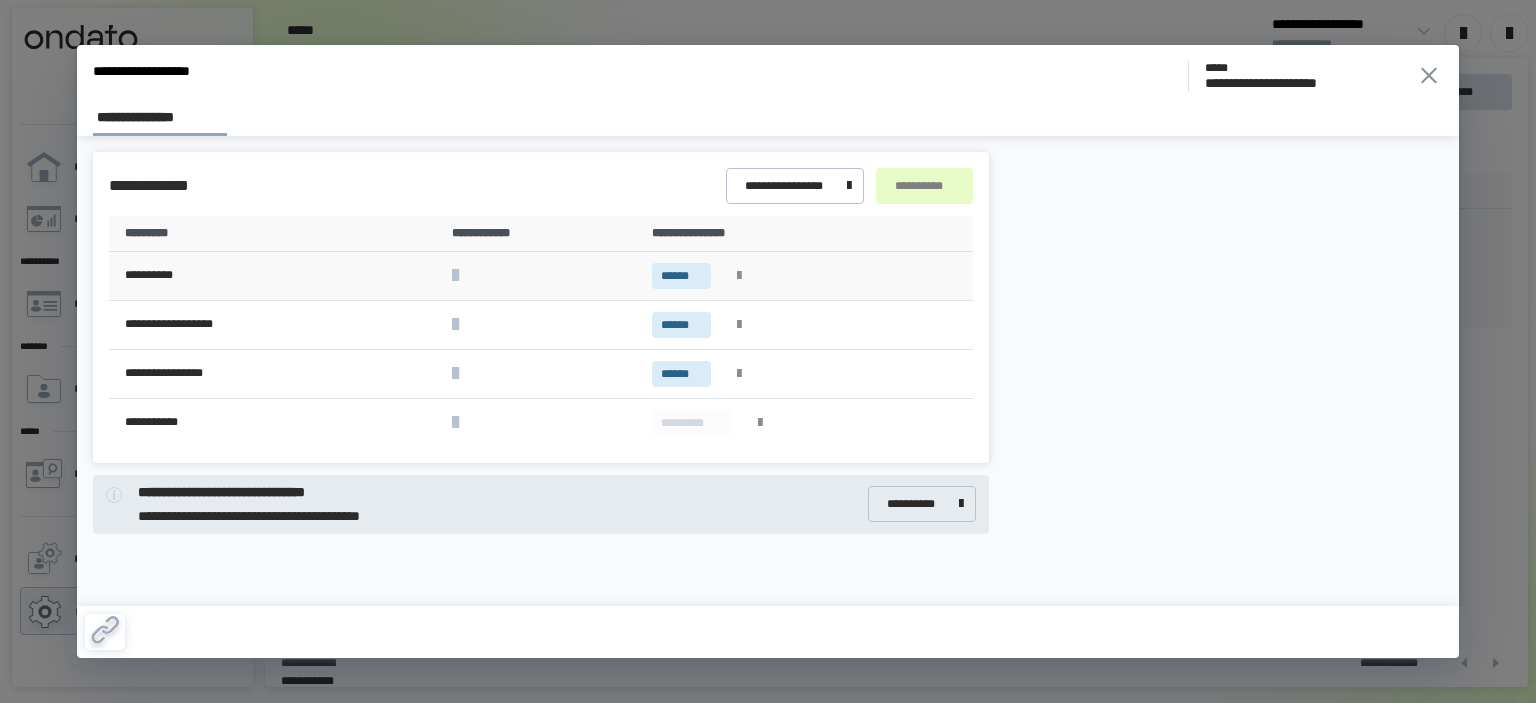 click at bounding box center (739, 276) 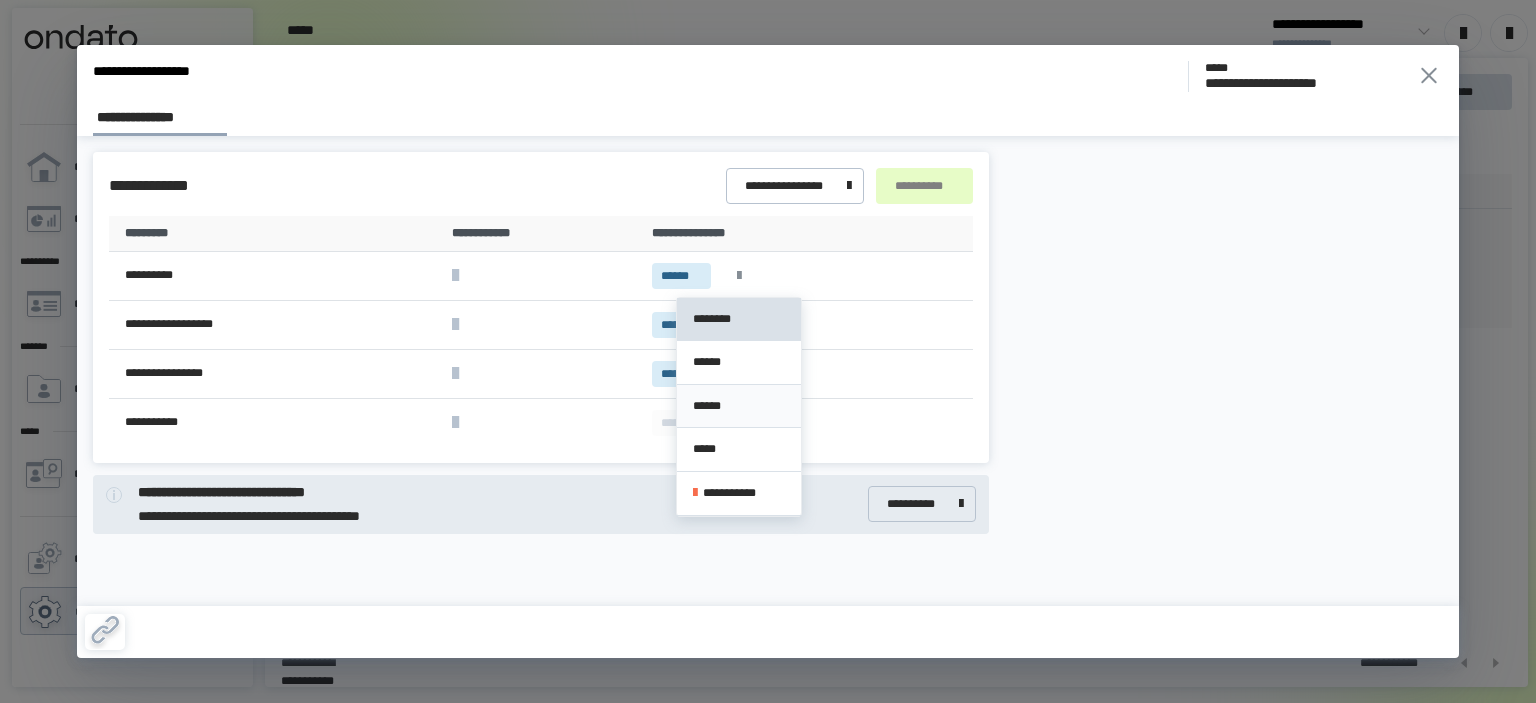 click on "******" at bounding box center (739, 406) 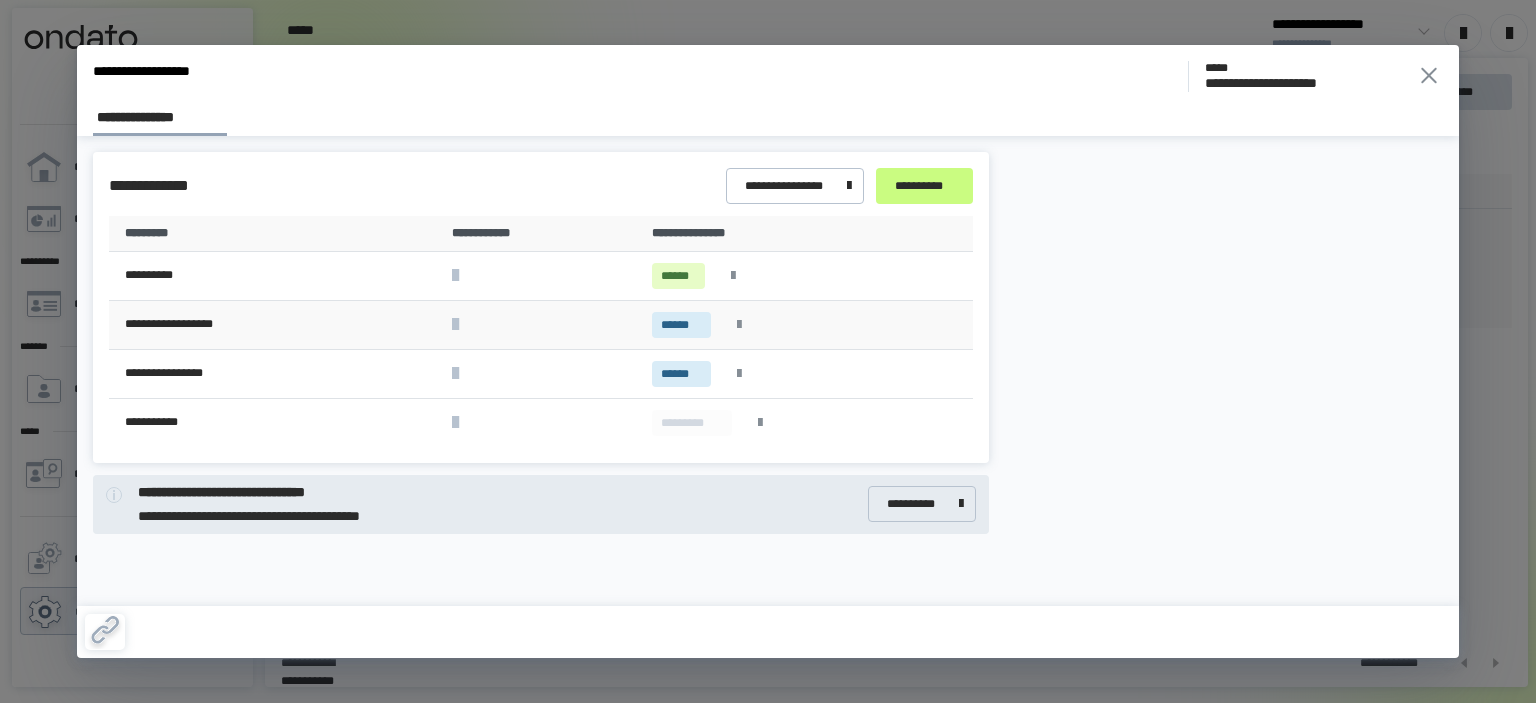 click at bounding box center [739, 325] 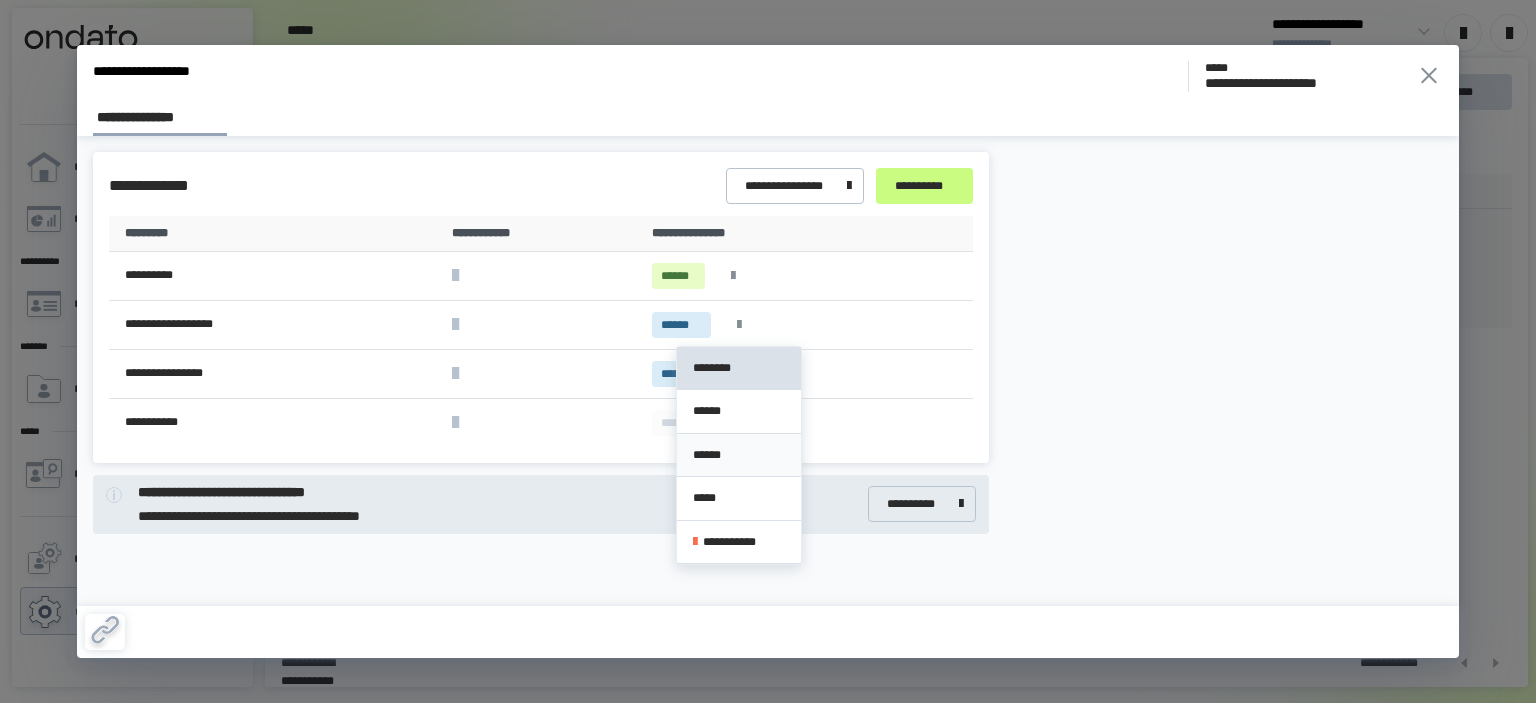 click on "******" at bounding box center (739, 455) 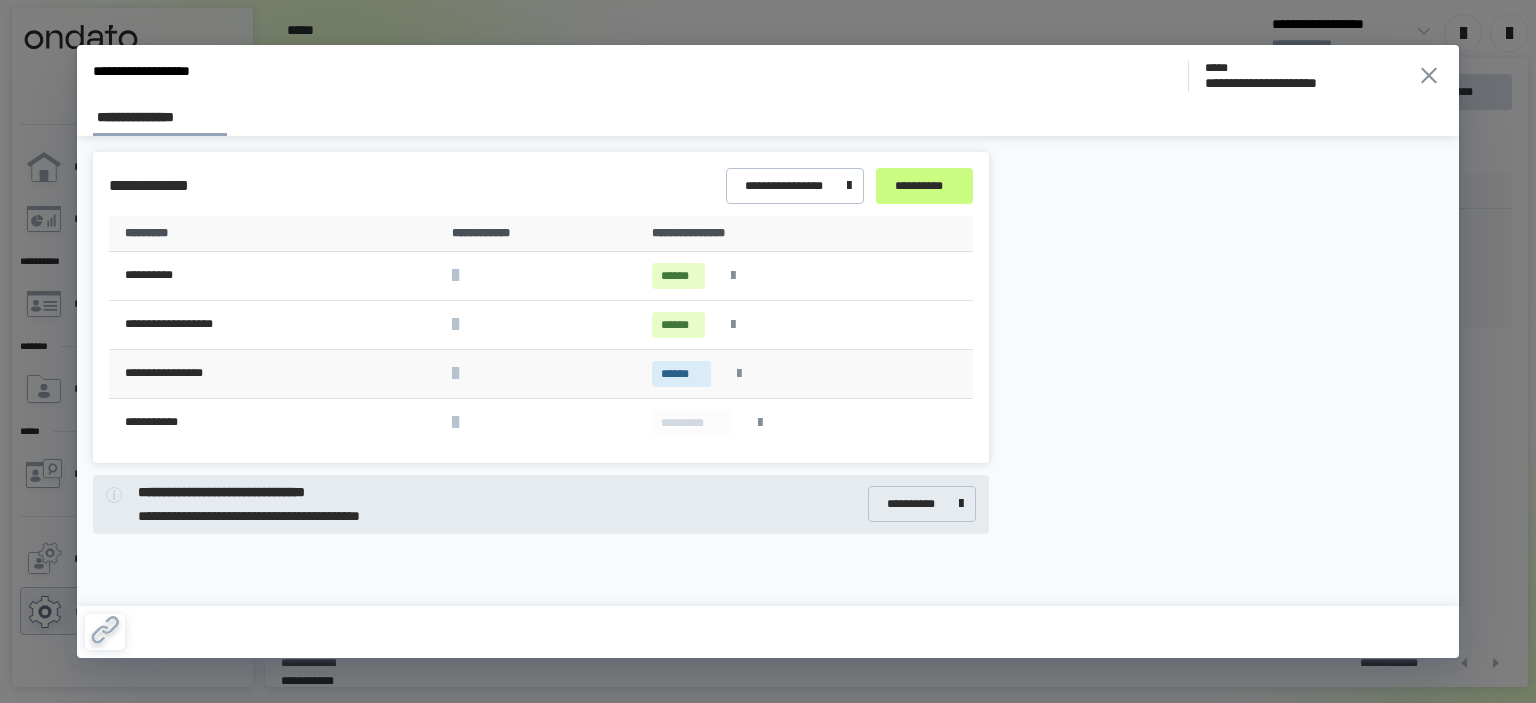 click at bounding box center (739, 374) 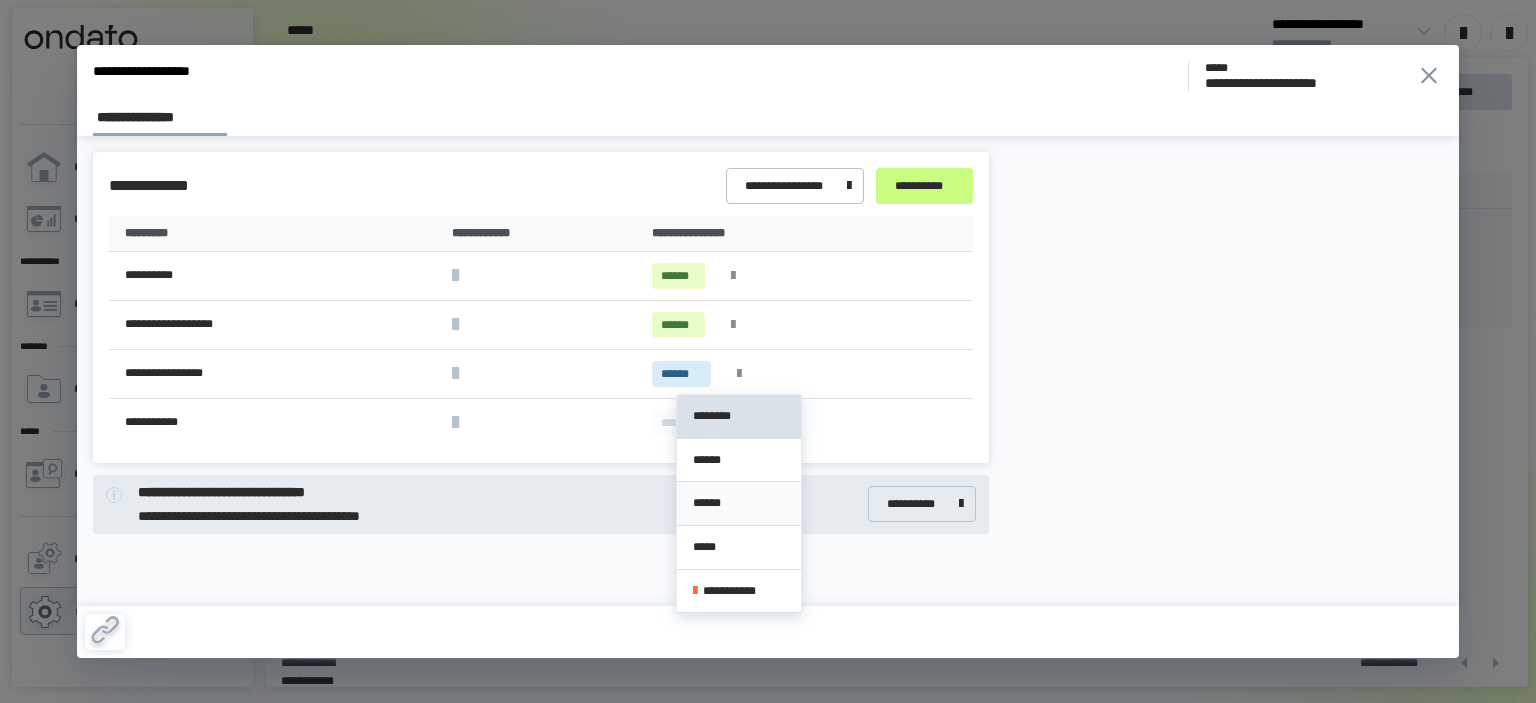 click on "******" at bounding box center (739, 503) 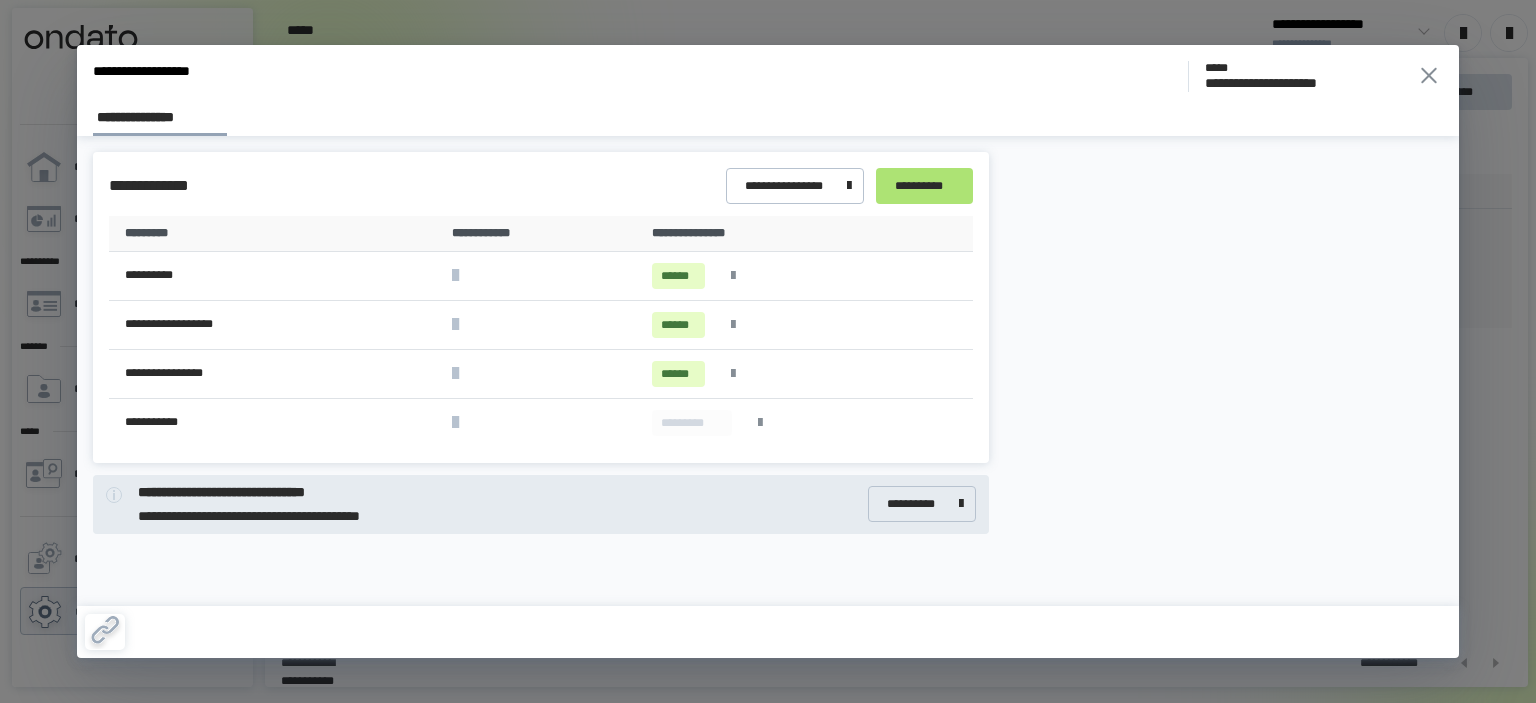 click on "**********" at bounding box center (924, 186) 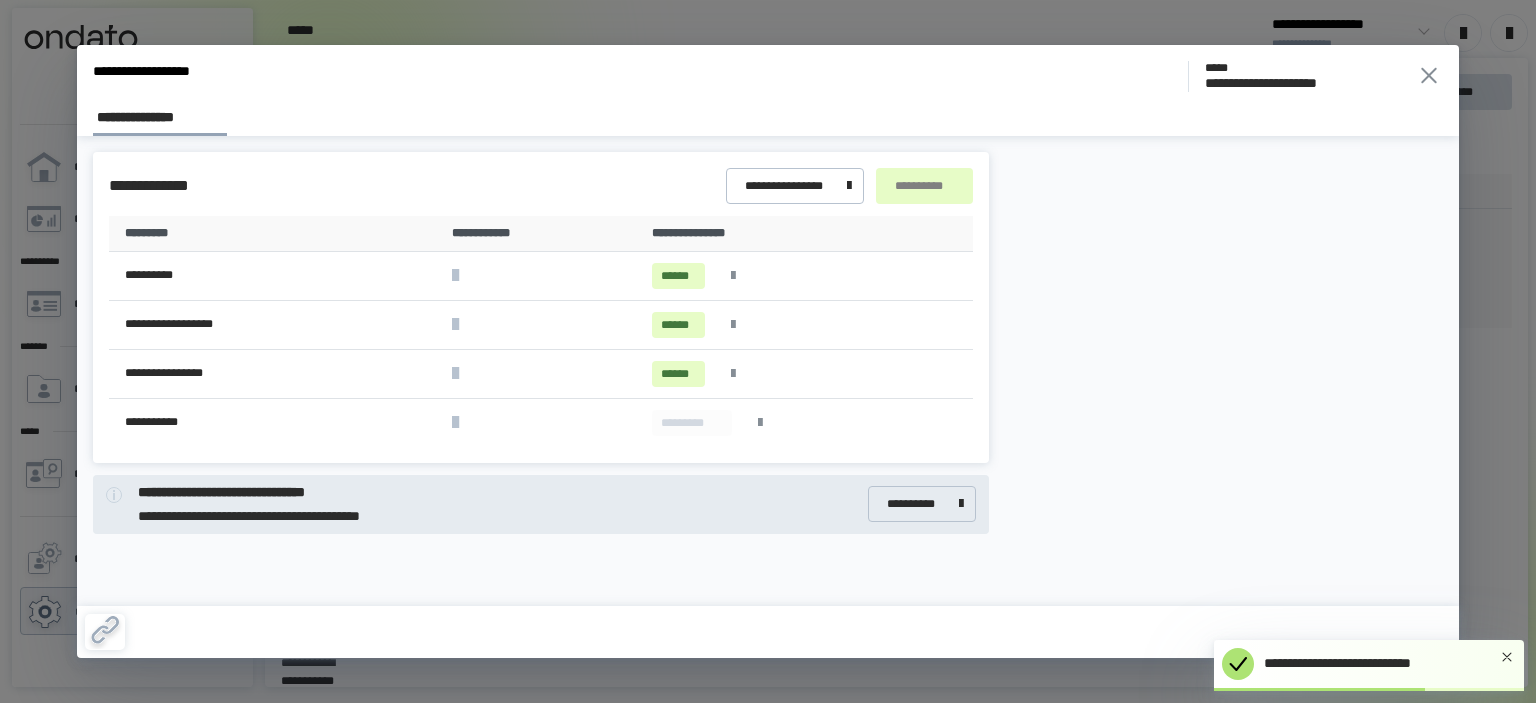 click 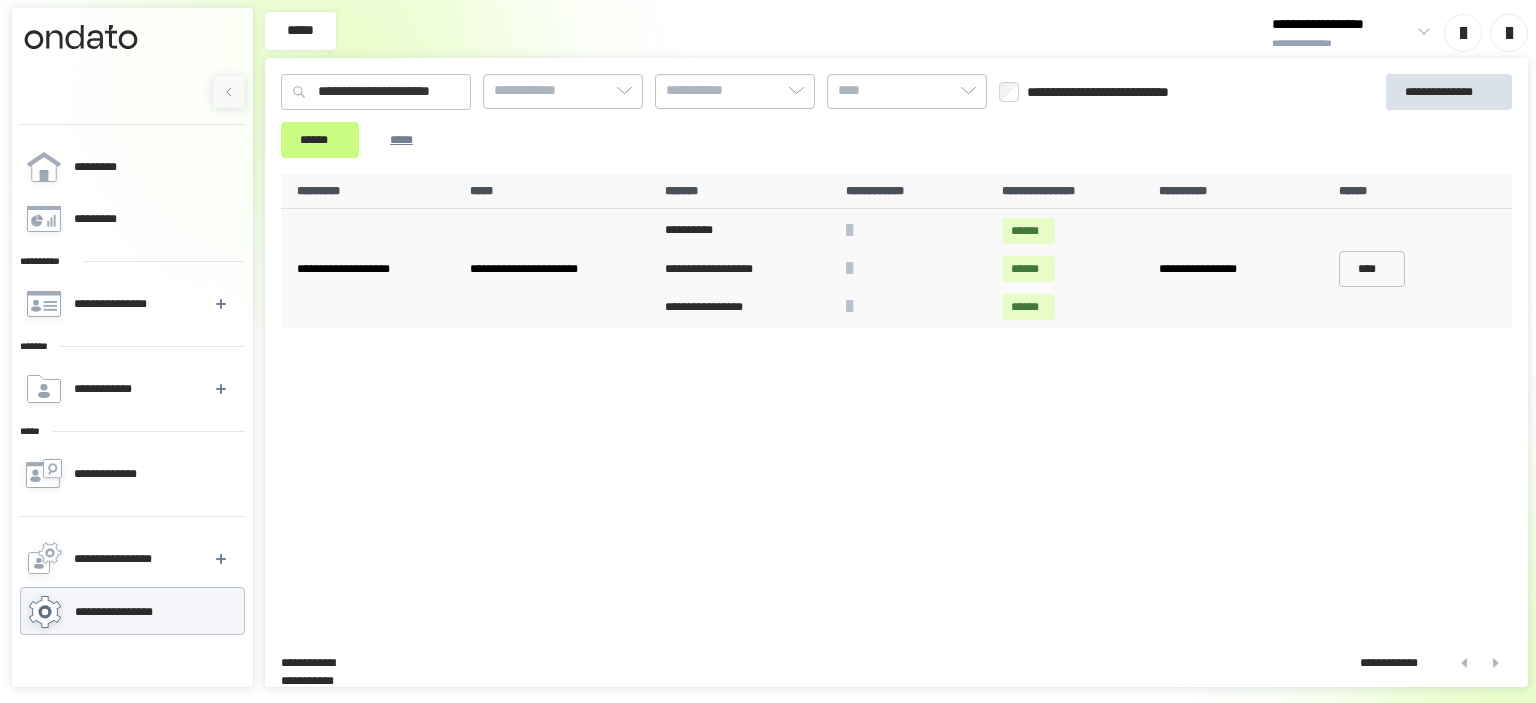 click on "**********" at bounding box center (896, 402) 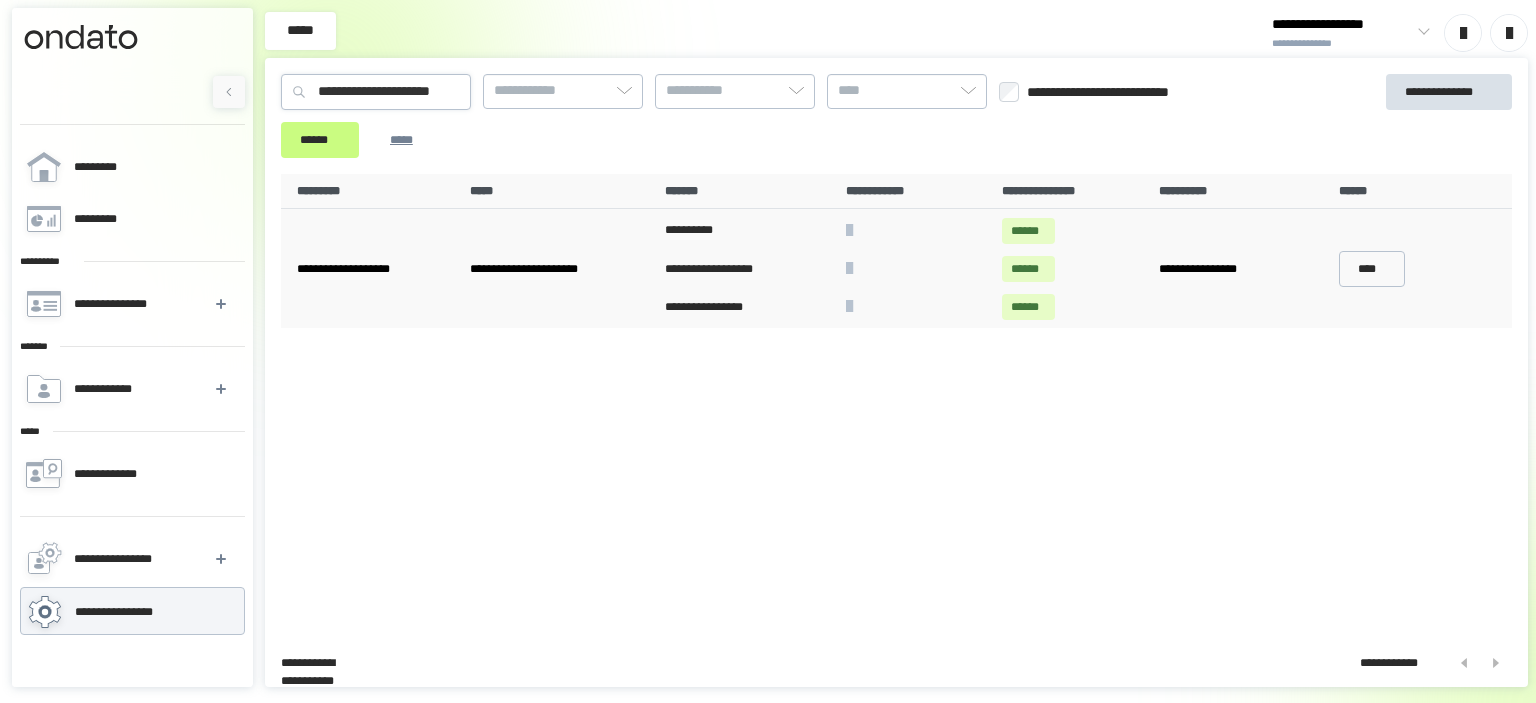 drag, startPoint x: 533, startPoint y: 87, endPoint x: 485, endPoint y: 89, distance: 48.04165 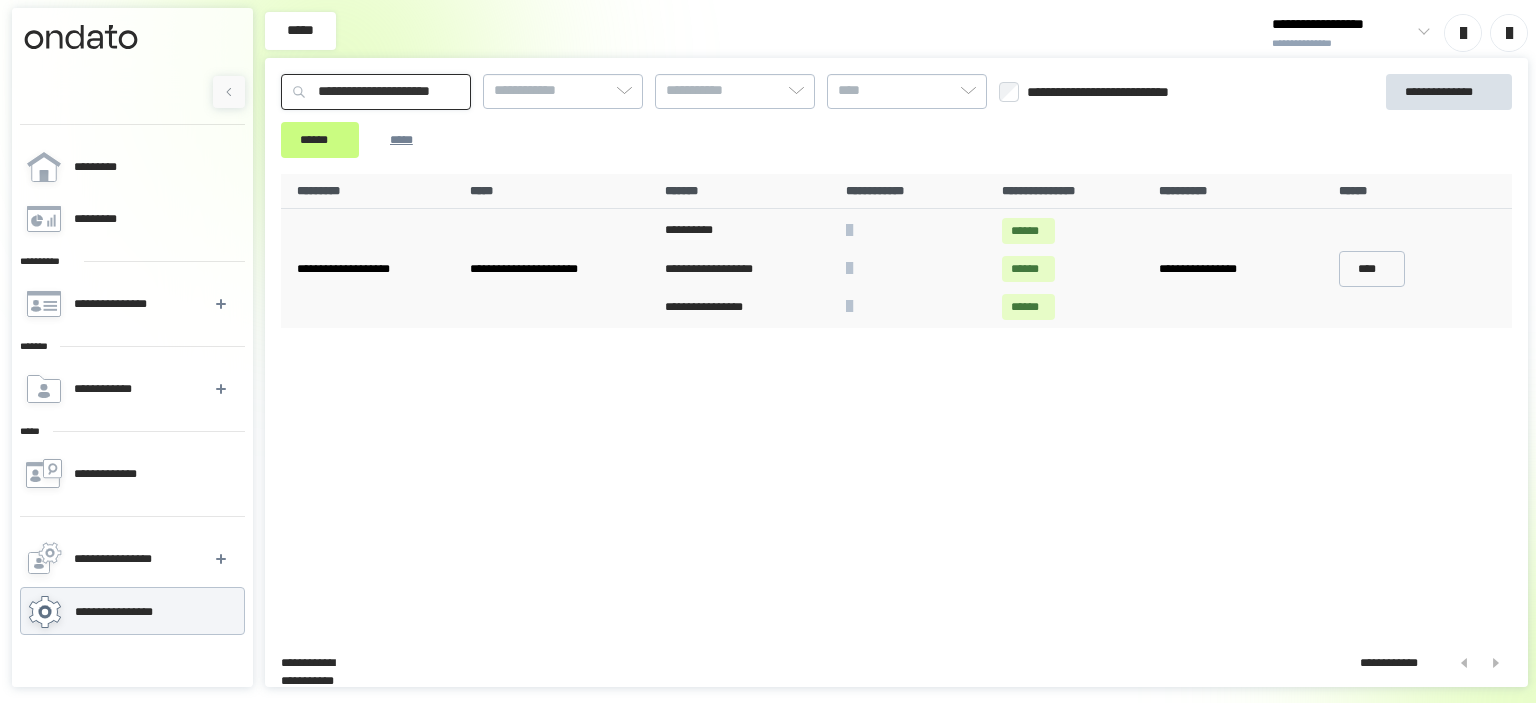 drag, startPoint x: 504, startPoint y: 97, endPoint x: 236, endPoint y: 75, distance: 268.90146 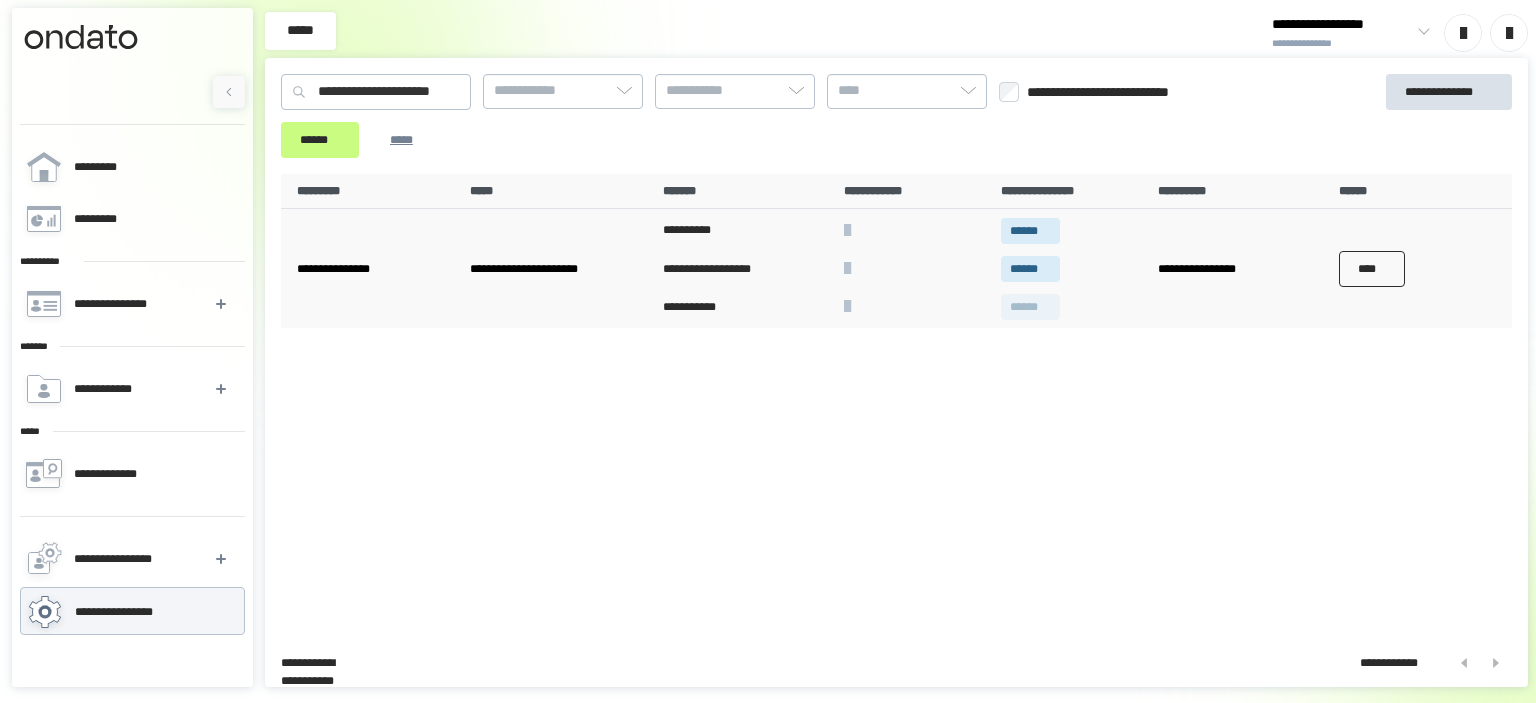 click on "****" at bounding box center [1372, 269] 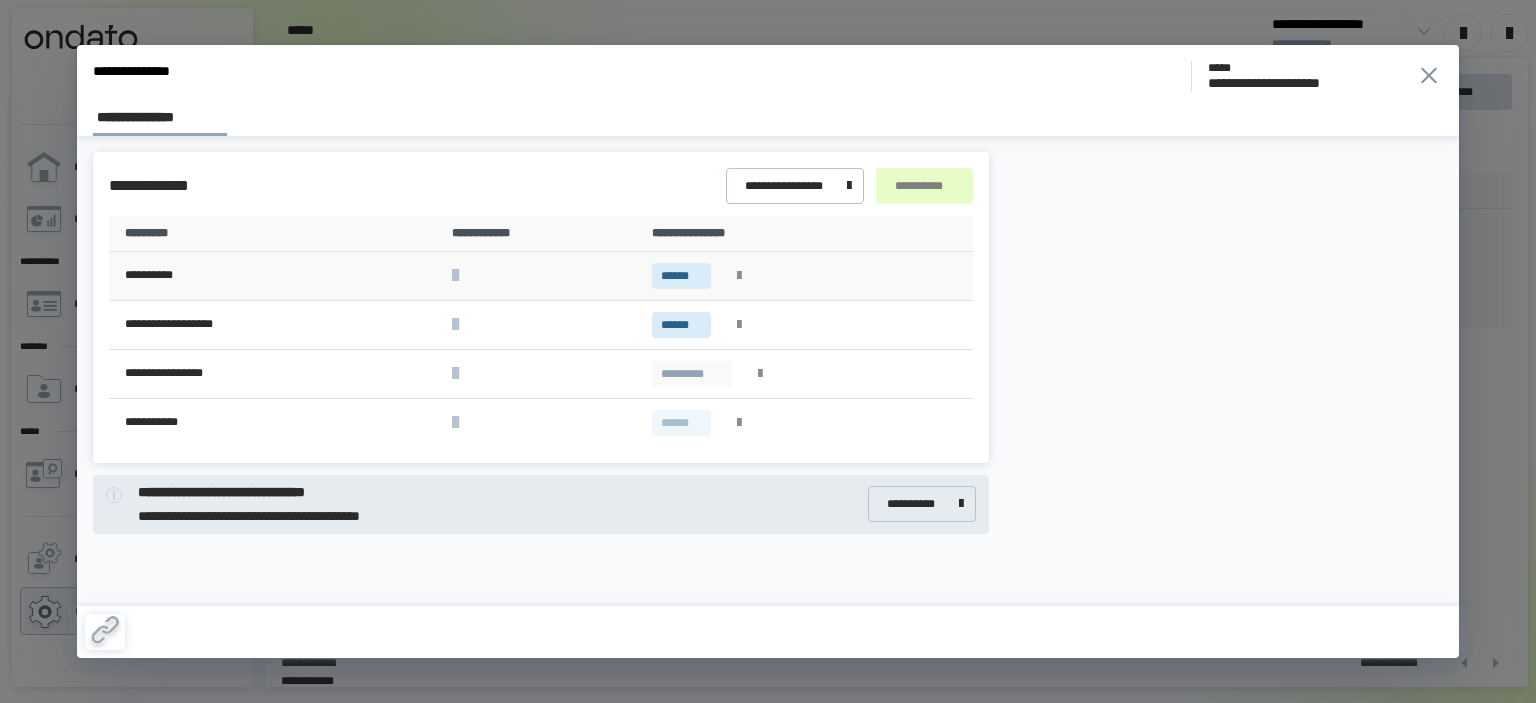 click at bounding box center (739, 276) 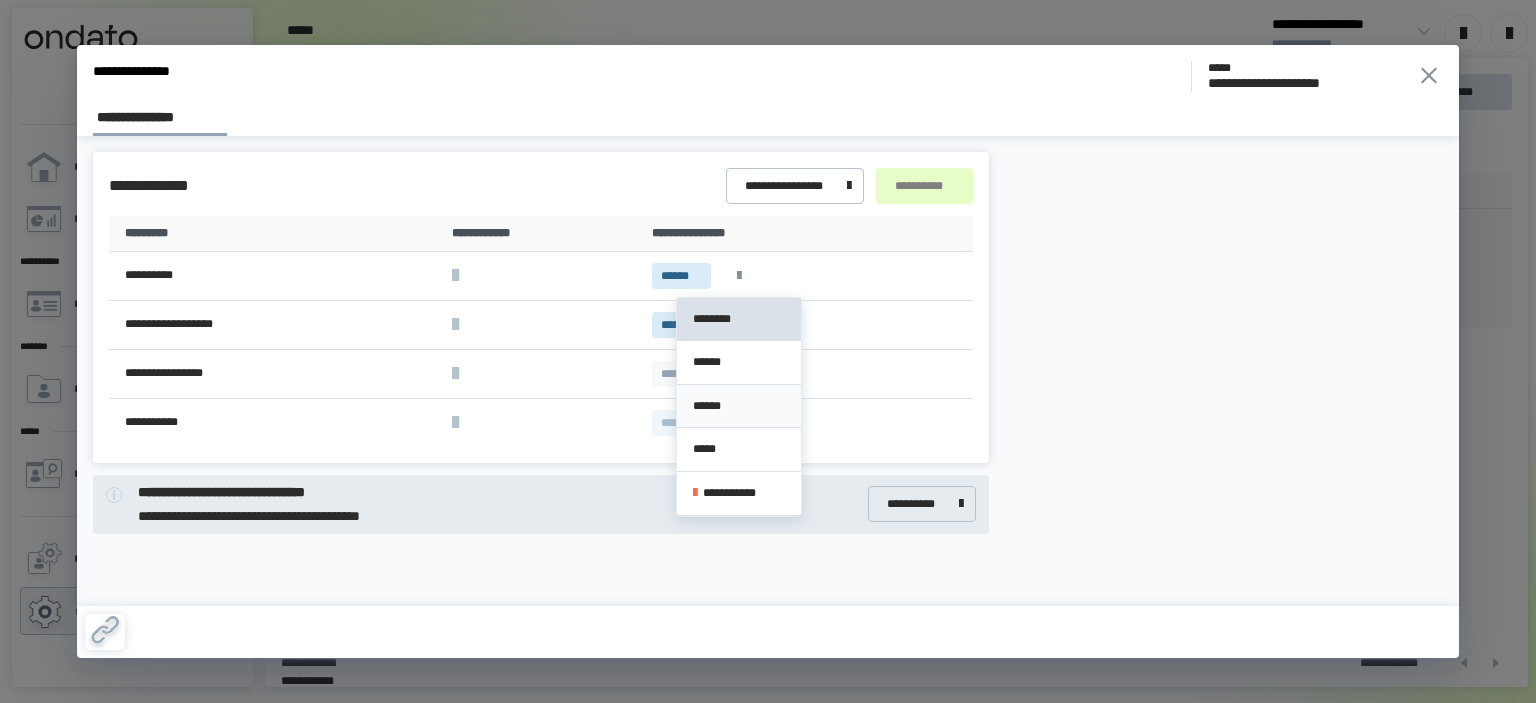 click on "******" at bounding box center (739, 406) 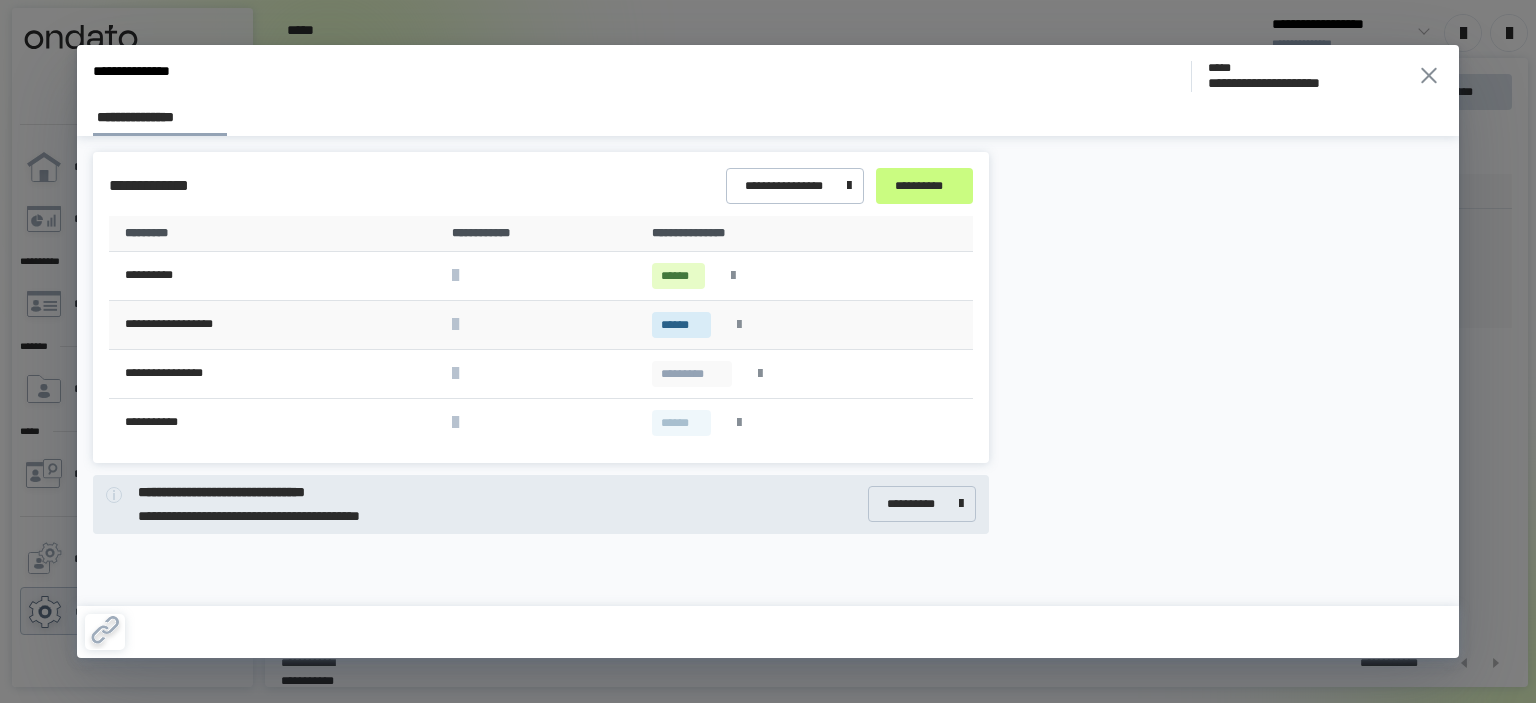 click at bounding box center (739, 325) 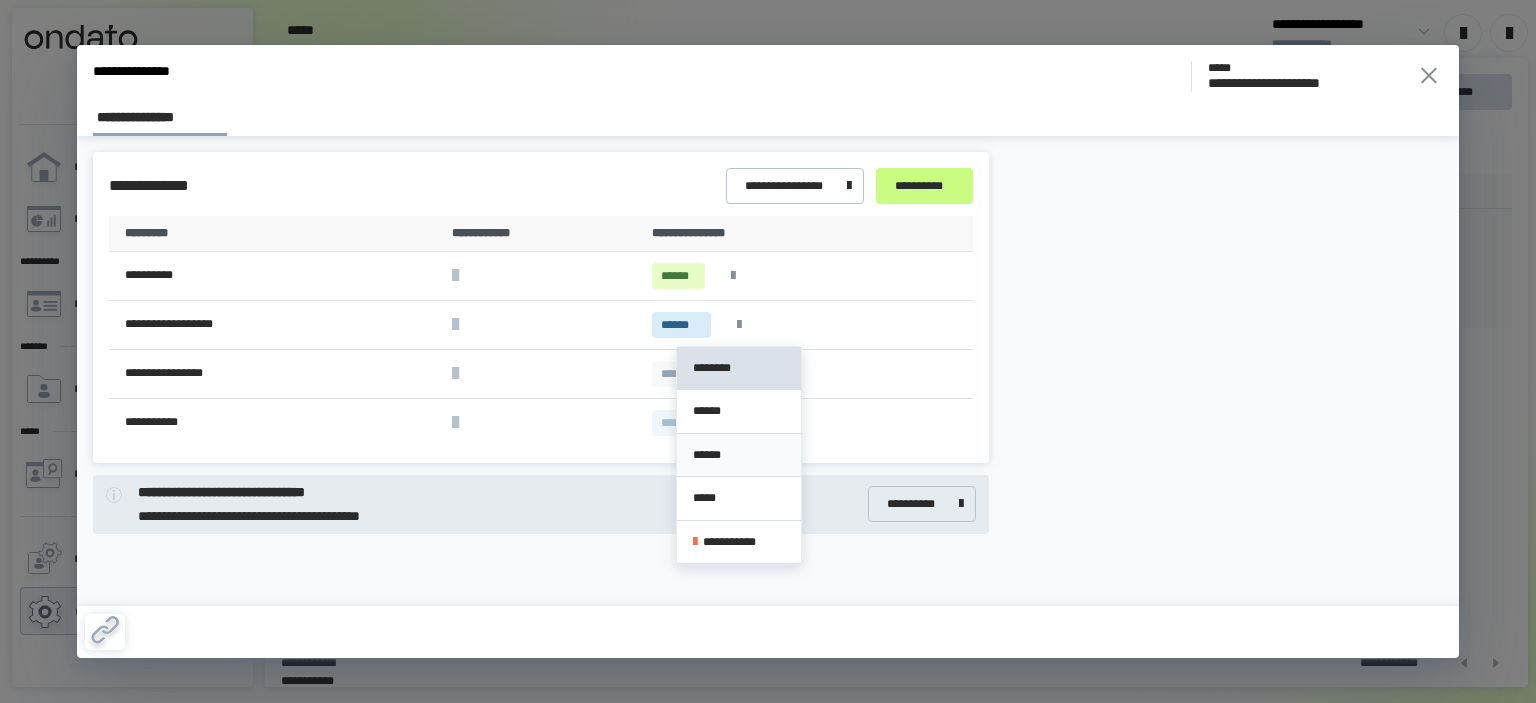 click on "******" at bounding box center (739, 456) 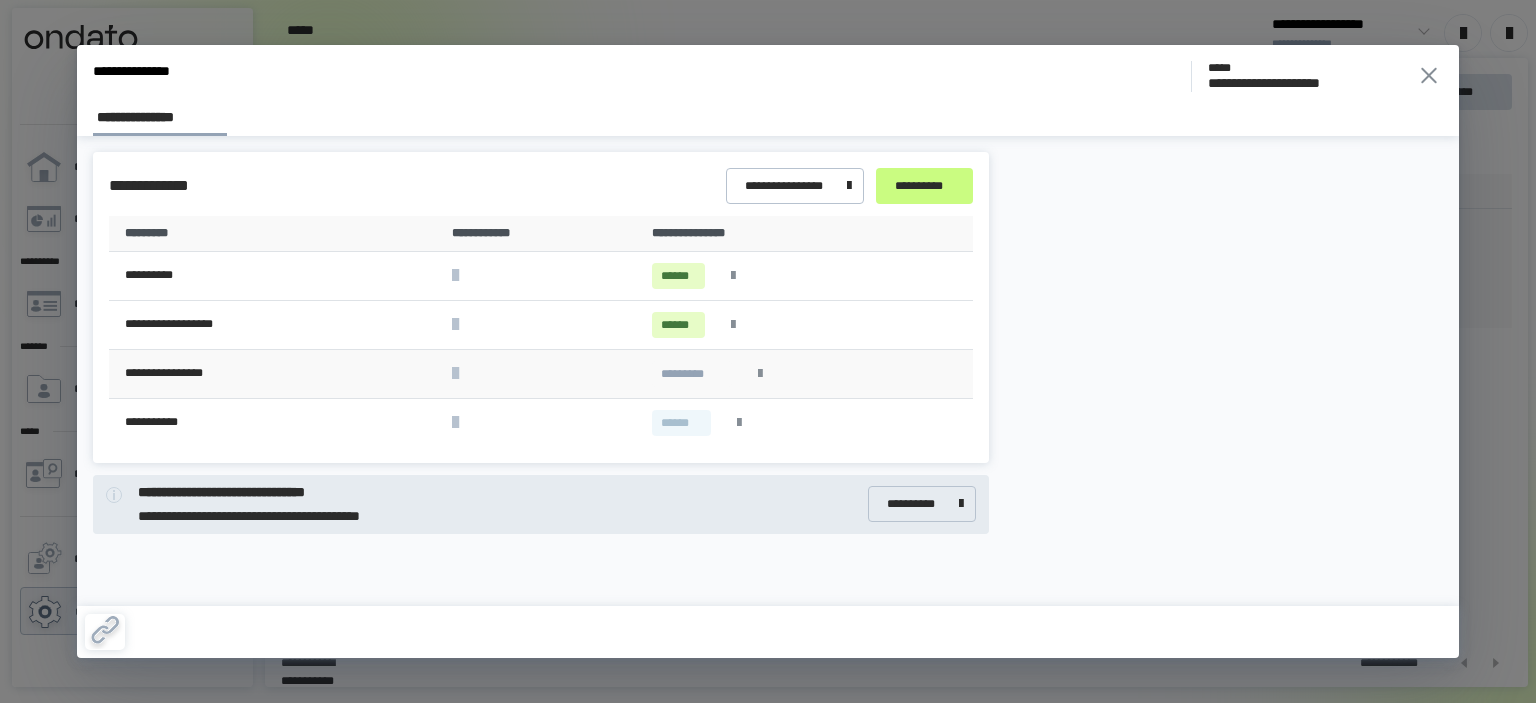 click at bounding box center (760, 374) 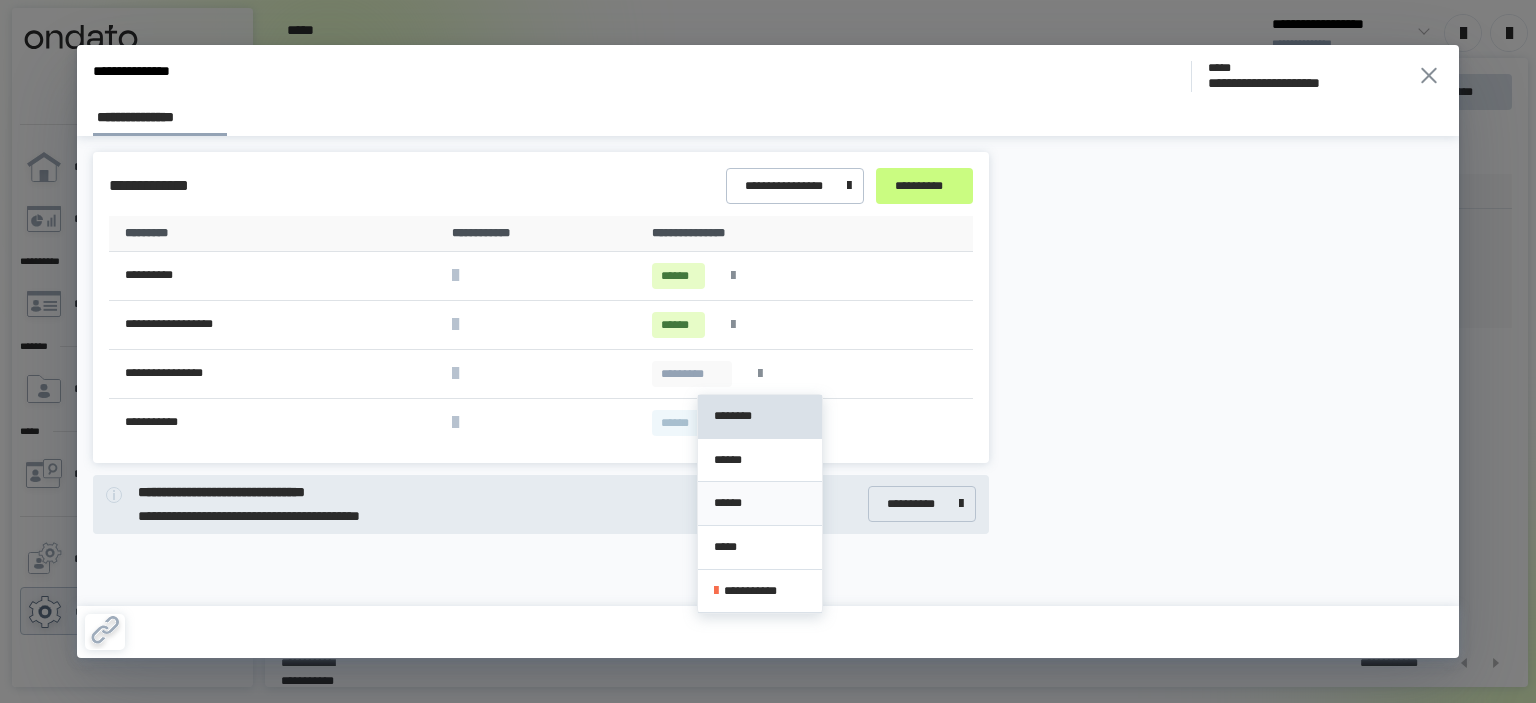 click on "******" at bounding box center [760, 503] 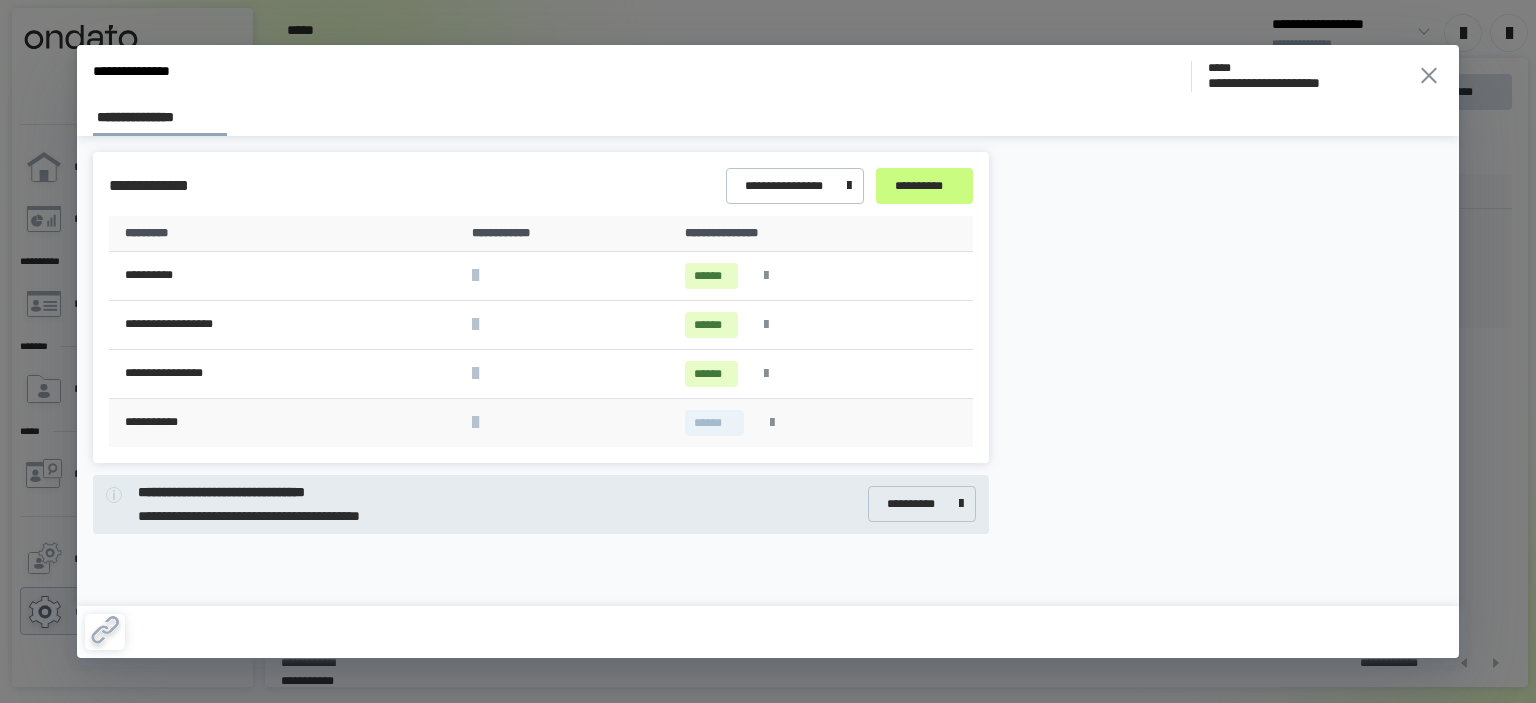 click at bounding box center [772, 423] 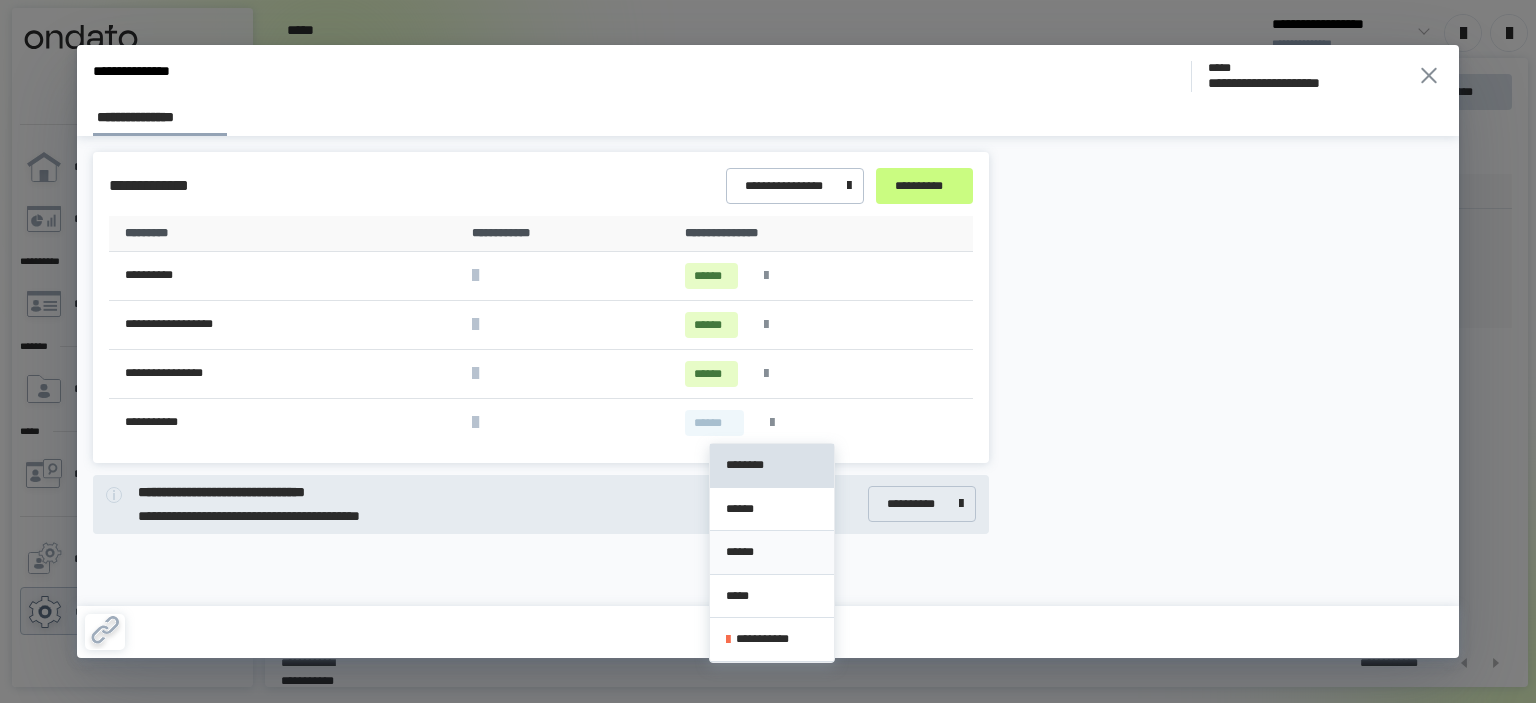 click on "******" at bounding box center (772, 552) 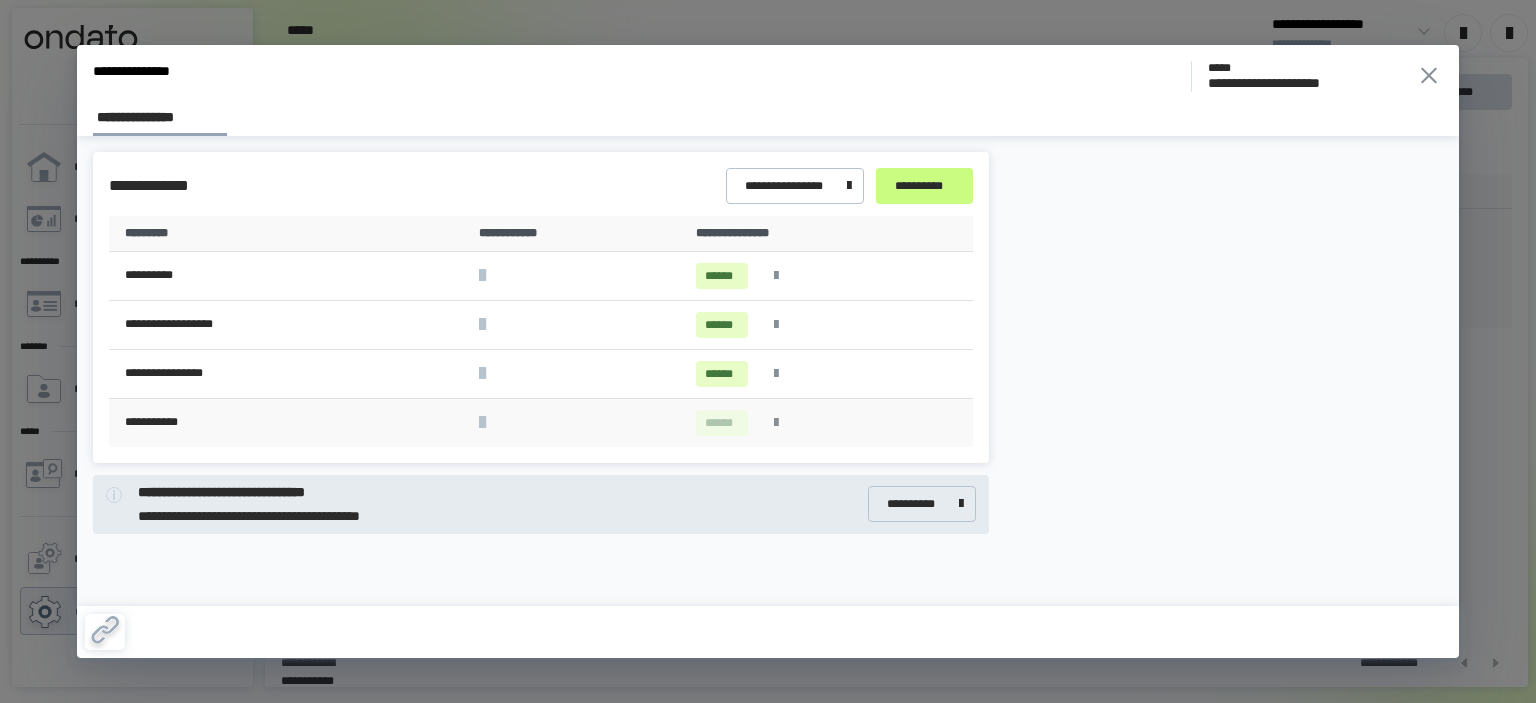 click at bounding box center [776, 423] 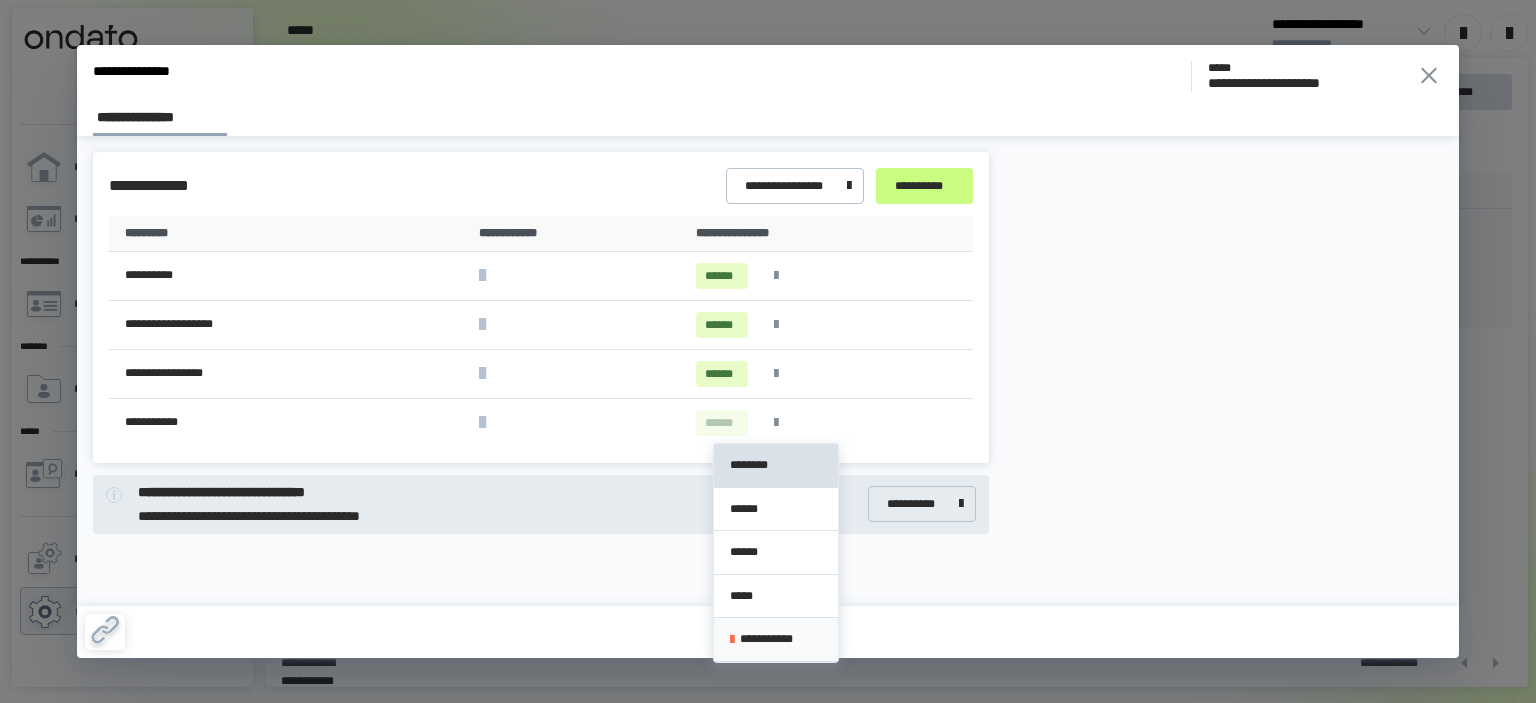 click at bounding box center [732, 640] 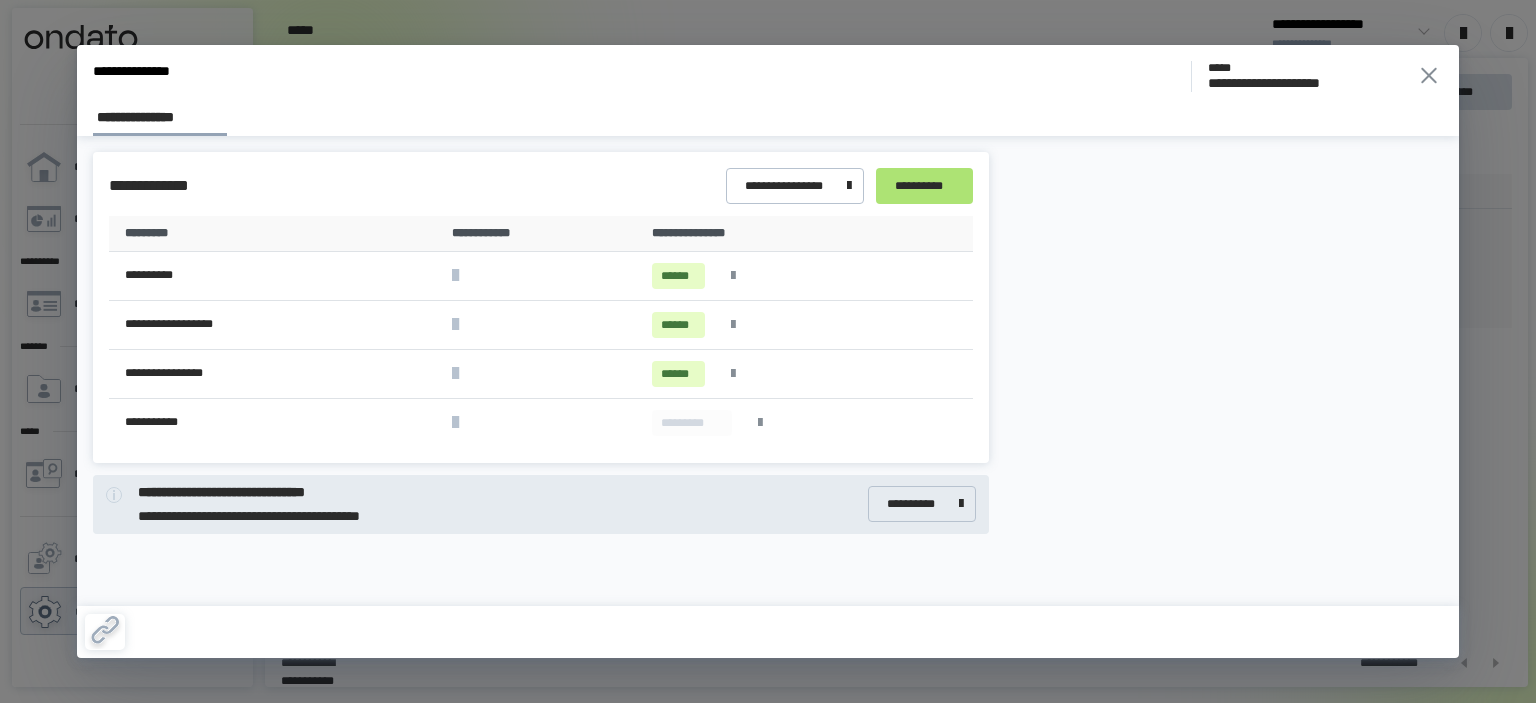 click on "**********" at bounding box center (924, 186) 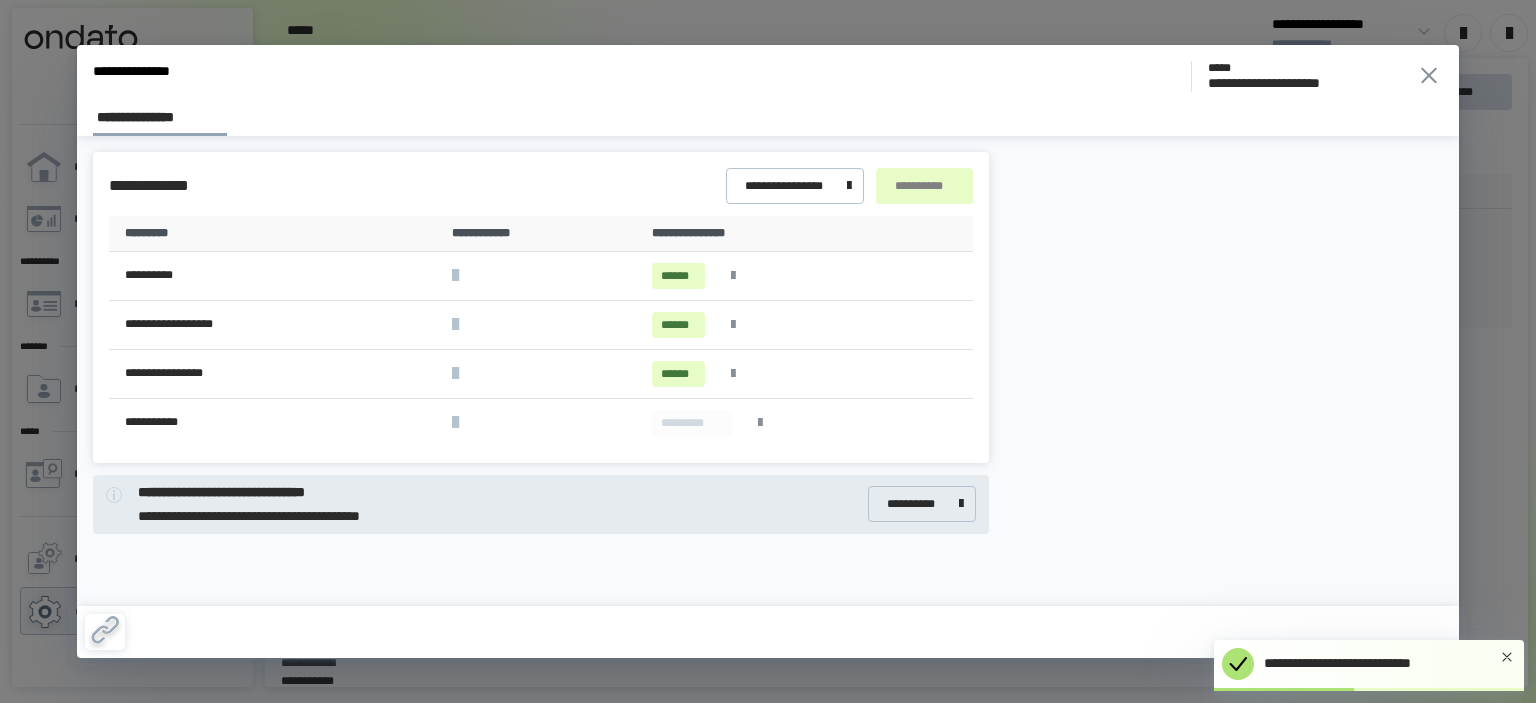 click 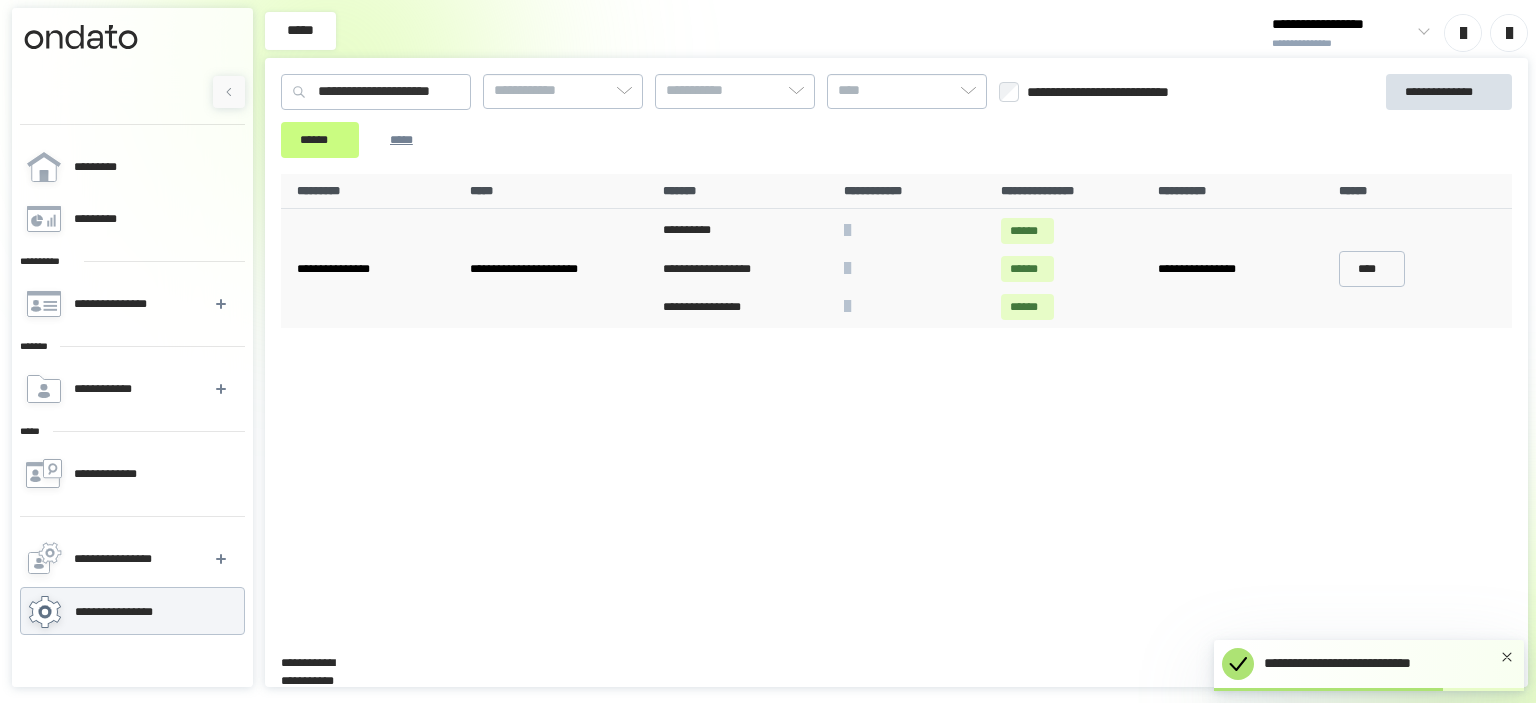 click on "**********" at bounding box center [1342, 44] 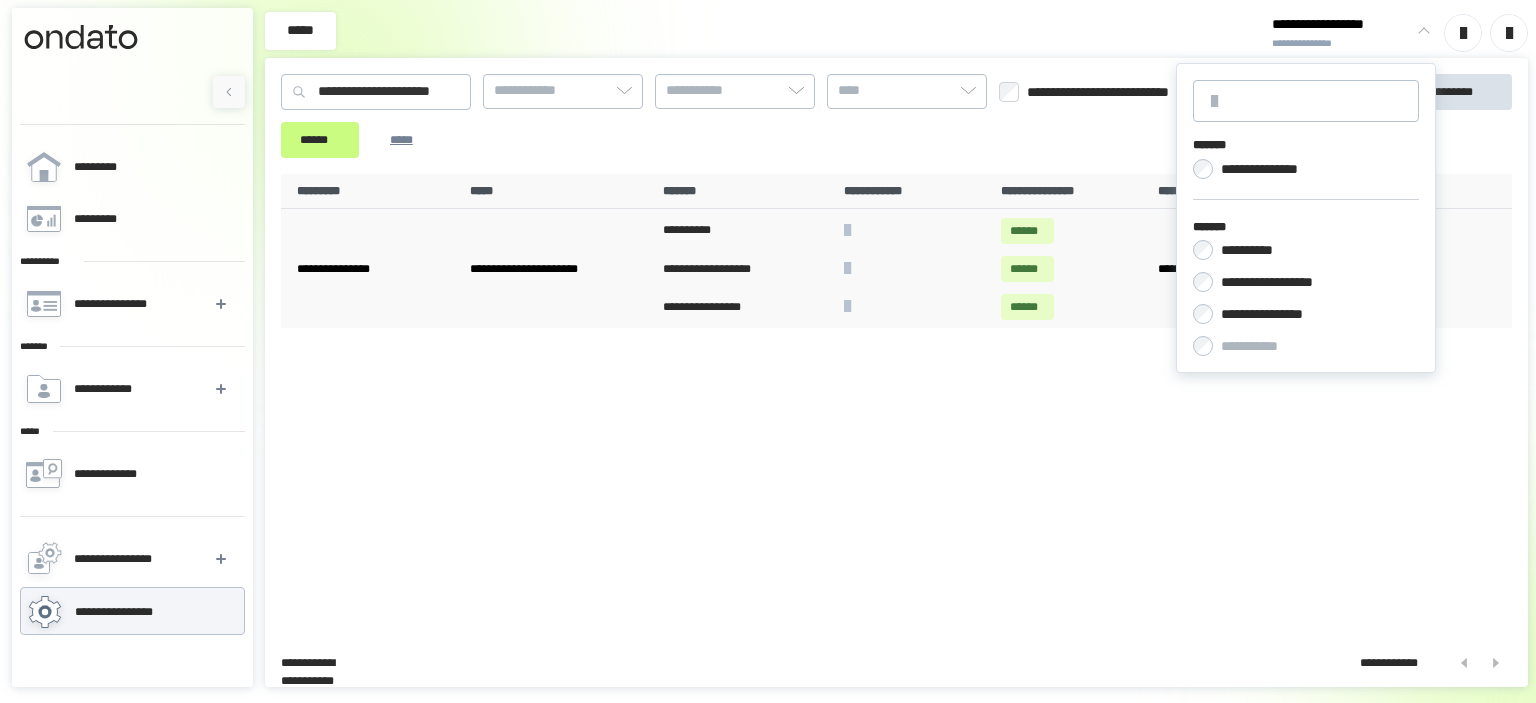 click on "**********" at bounding box center [896, 402] 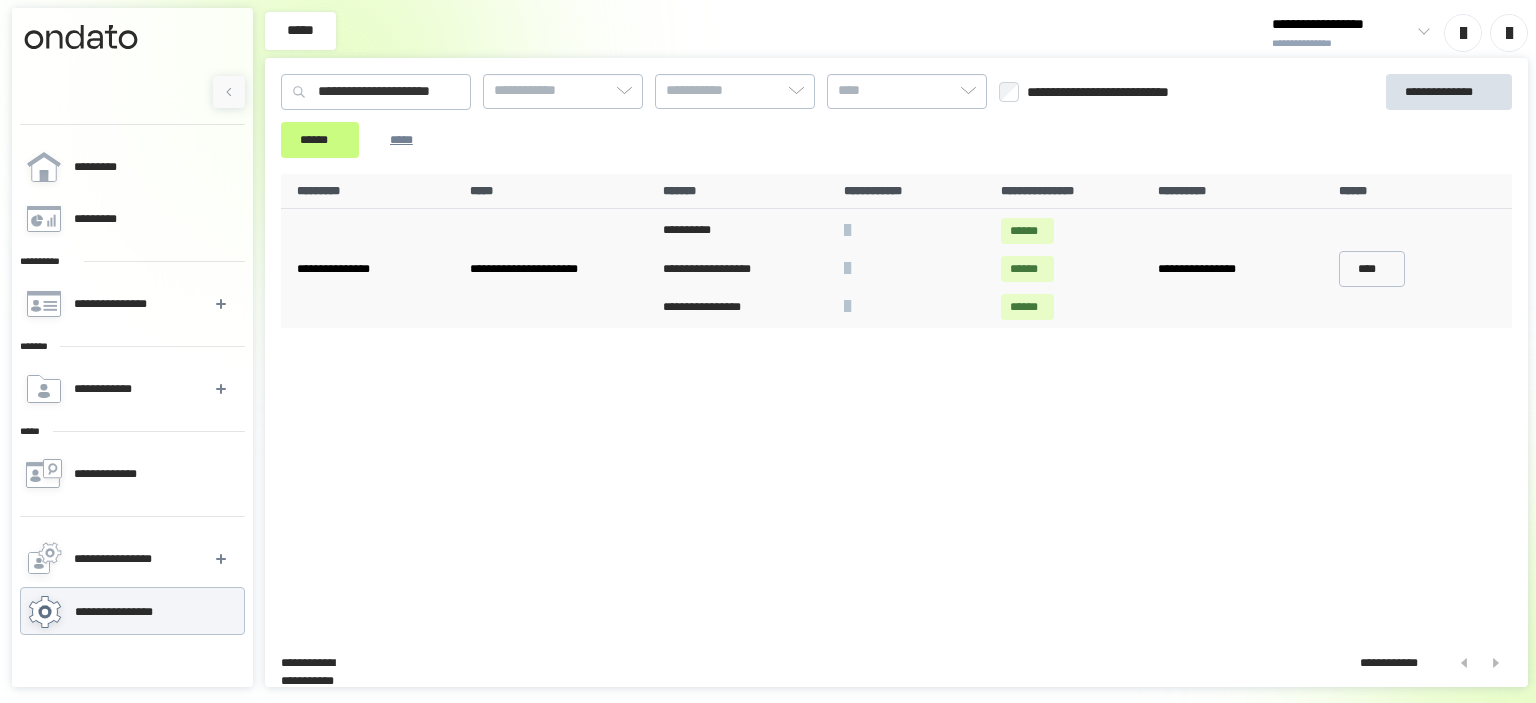 click on "**********" at bounding box center (896, 402) 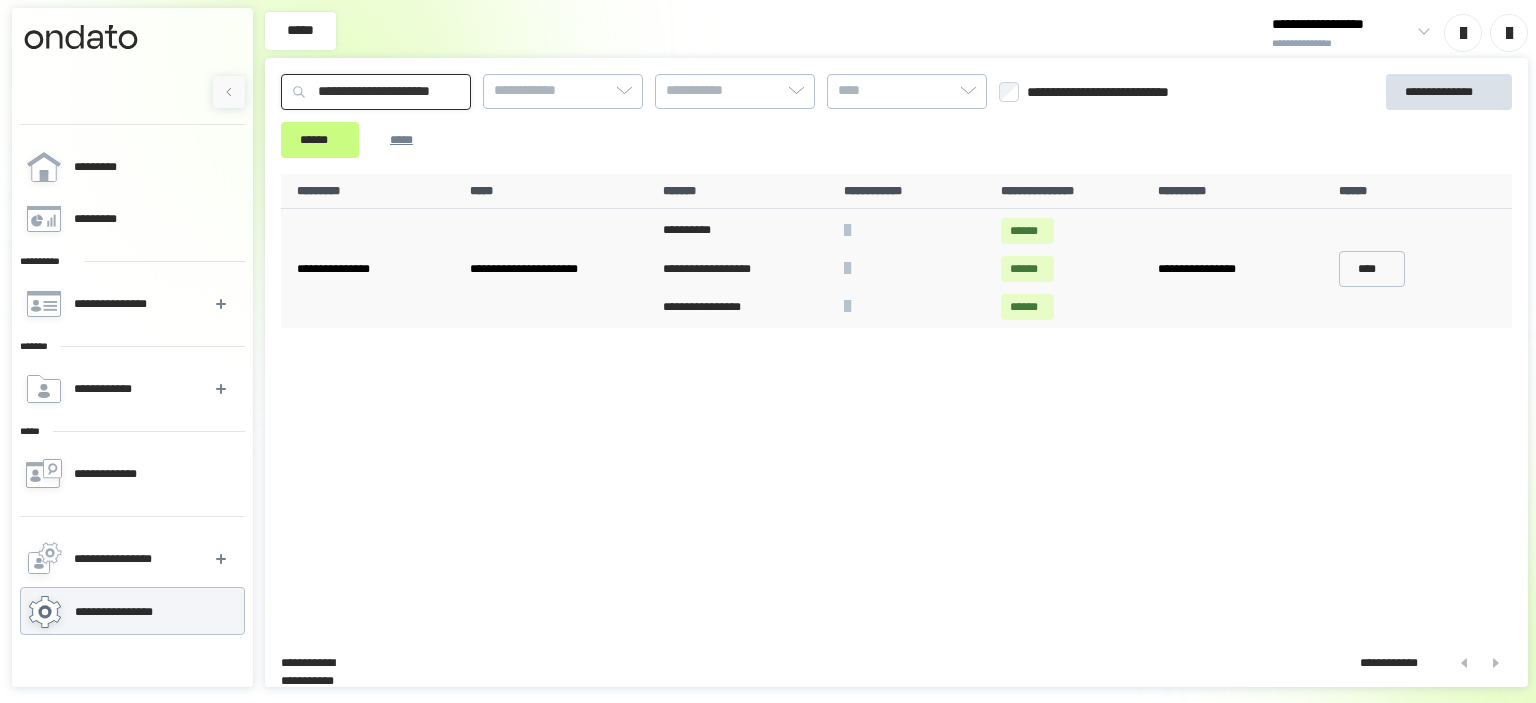drag, startPoint x: 496, startPoint y: 92, endPoint x: 244, endPoint y: 61, distance: 253.89958 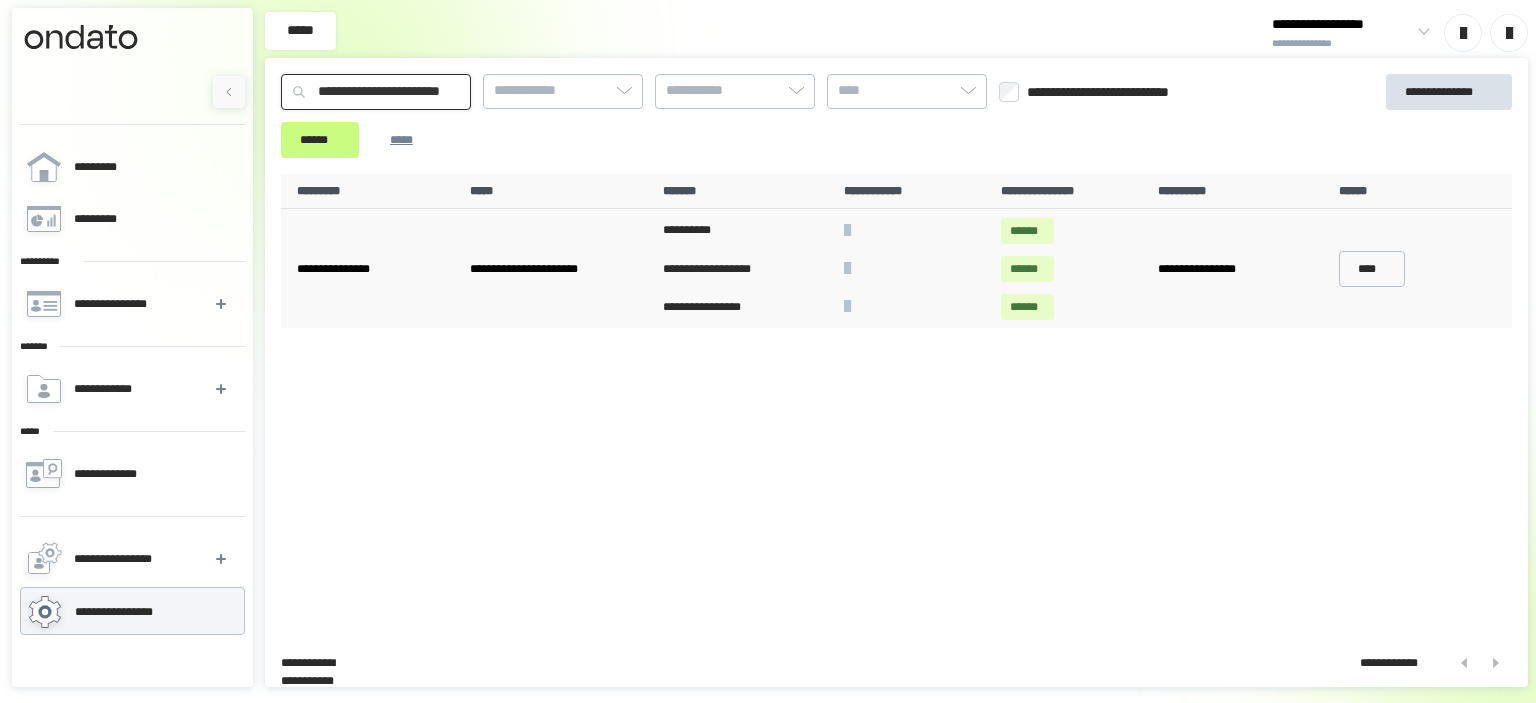 click on "******" at bounding box center [320, 140] 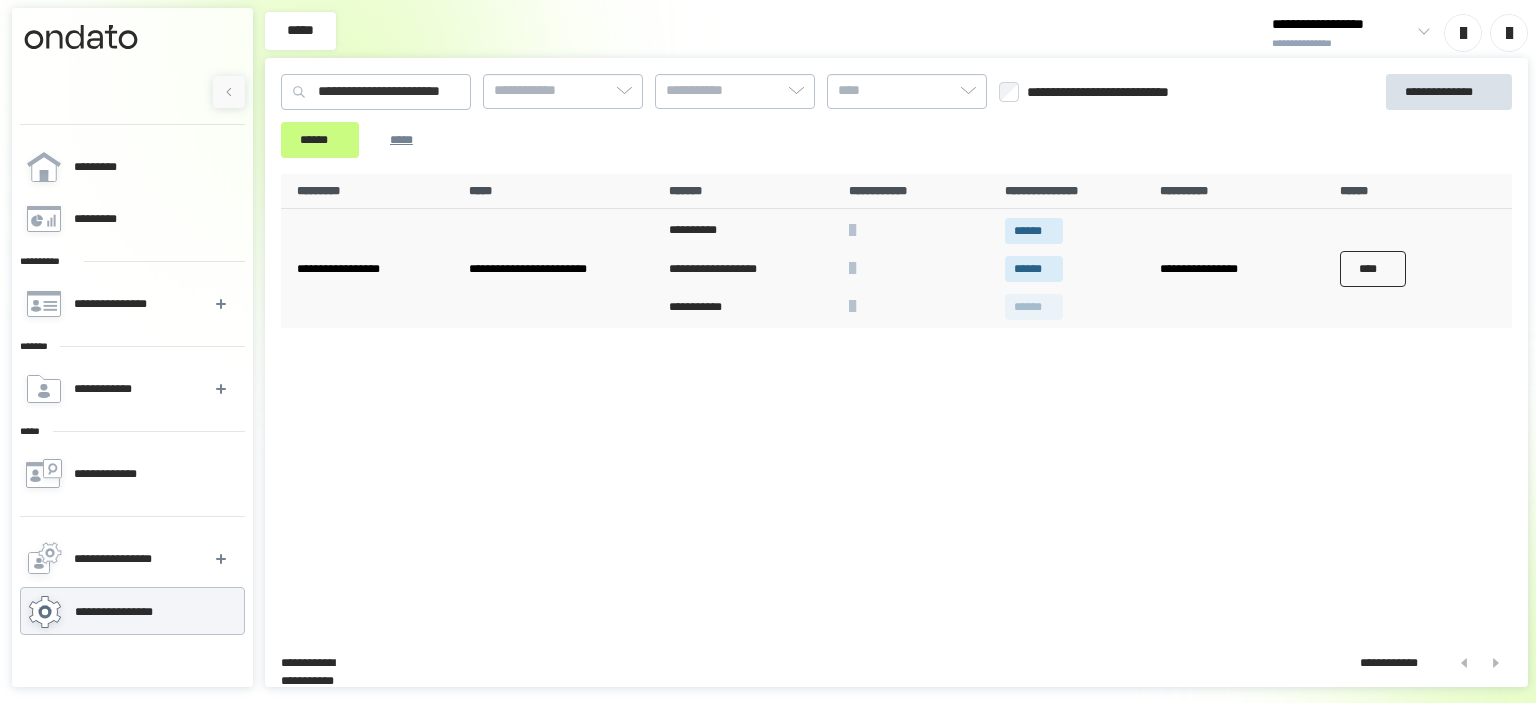 click on "****" at bounding box center (1373, 269) 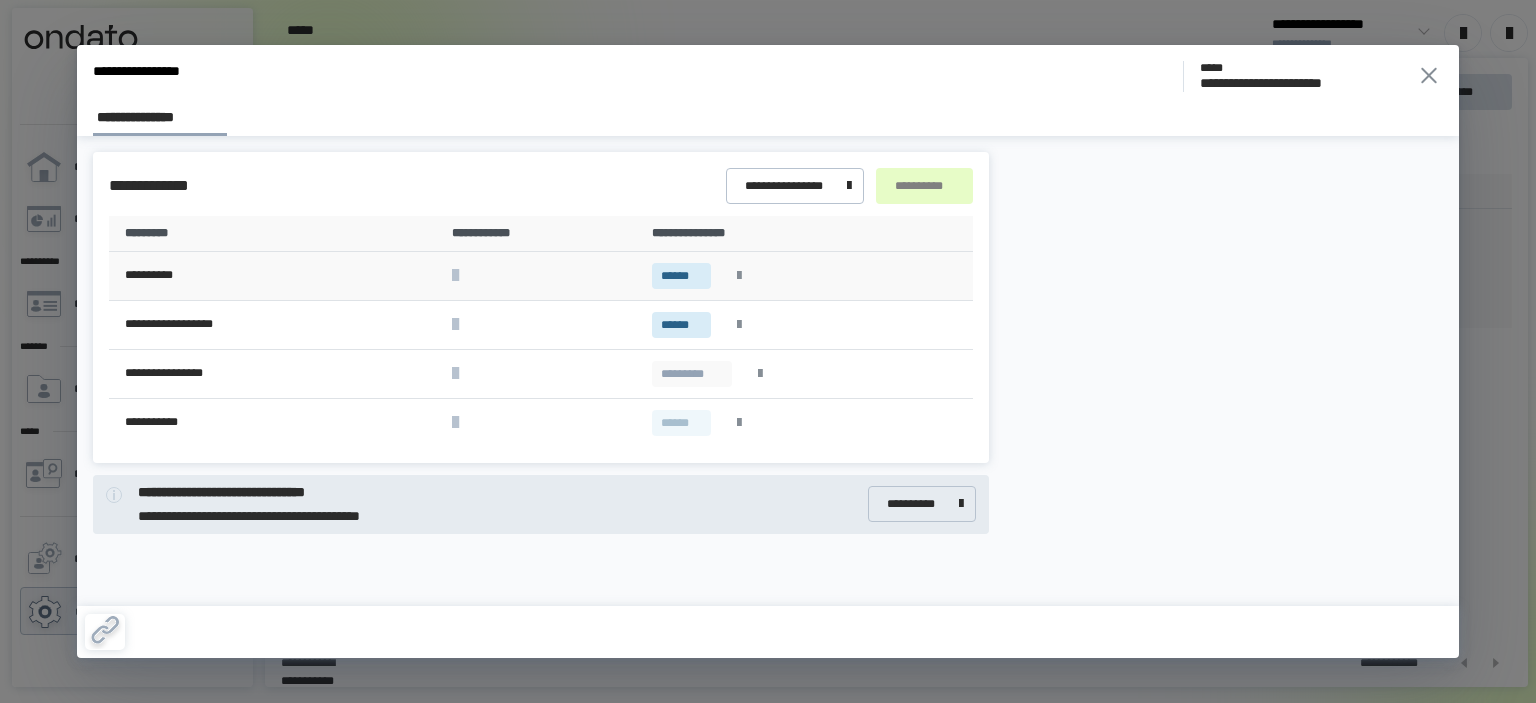 click at bounding box center [739, 276] 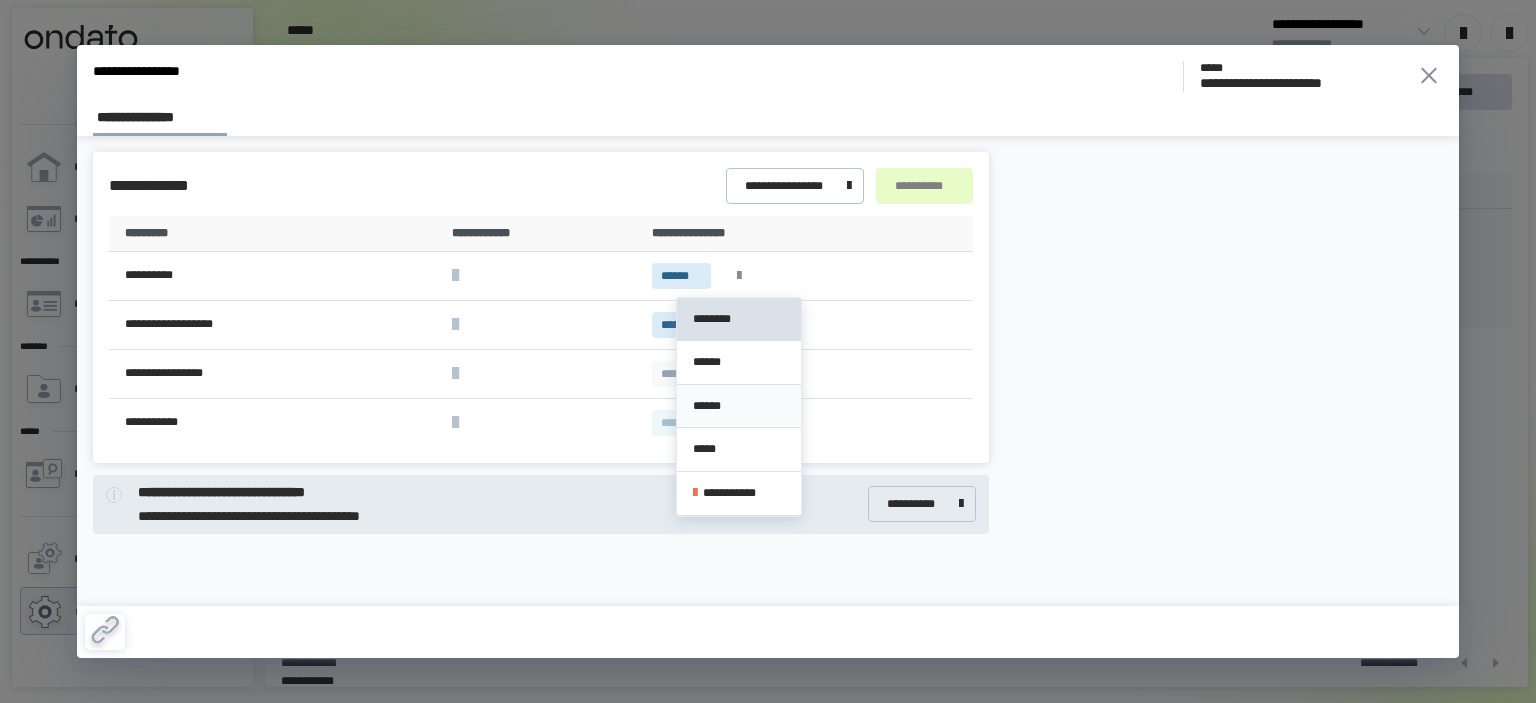 click on "******" at bounding box center [739, 407] 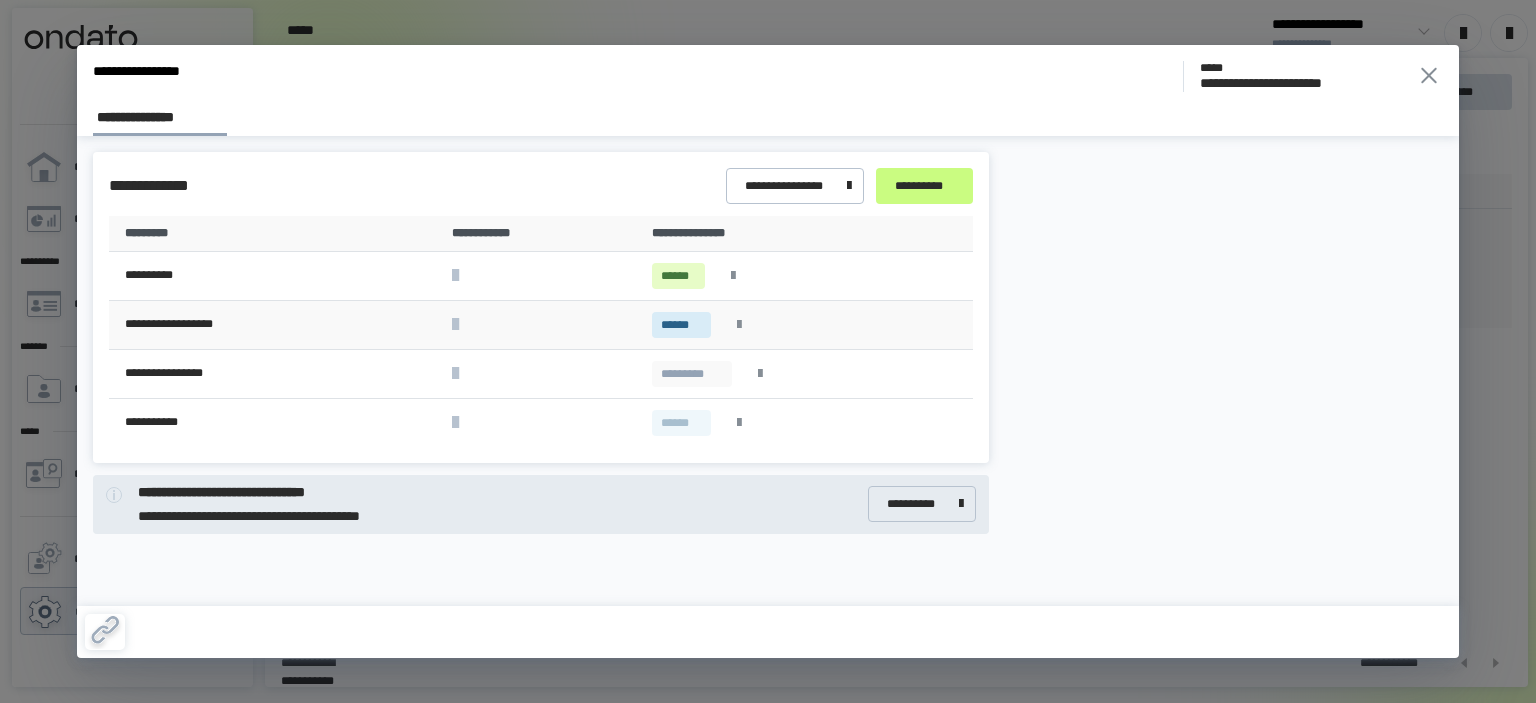click at bounding box center [739, 325] 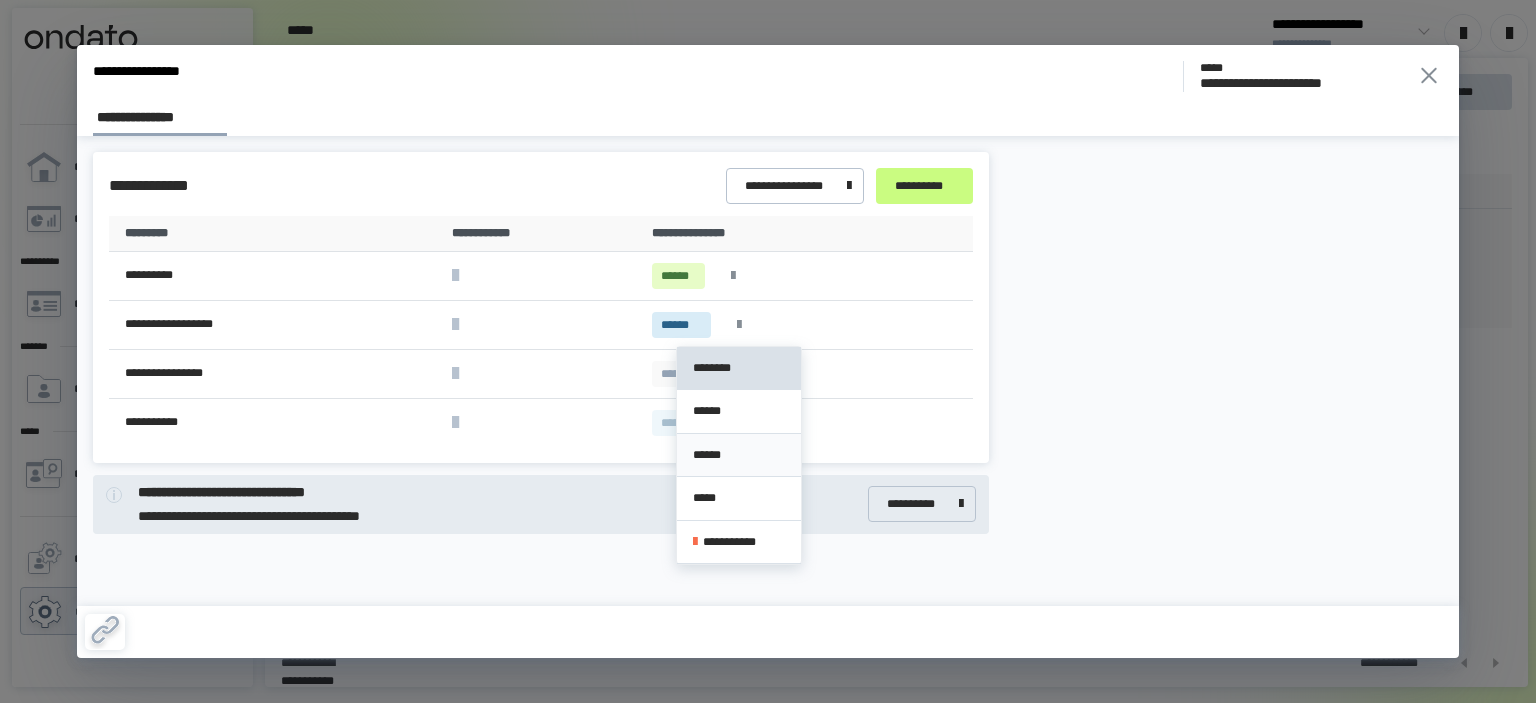click on "******" at bounding box center (739, 455) 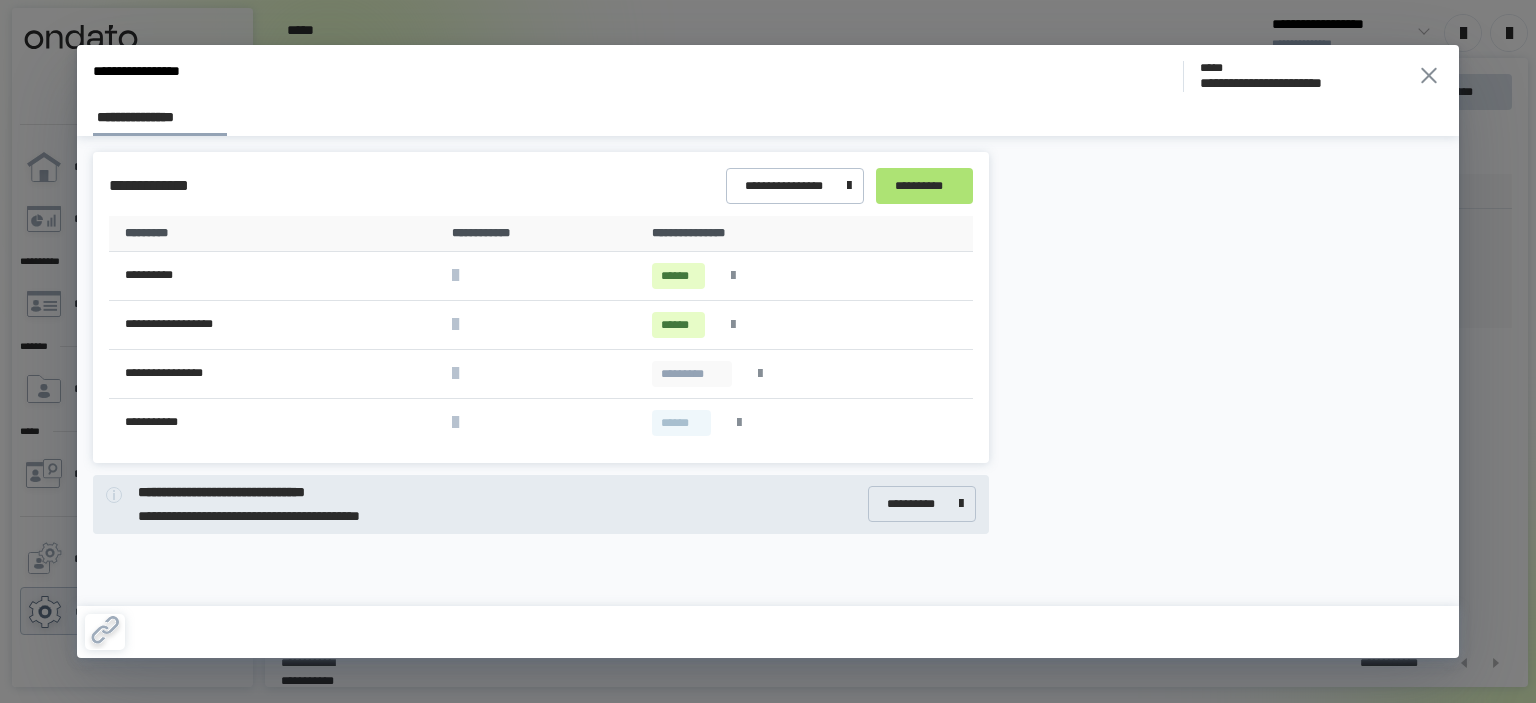 click on "**********" at bounding box center [924, 186] 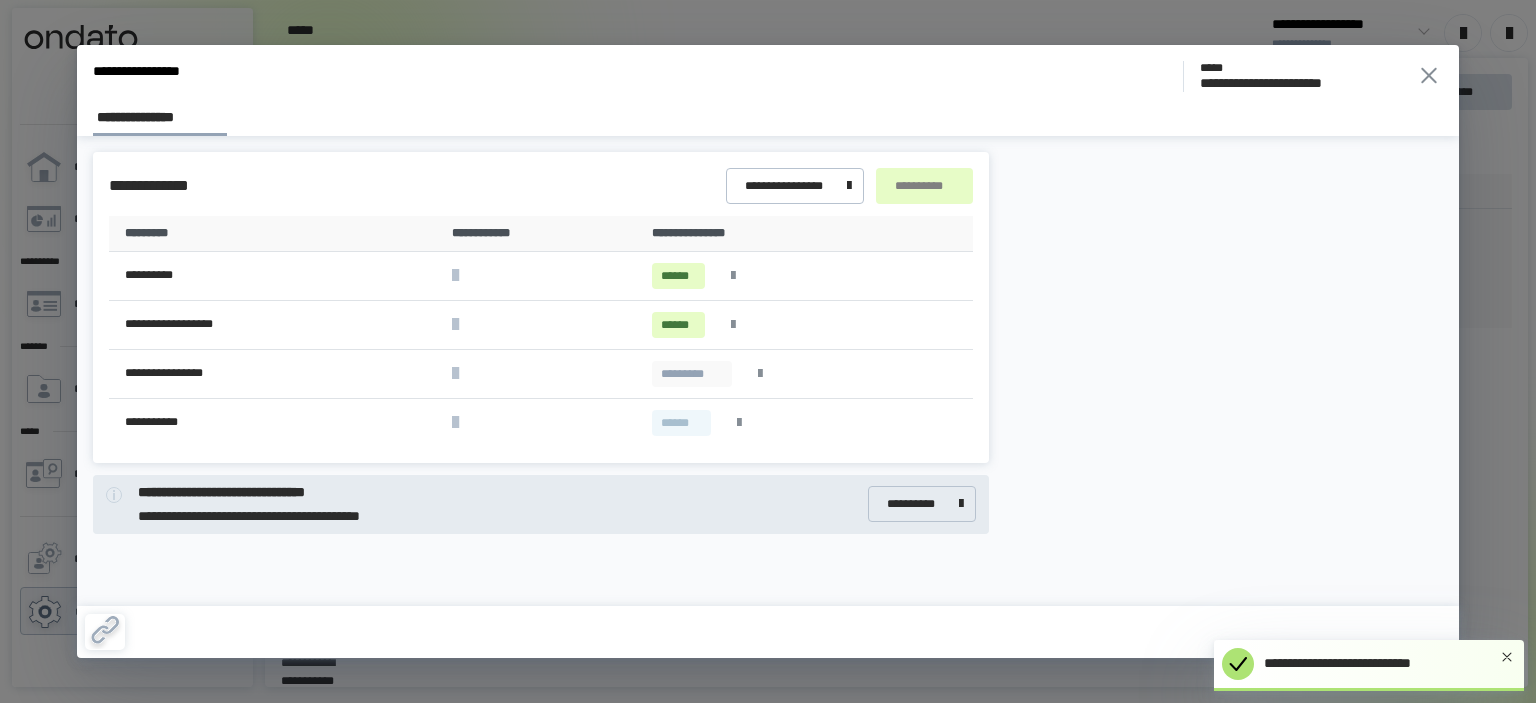 click 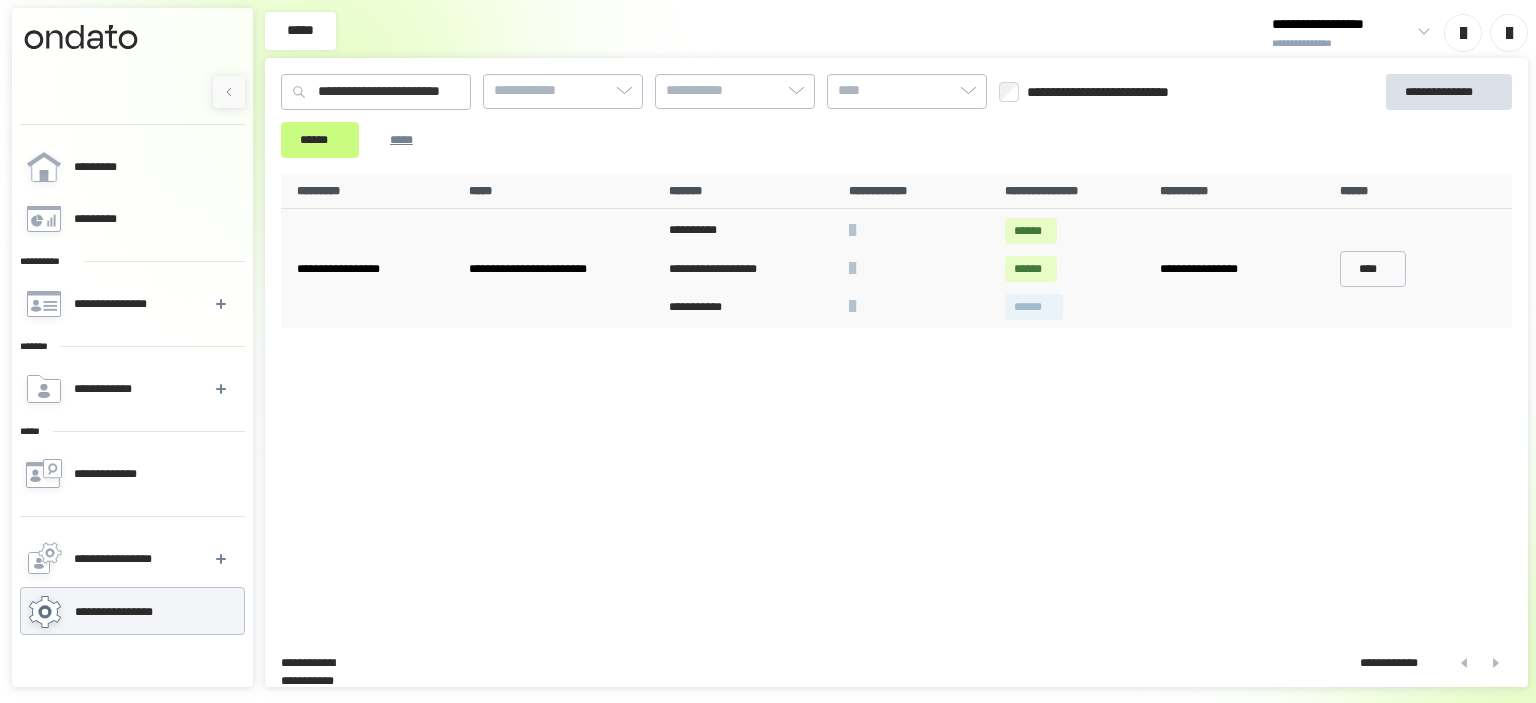click on "**********" at bounding box center (896, 402) 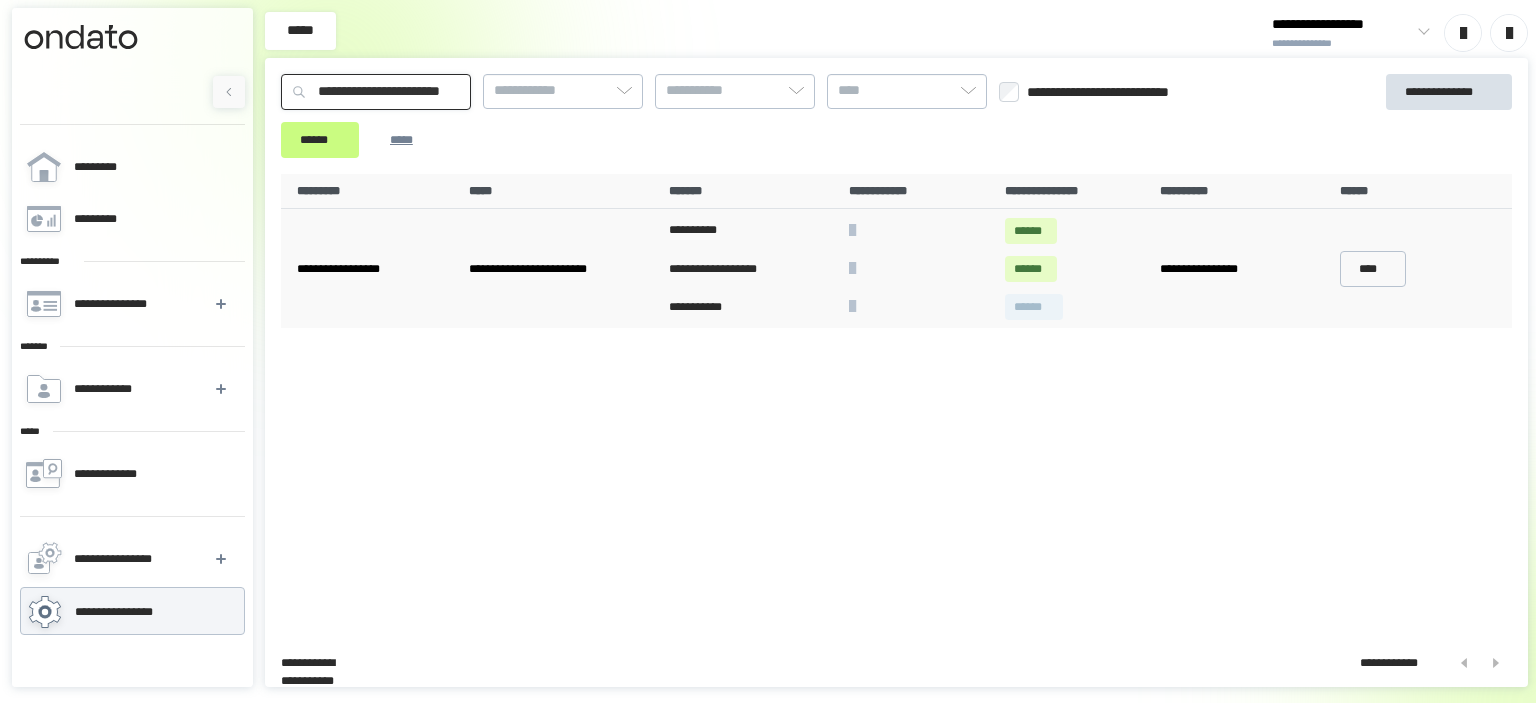 click on "**********" at bounding box center (376, 92) 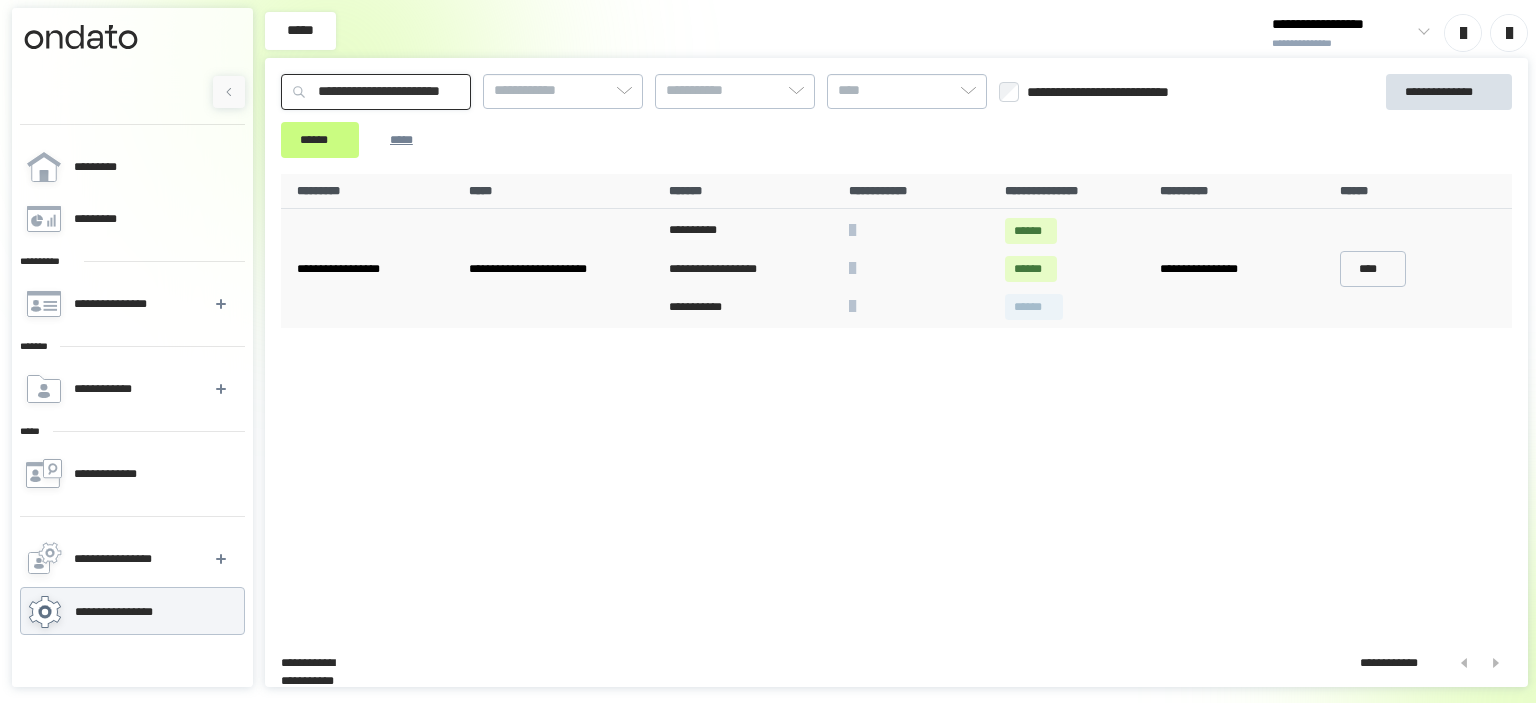 drag, startPoint x: 501, startPoint y: 95, endPoint x: 0, endPoint y: 95, distance: 501 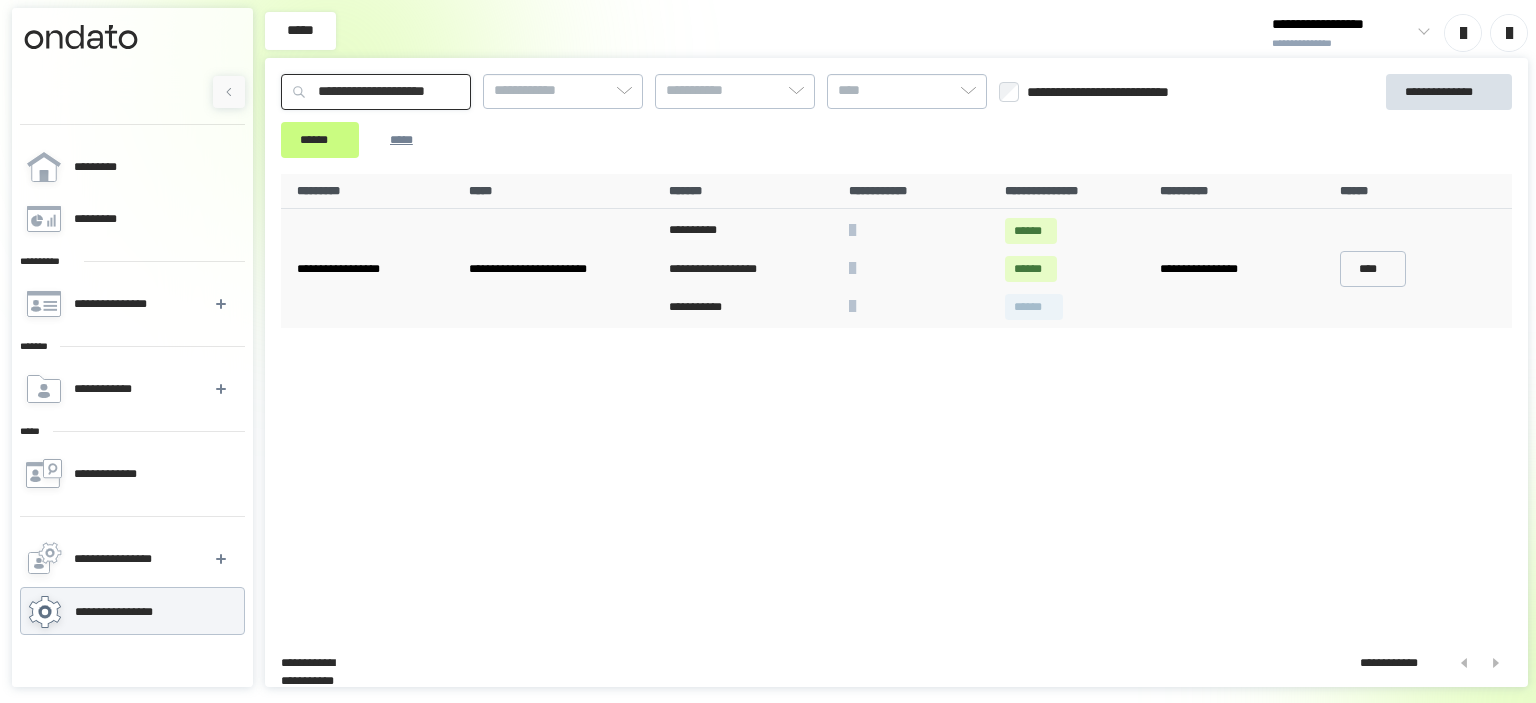 click on "******" at bounding box center (320, 140) 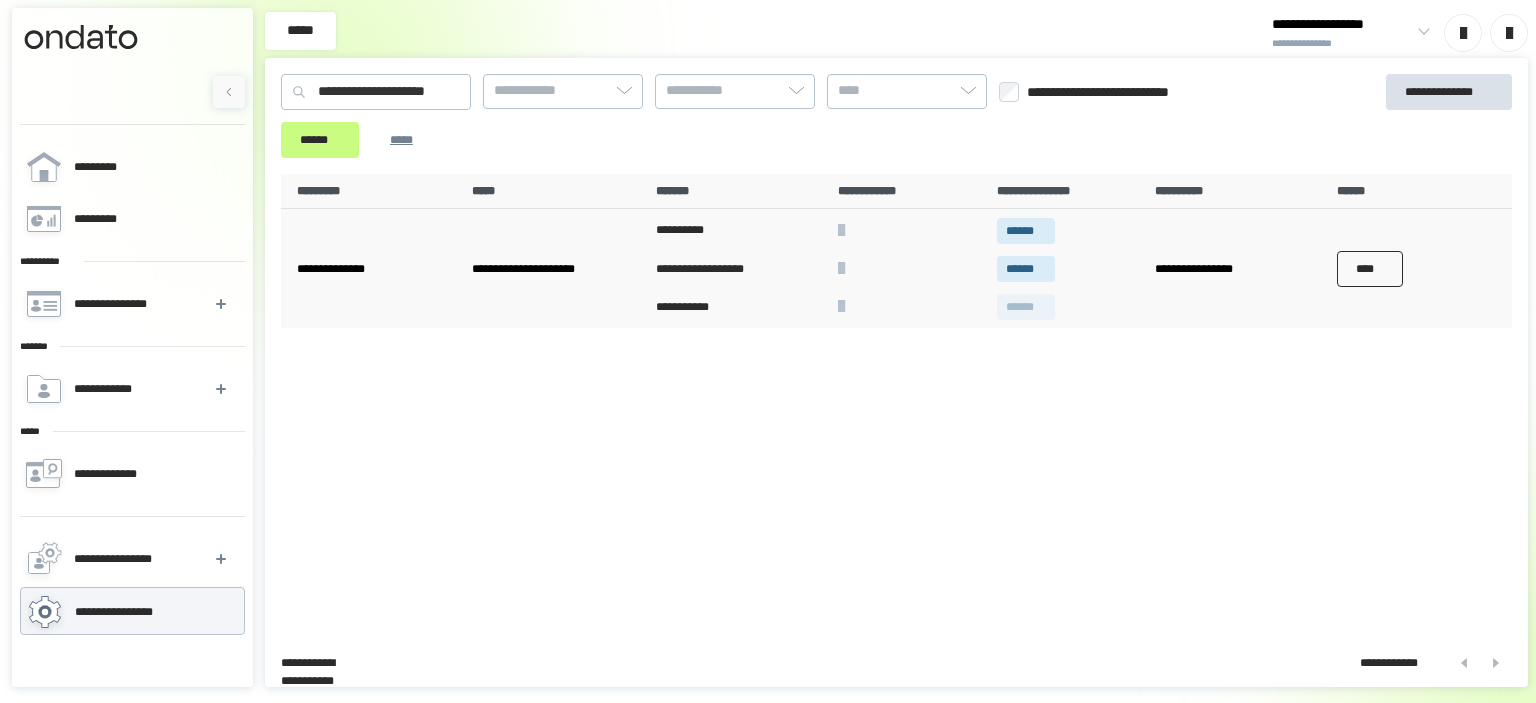 click on "****" at bounding box center (1370, 269) 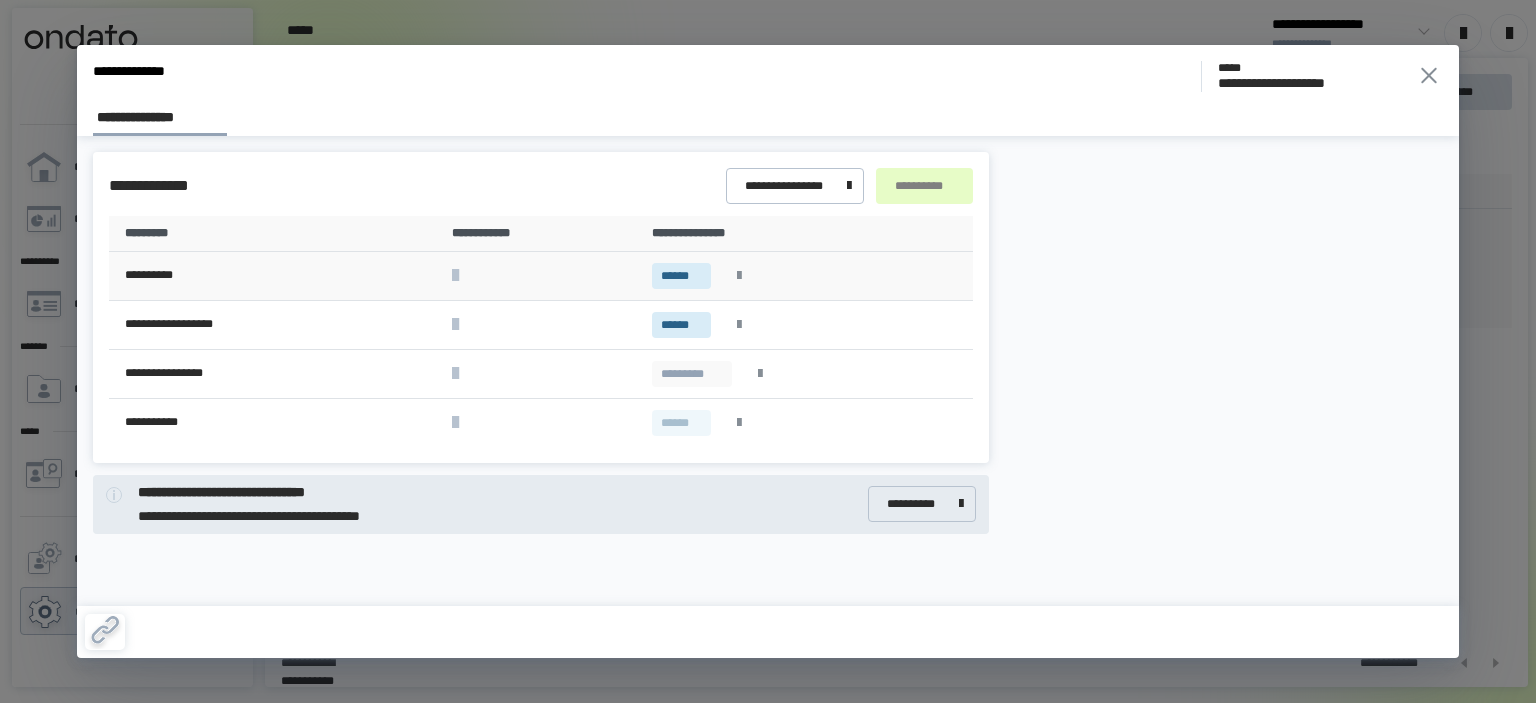 click at bounding box center (739, 276) 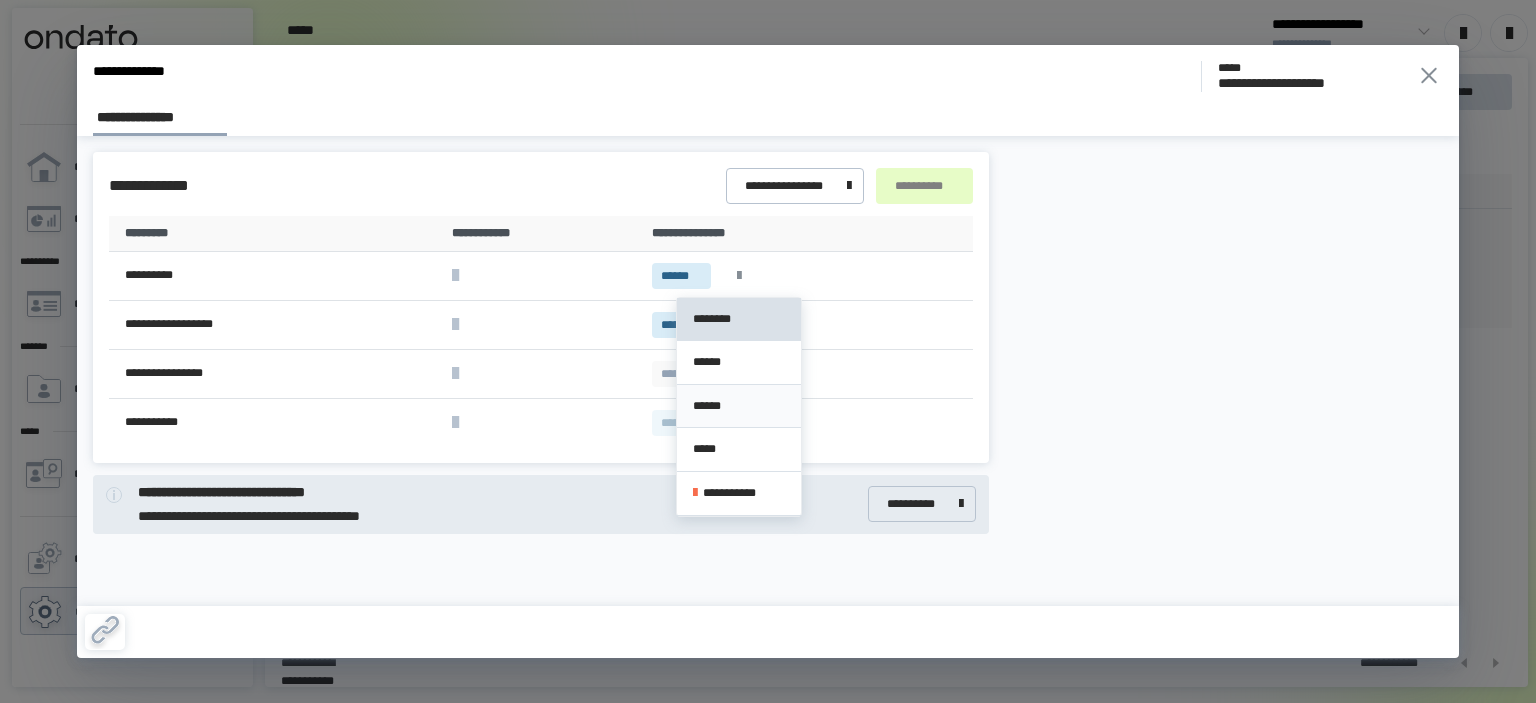 click on "******" at bounding box center (739, 406) 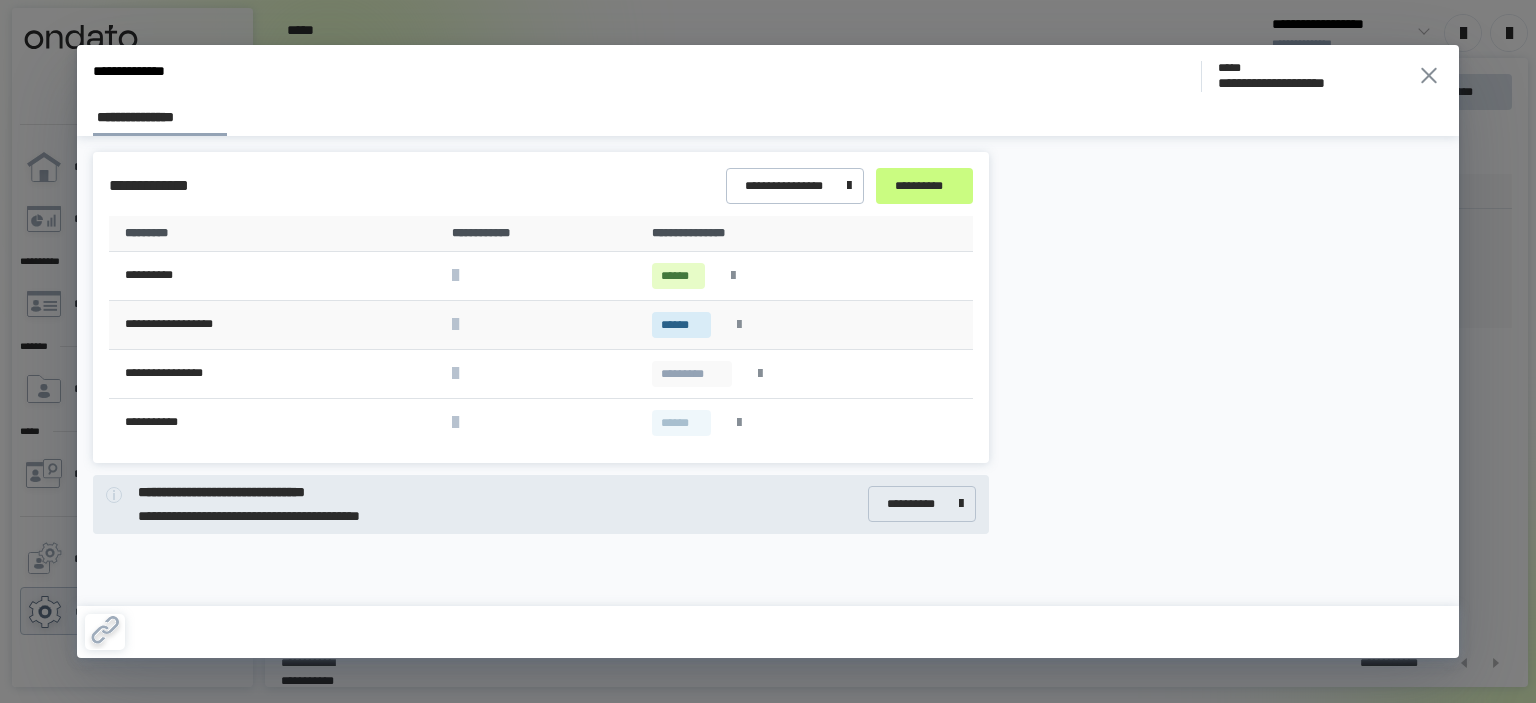click at bounding box center (739, 325) 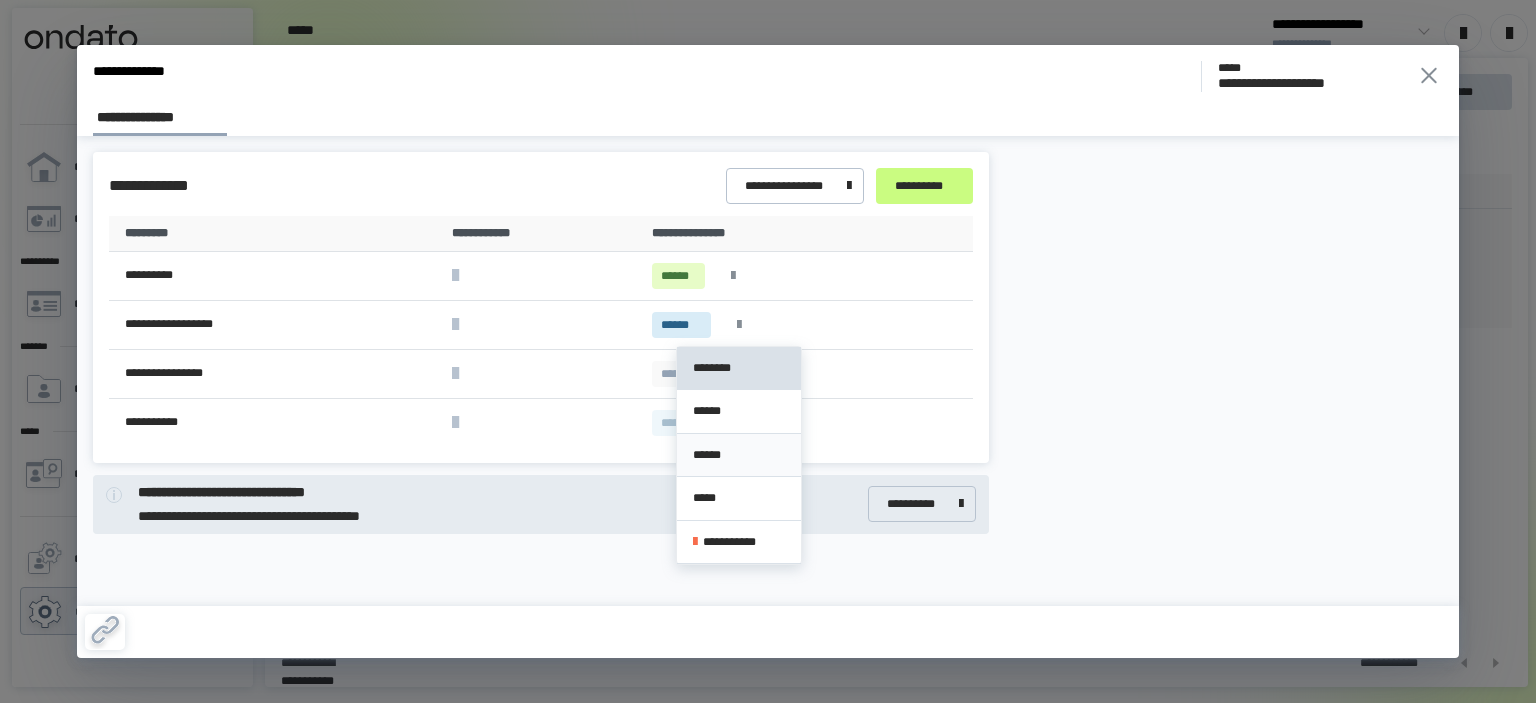 click on "******" at bounding box center [739, 455] 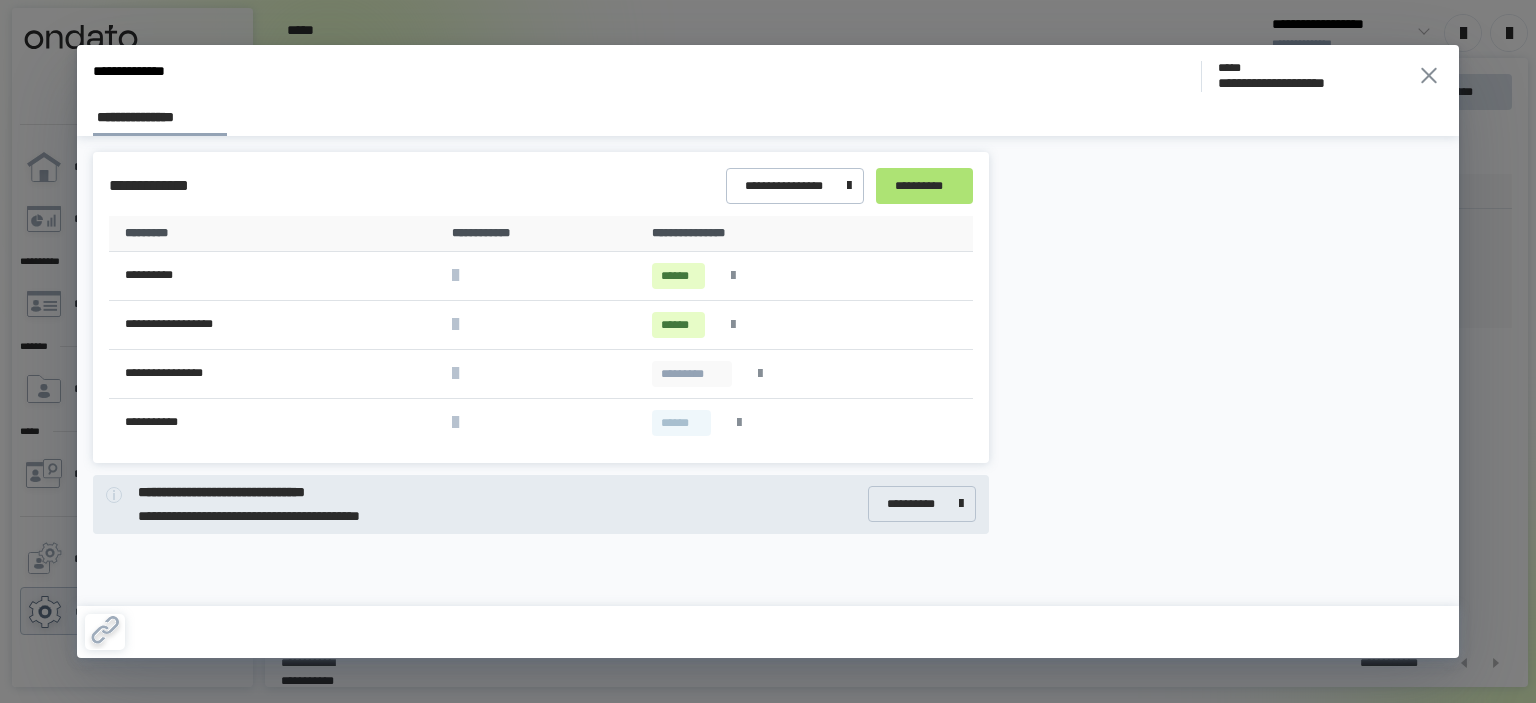 click on "**********" at bounding box center (924, 186) 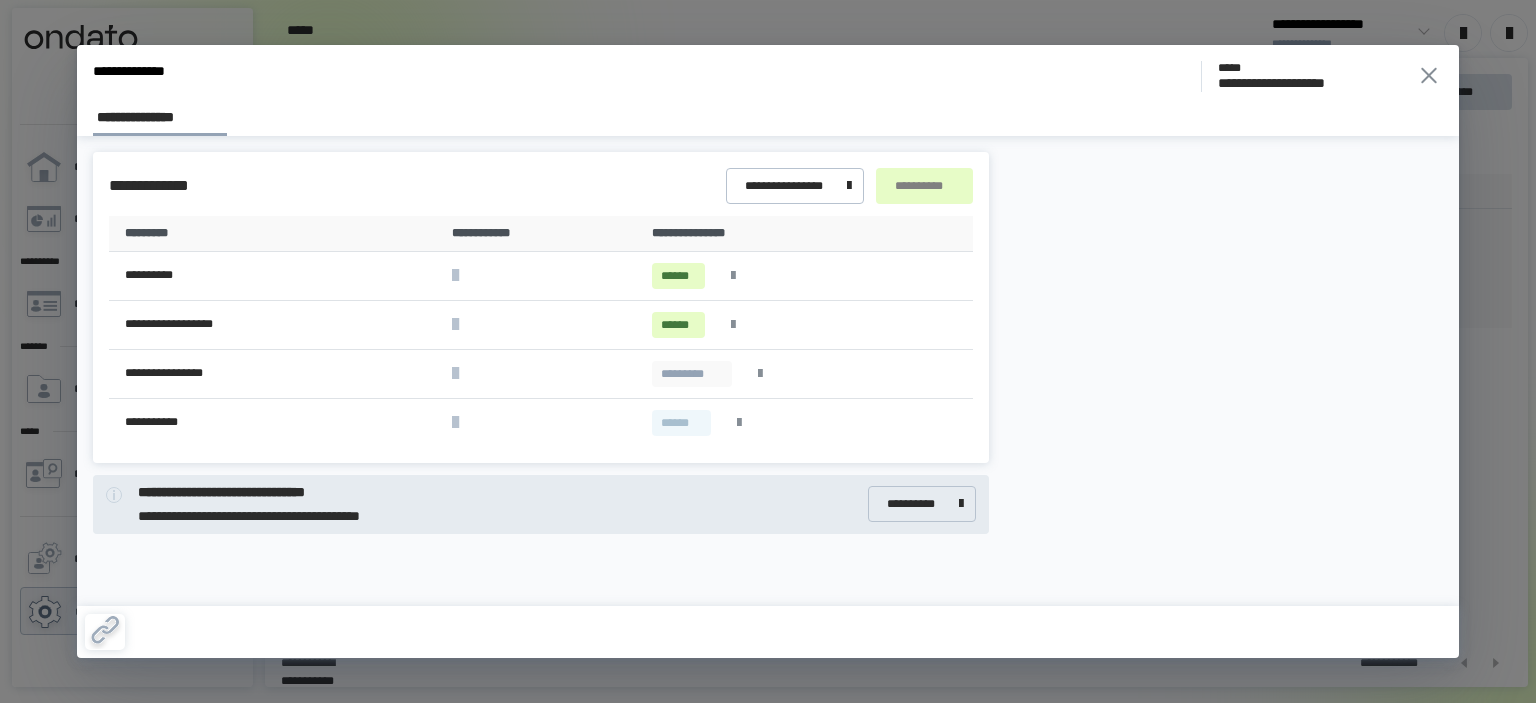 click 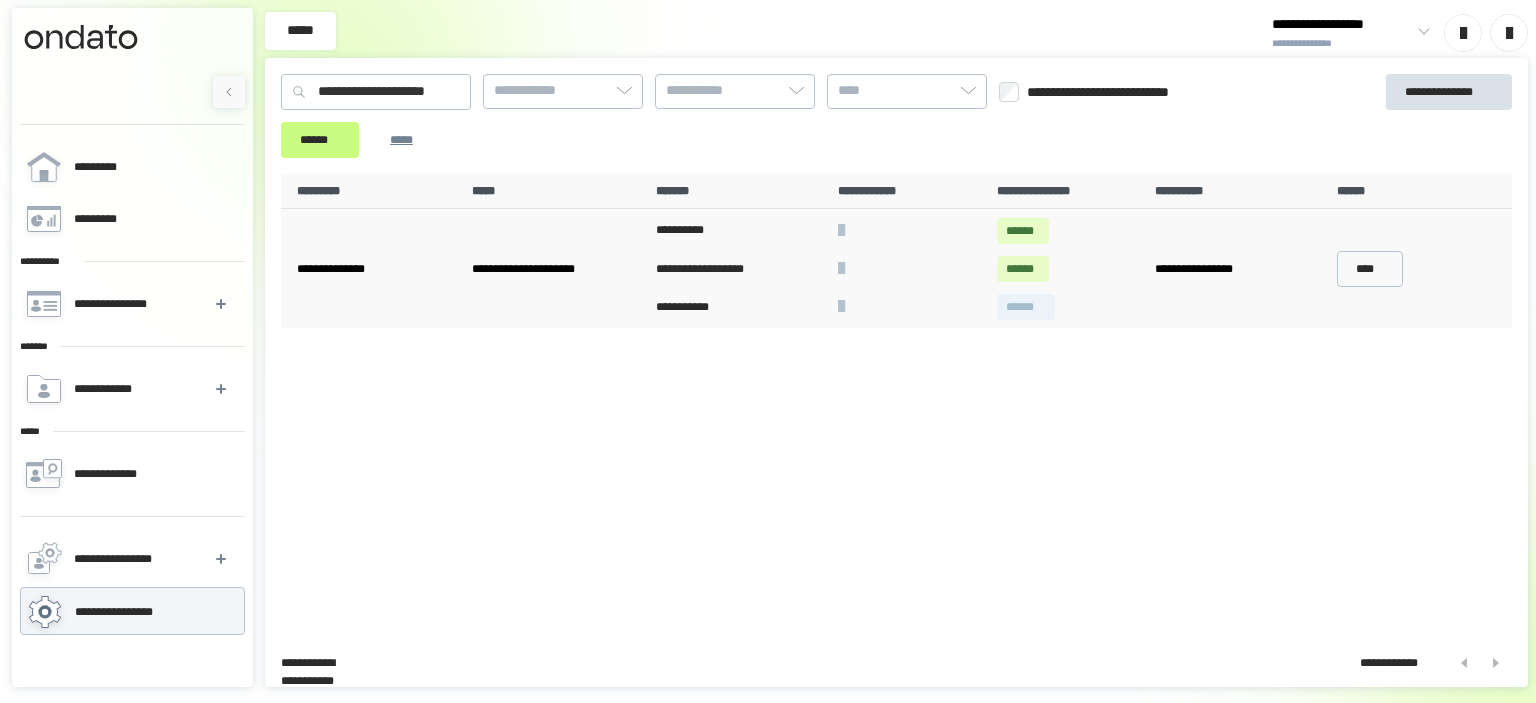 click on "**********" at bounding box center [896, 402] 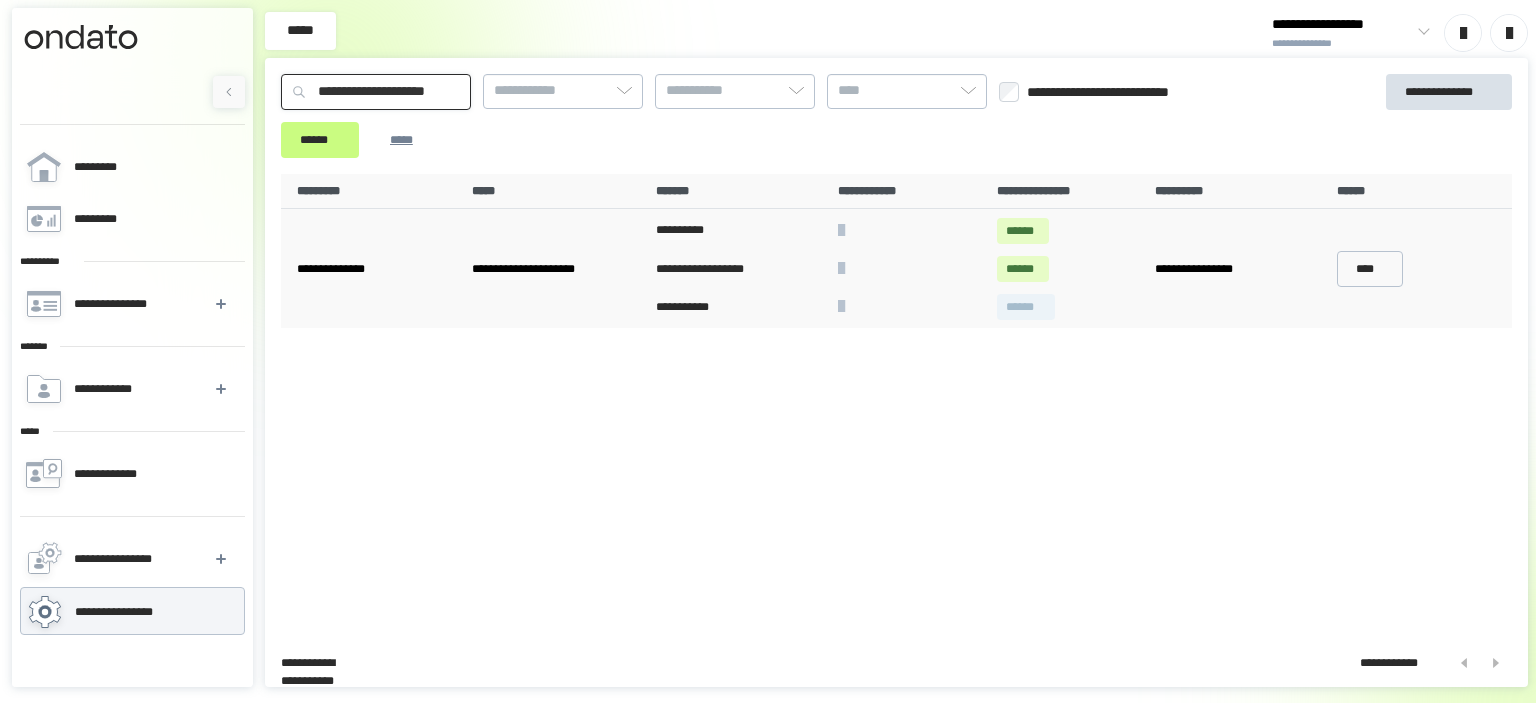 drag, startPoint x: 492, startPoint y: 94, endPoint x: 0, endPoint y: 107, distance: 492.17172 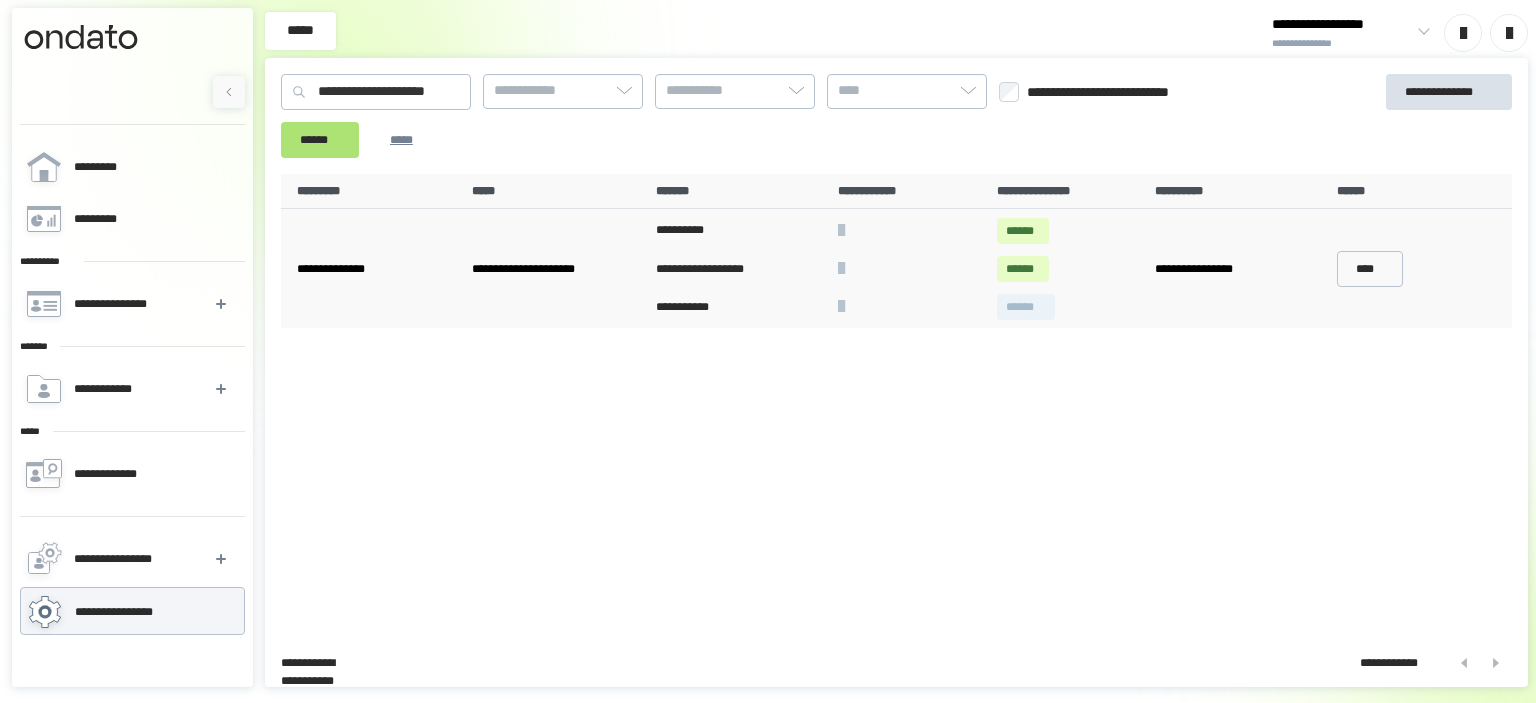 click on "******" at bounding box center [320, 140] 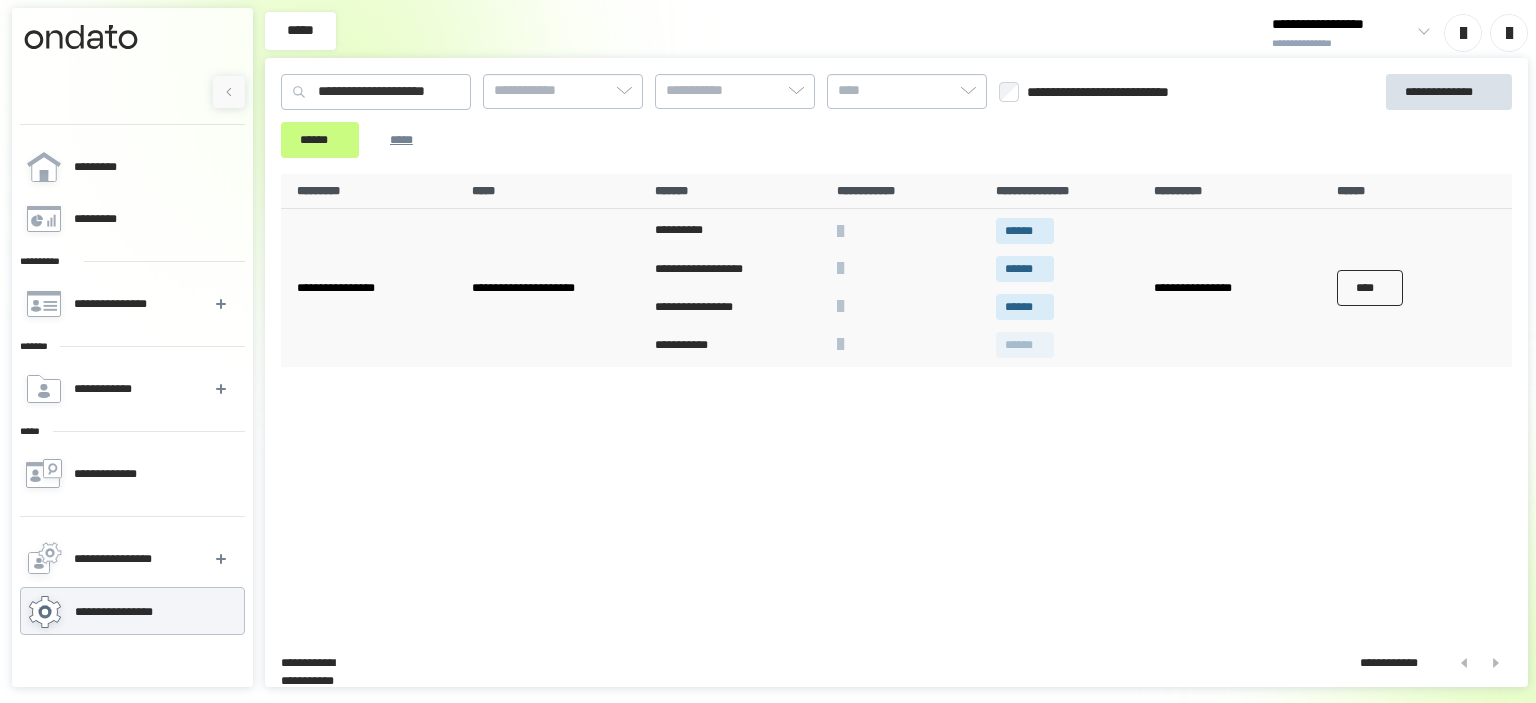 click on "****" at bounding box center (1370, 288) 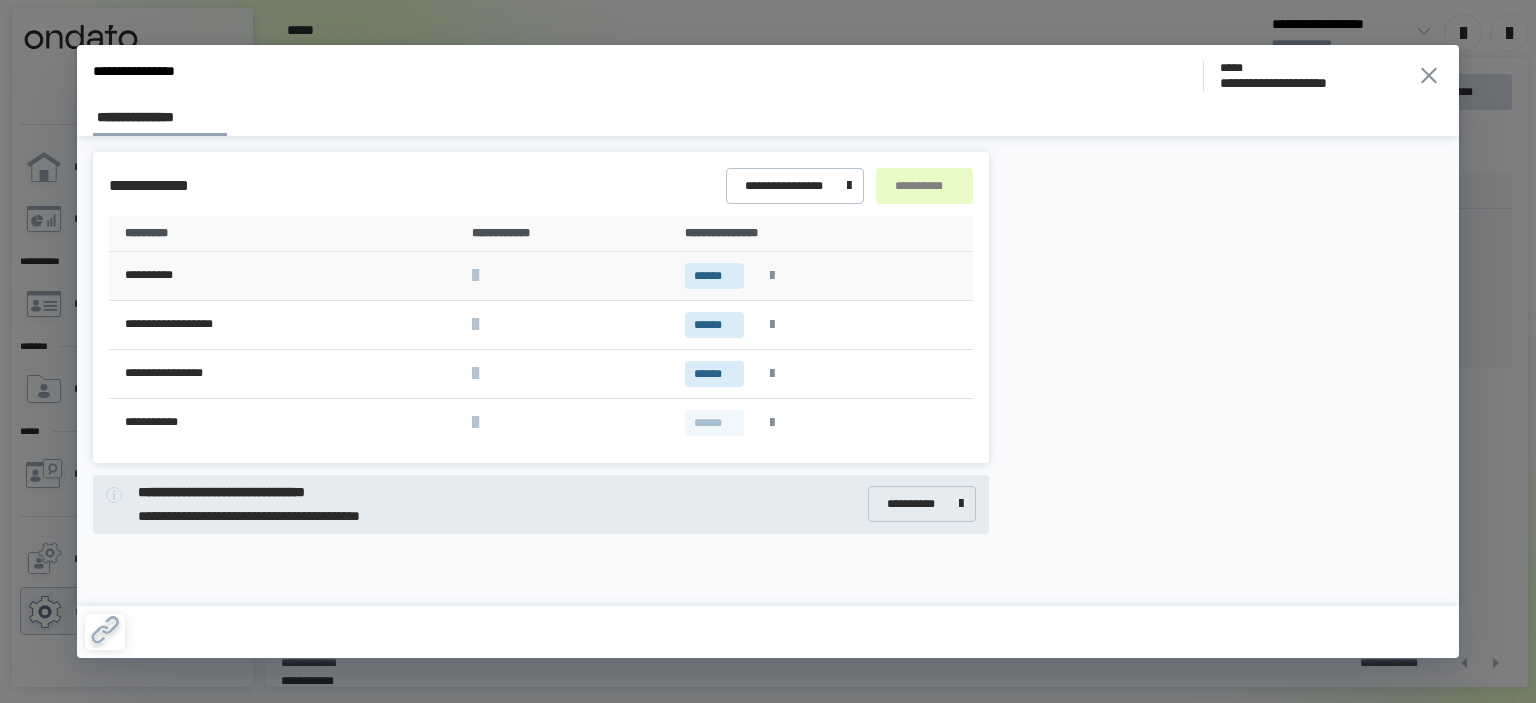 click at bounding box center (772, 276) 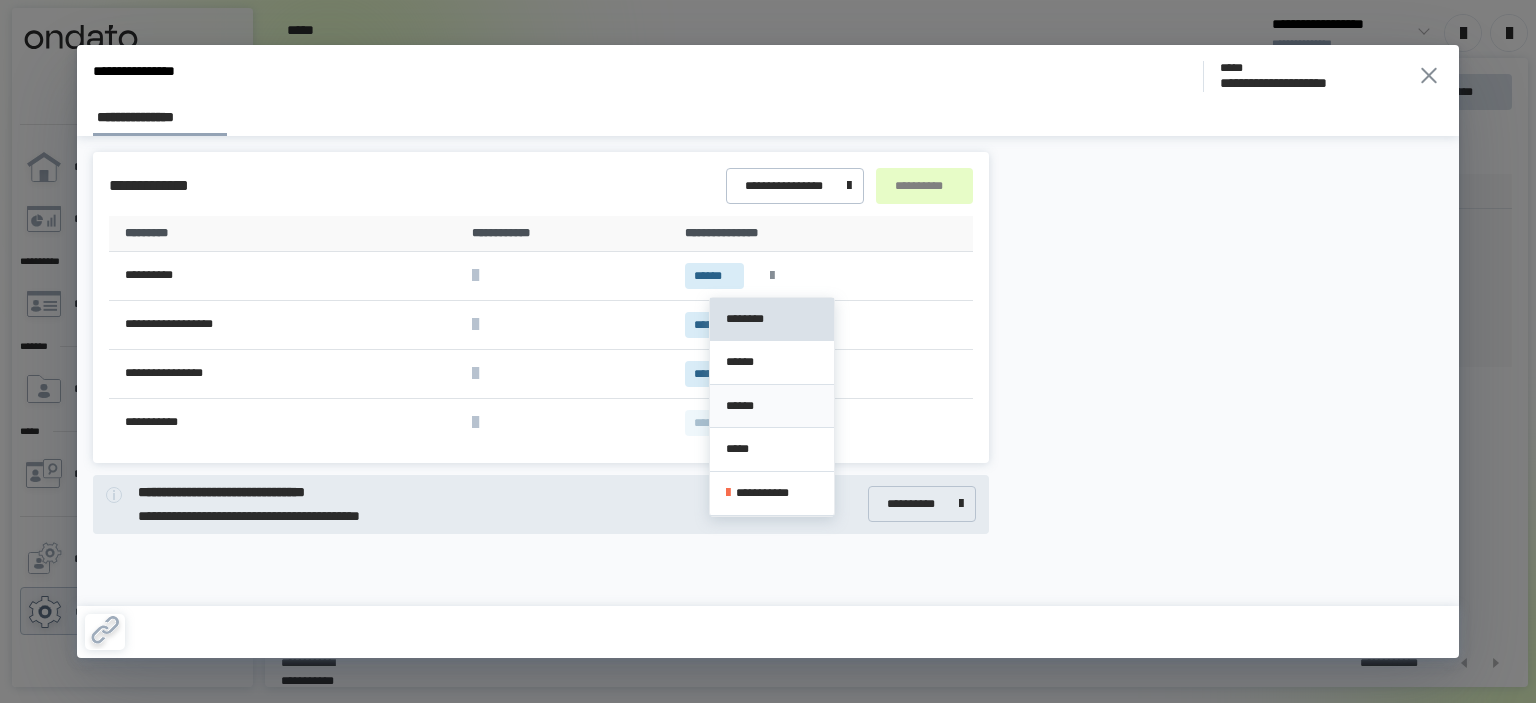click on "******" at bounding box center [772, 406] 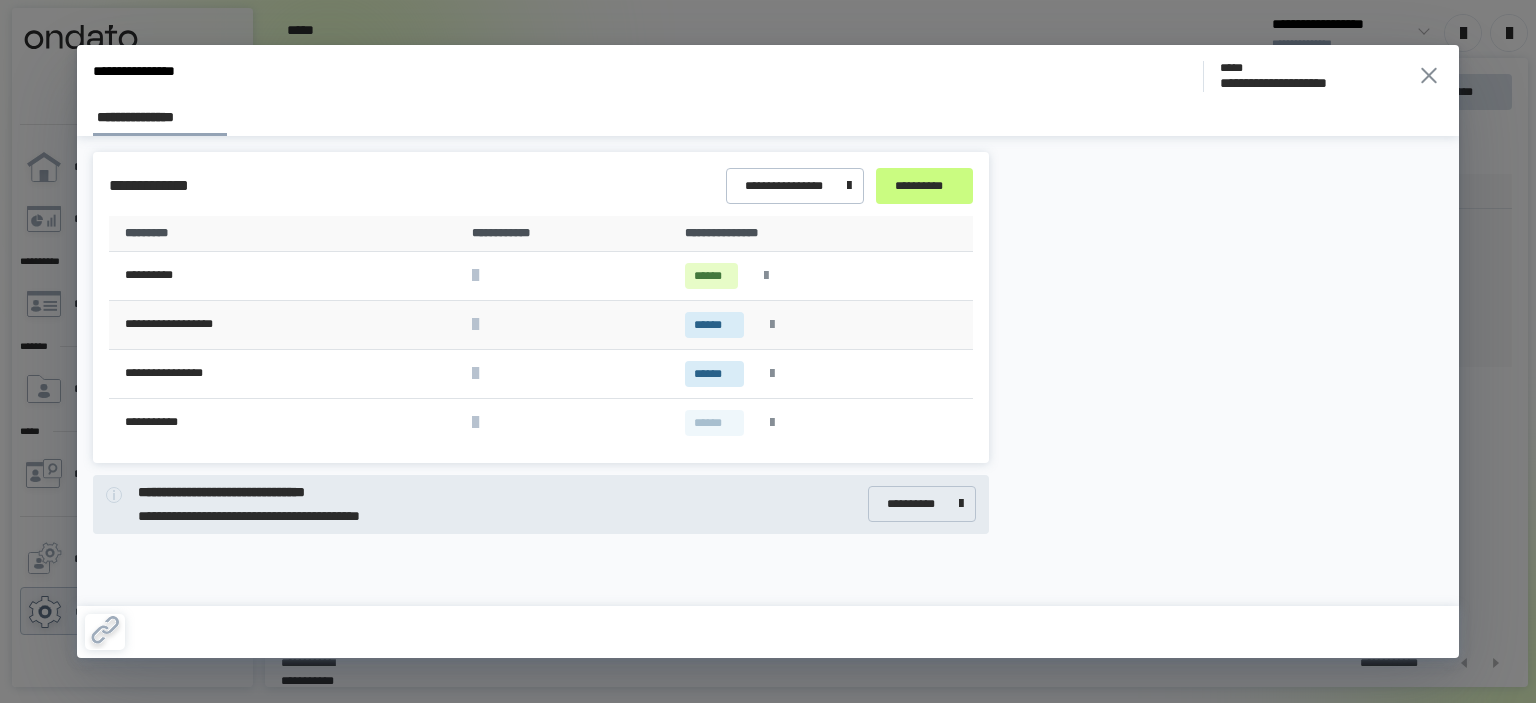 click at bounding box center [772, 325] 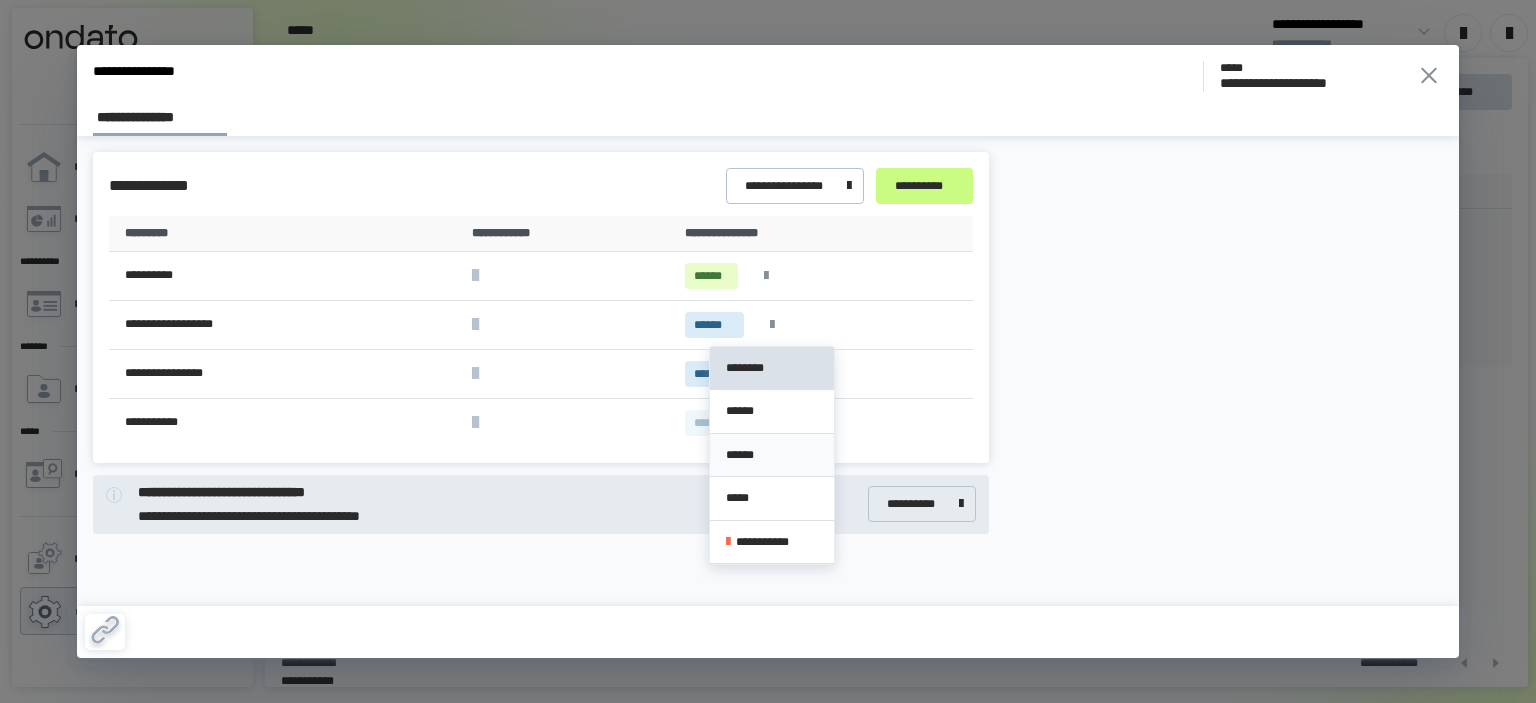 click on "******" at bounding box center (772, 455) 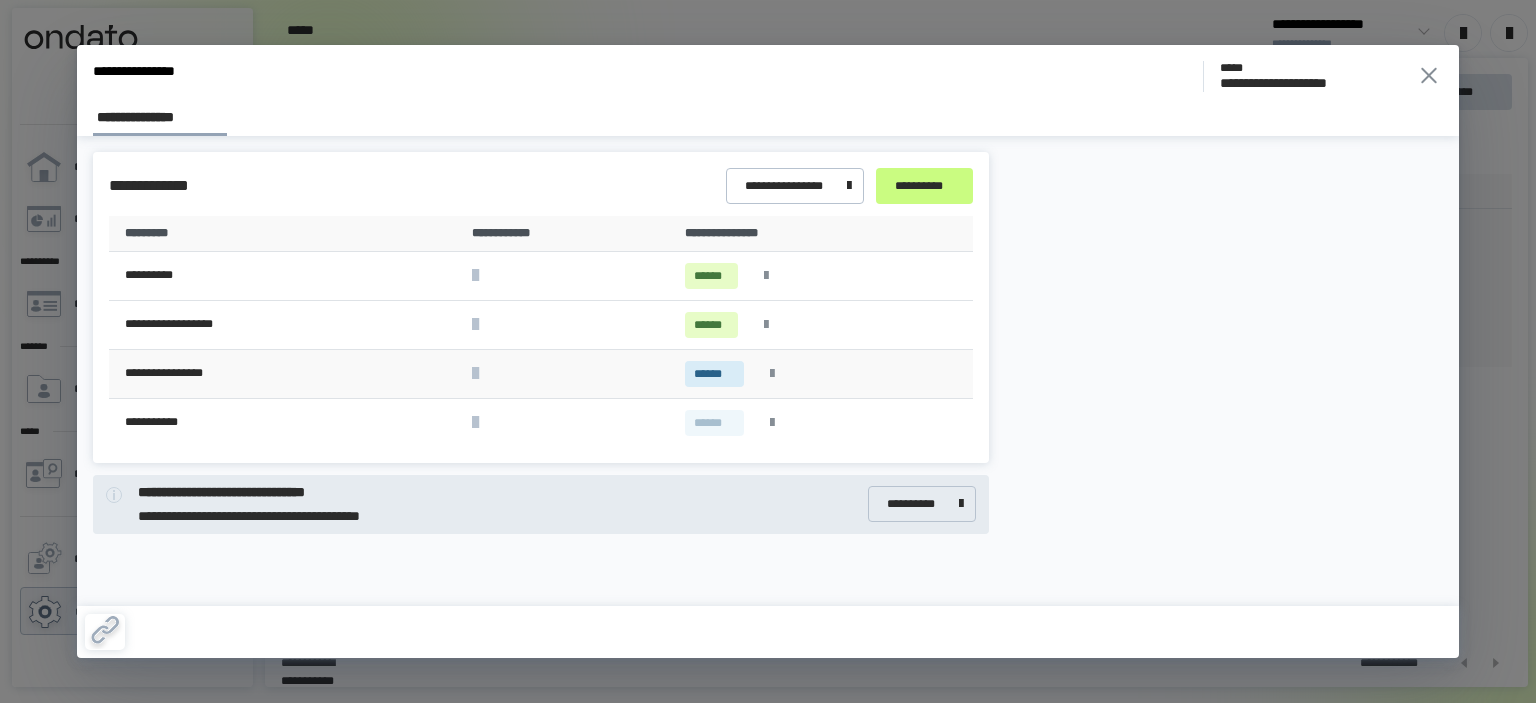 click at bounding box center [772, 374] 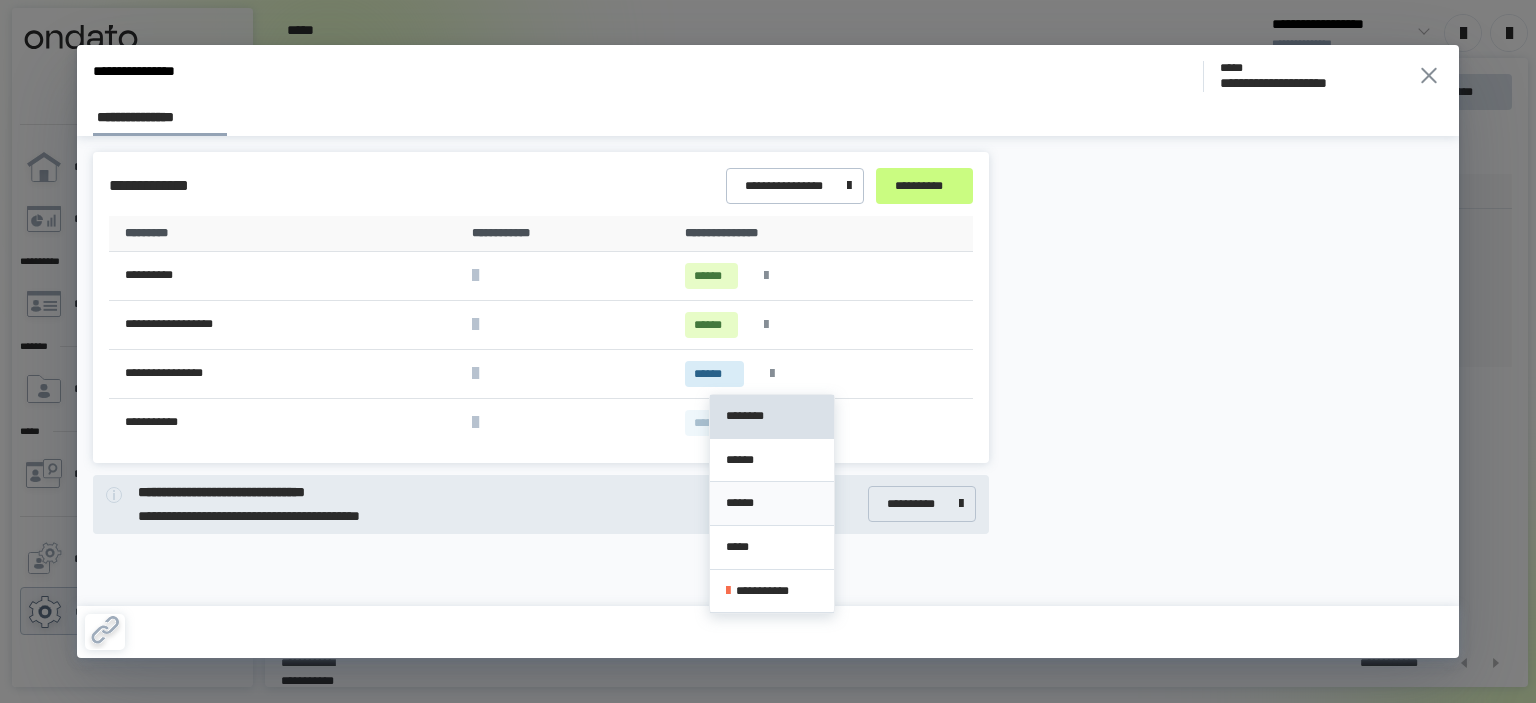 click on "******" at bounding box center [772, 503] 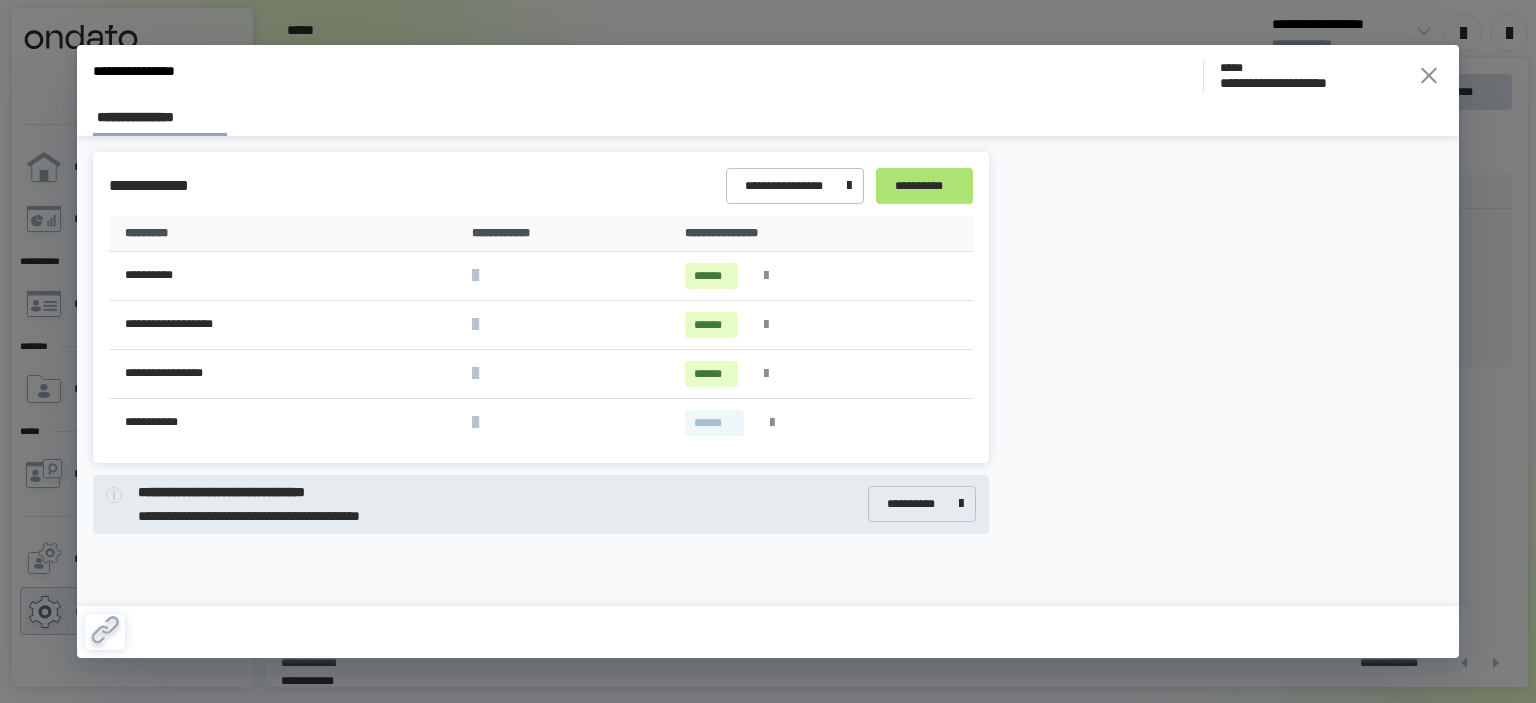 click on "**********" at bounding box center (924, 186) 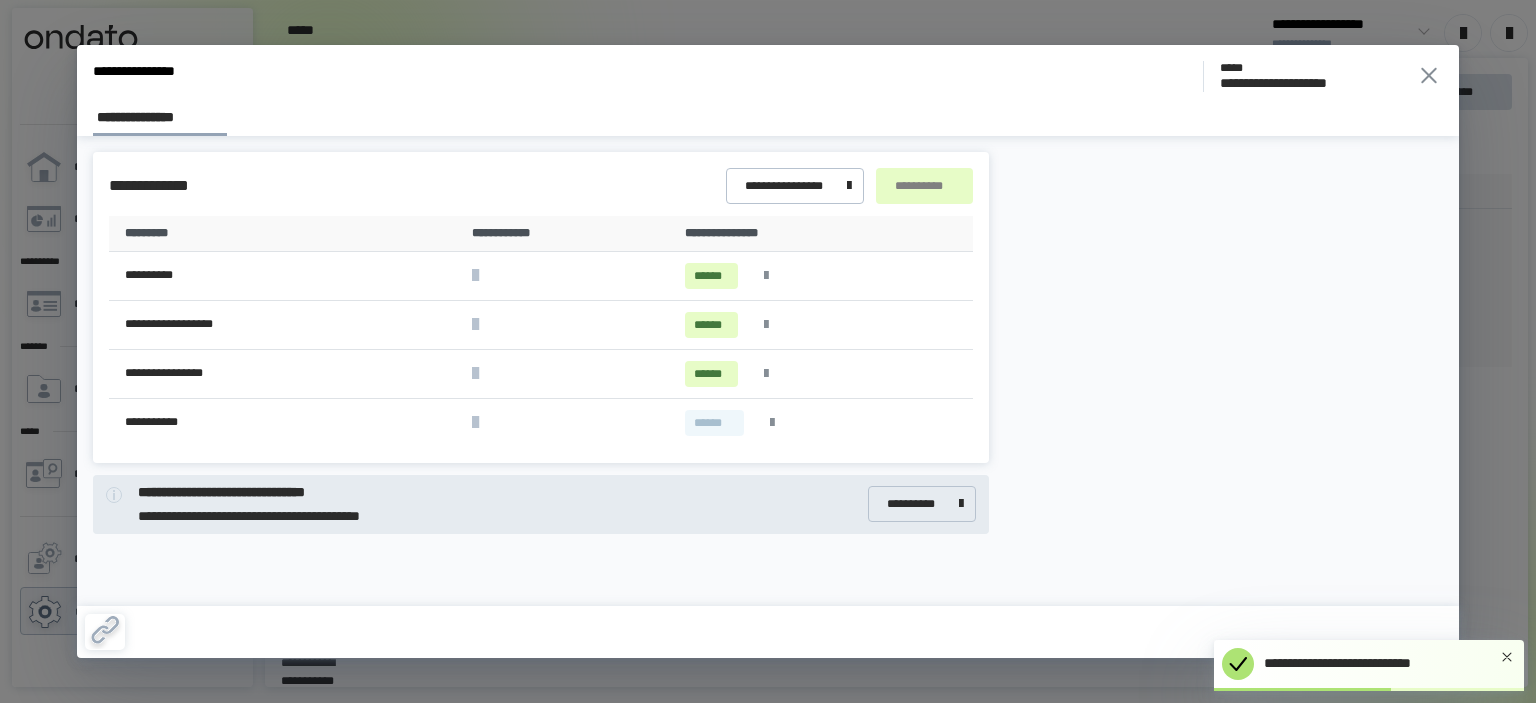 click at bounding box center [1429, 75] 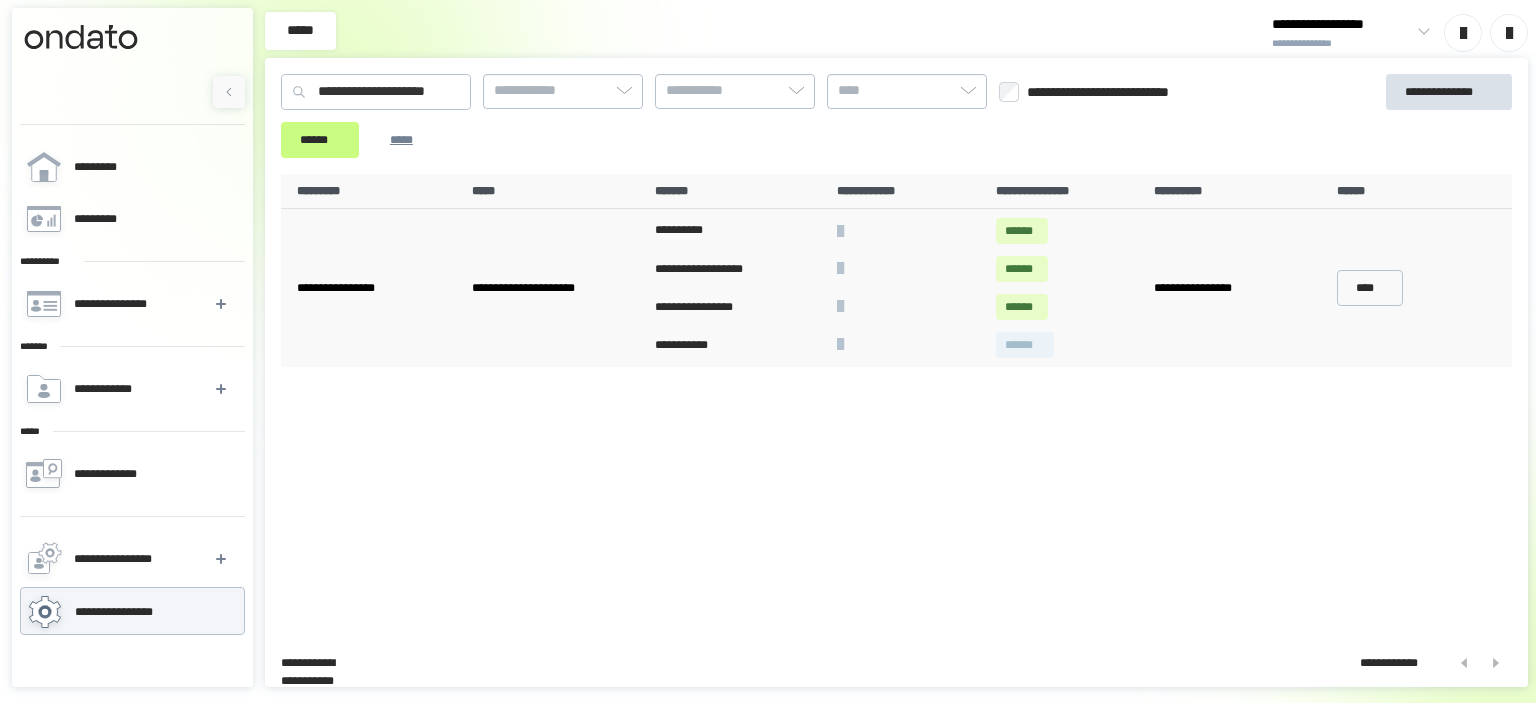 click on "**********" at bounding box center [896, 402] 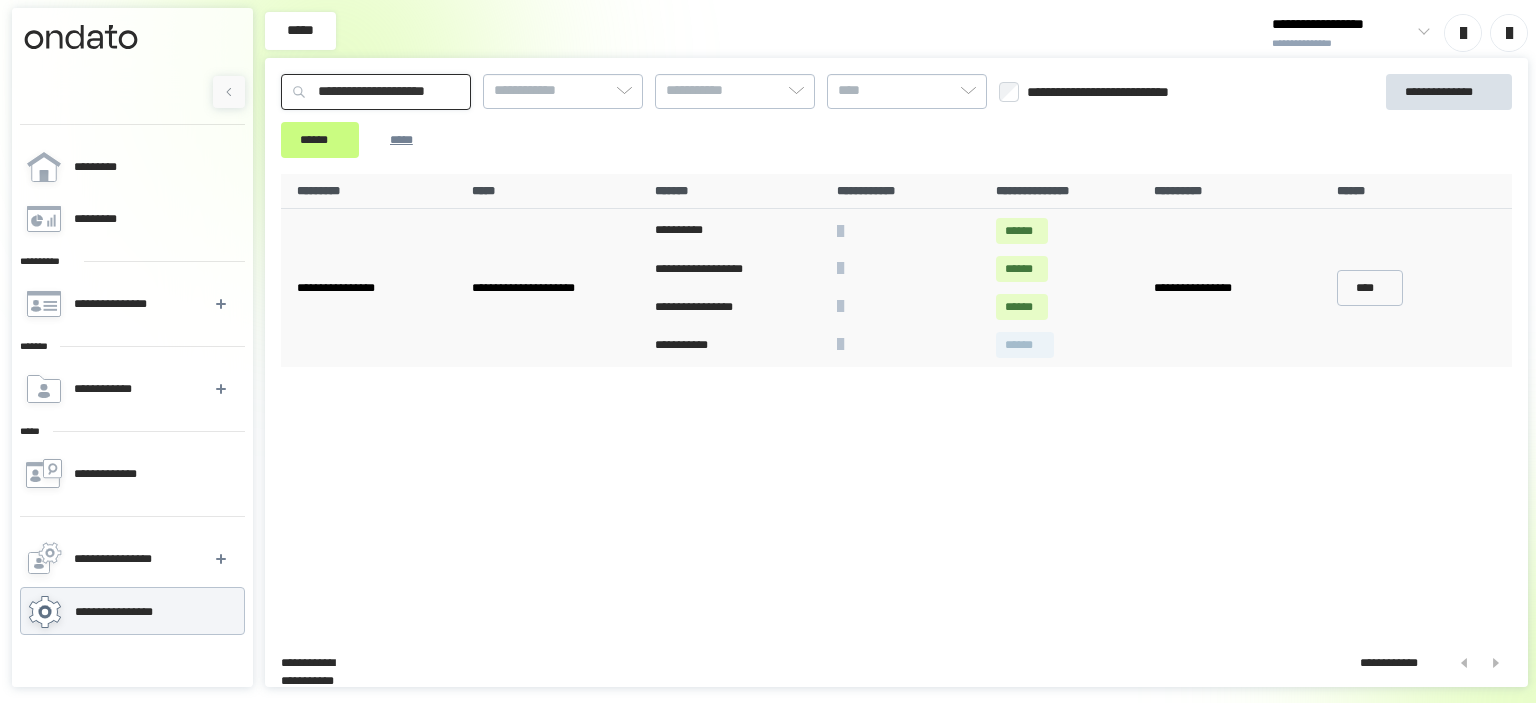 drag, startPoint x: 513, startPoint y: 96, endPoint x: 123, endPoint y: 96, distance: 390 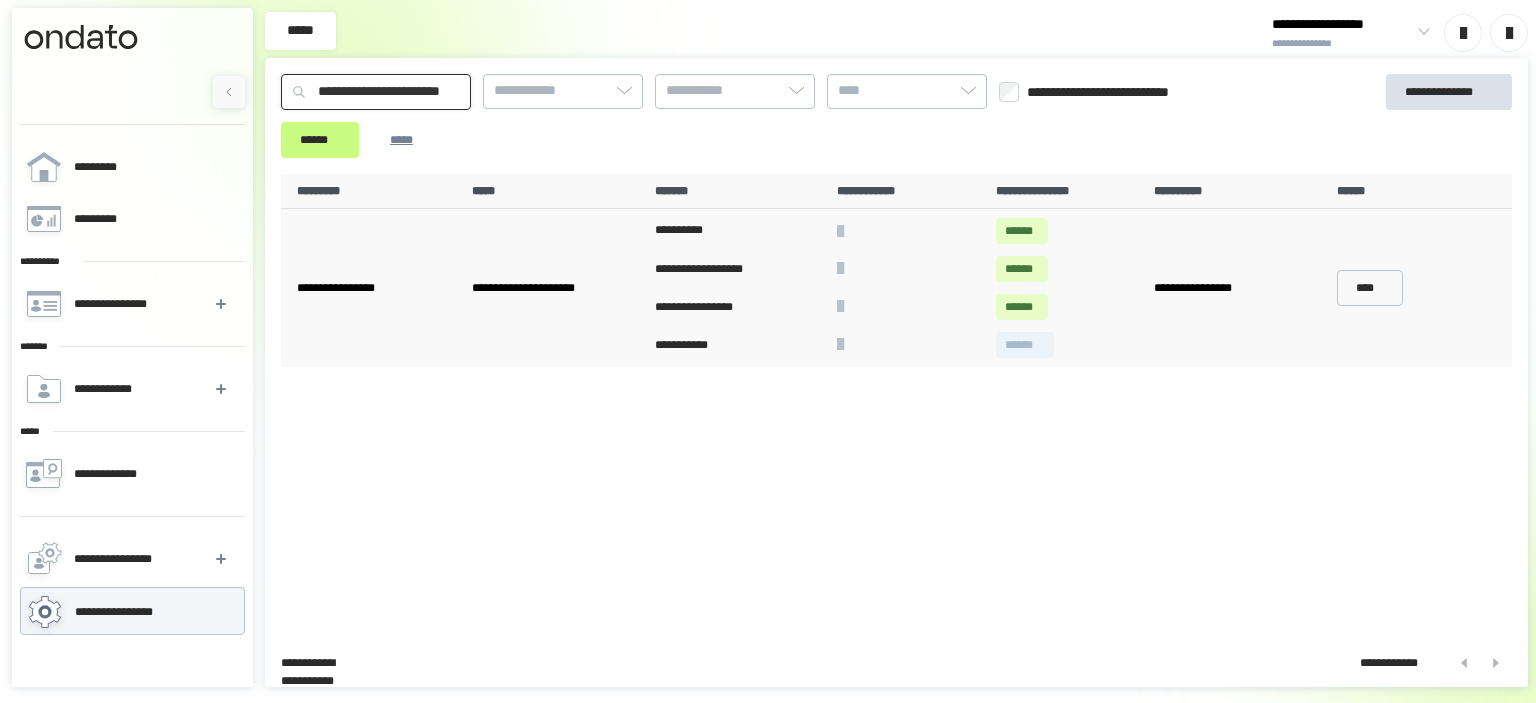 click on "******" at bounding box center (320, 140) 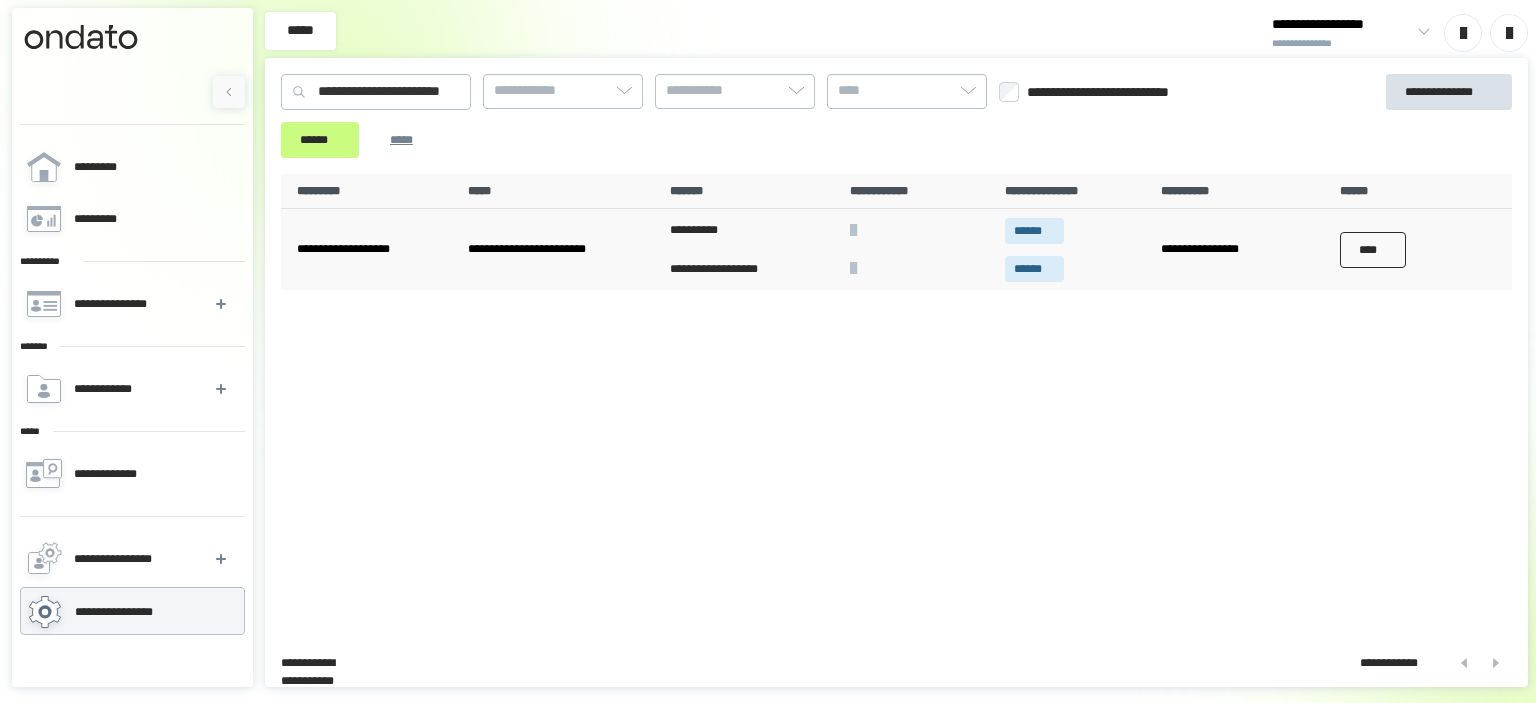 click on "****" at bounding box center [1373, 249] 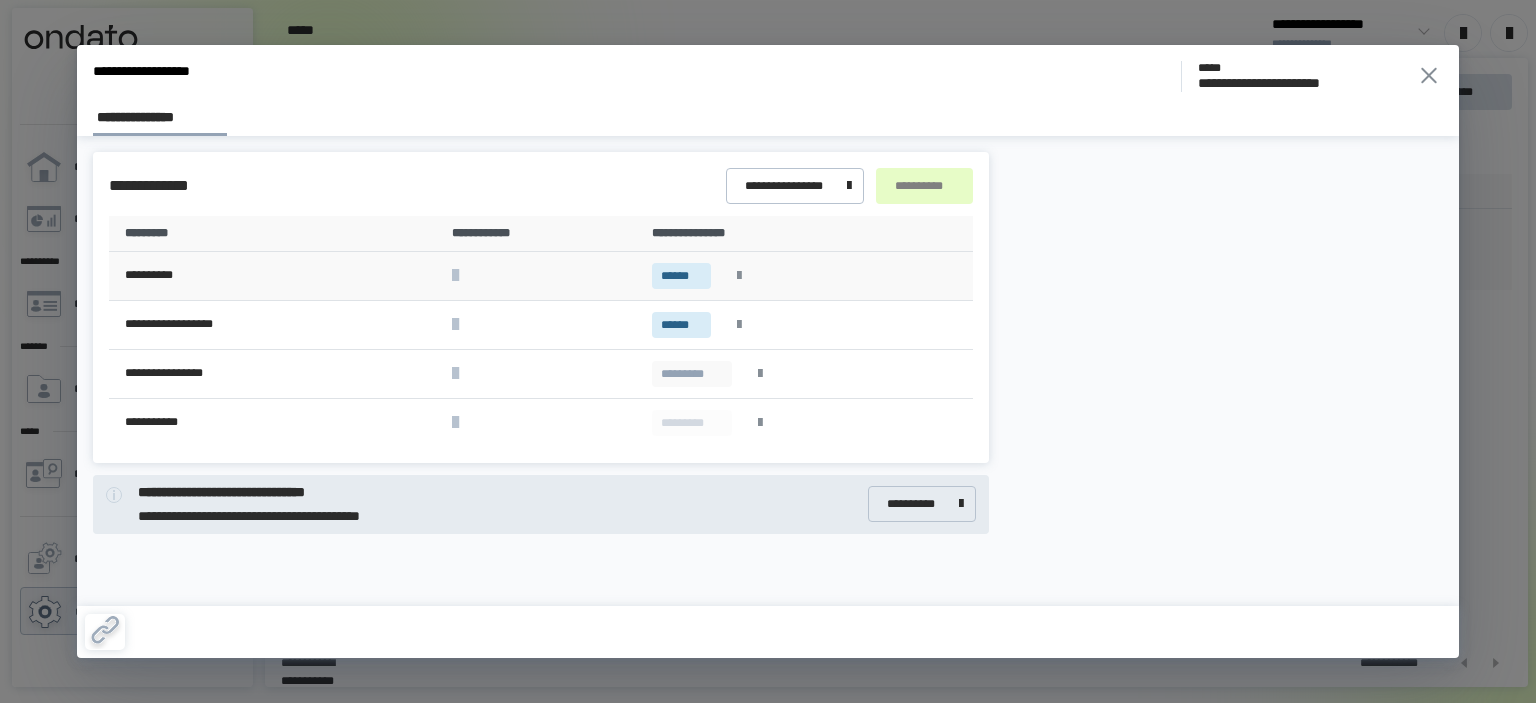 click at bounding box center [739, 276] 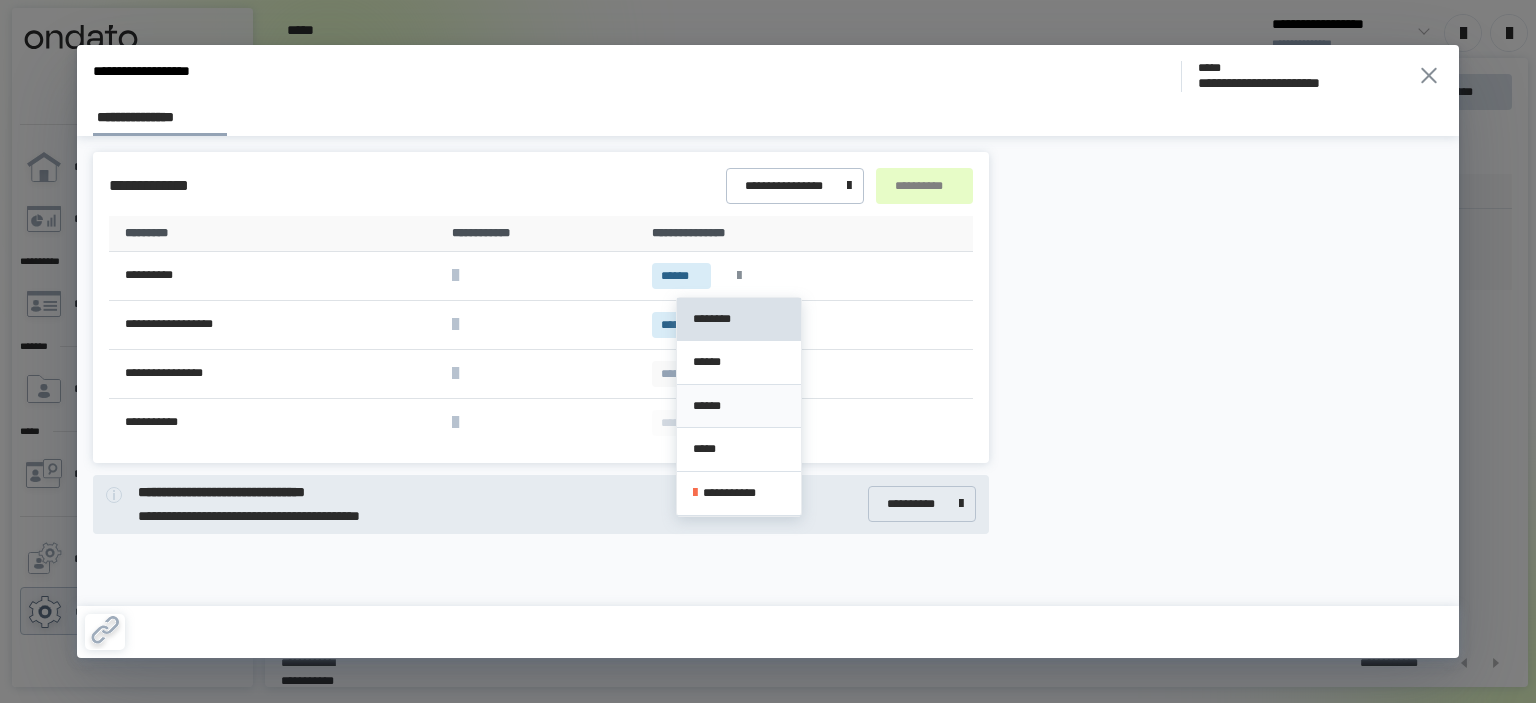 click on "******" at bounding box center [739, 406] 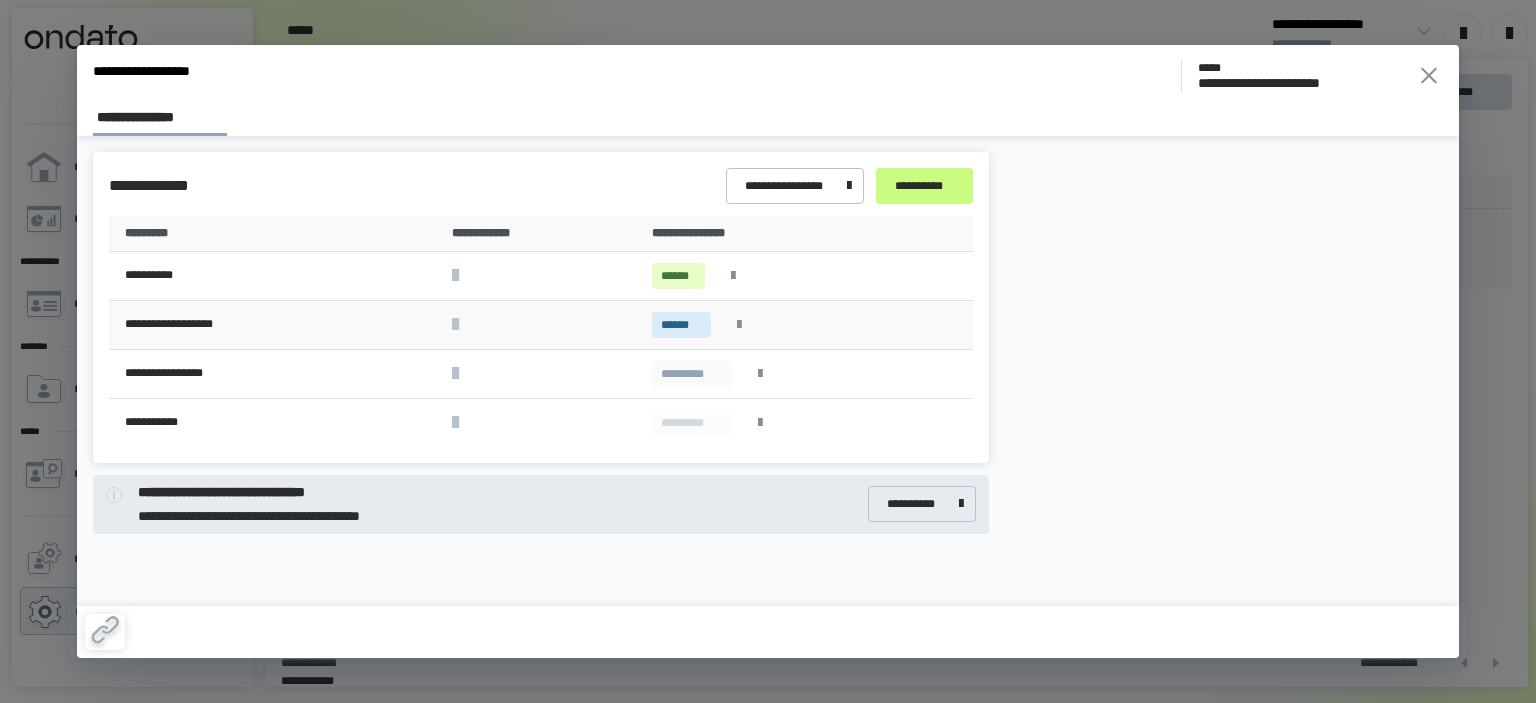 click at bounding box center (739, 325) 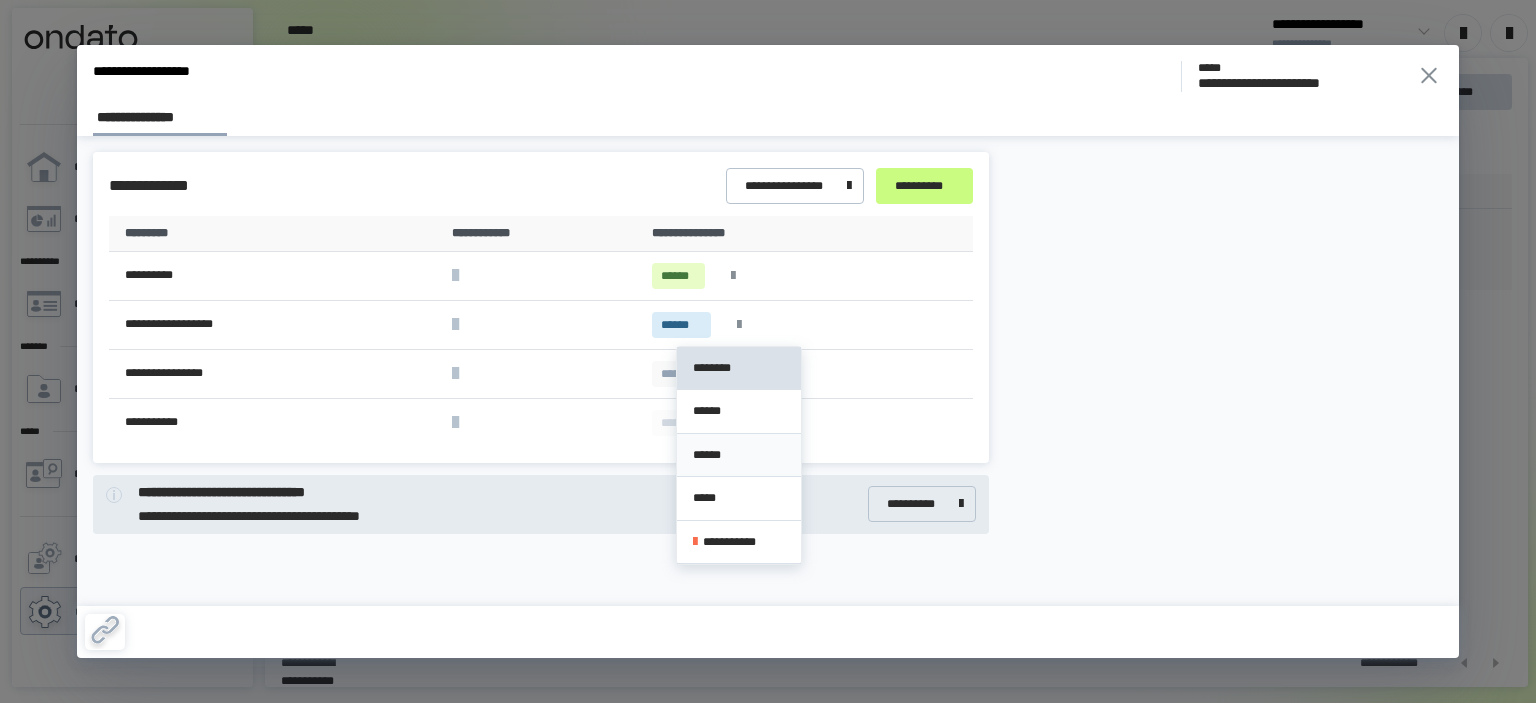 click on "******" at bounding box center [739, 456] 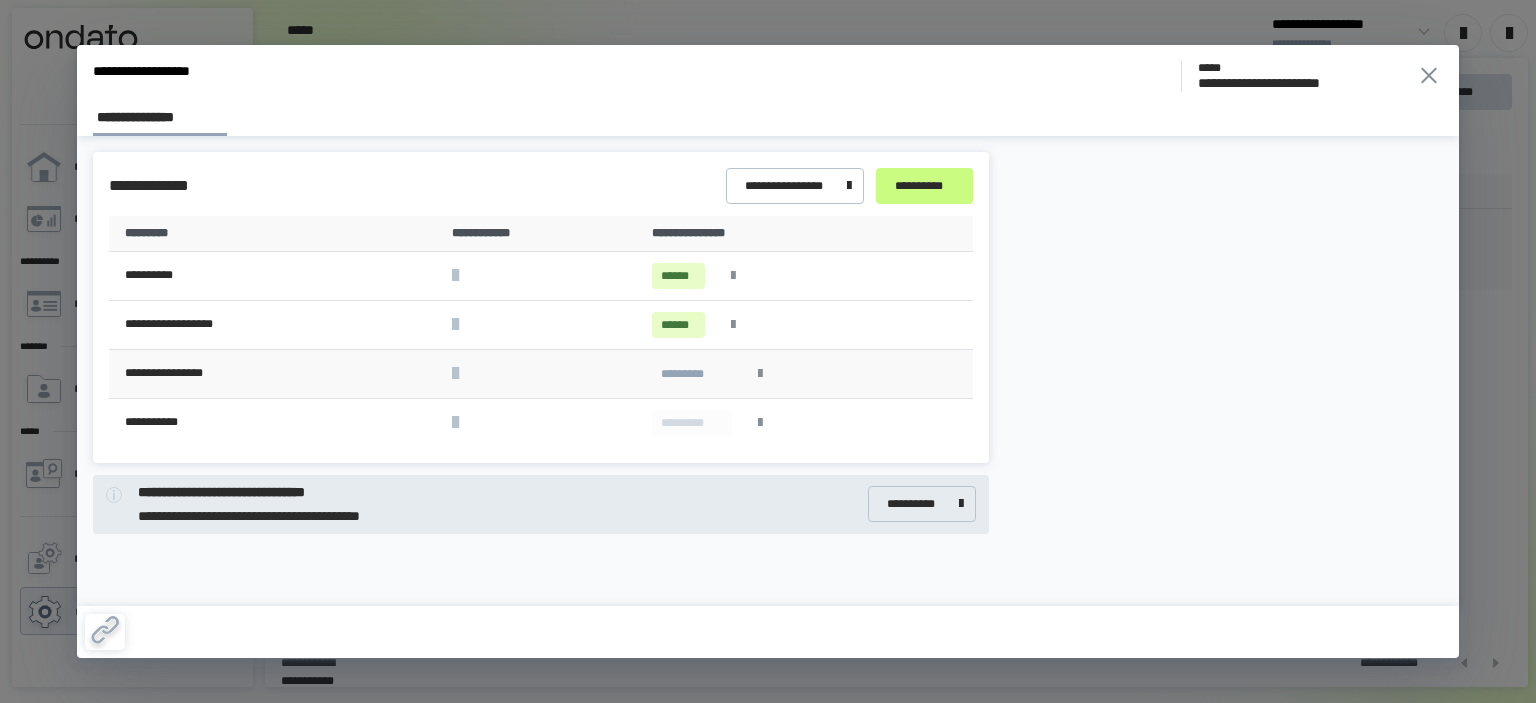 click at bounding box center [760, 374] 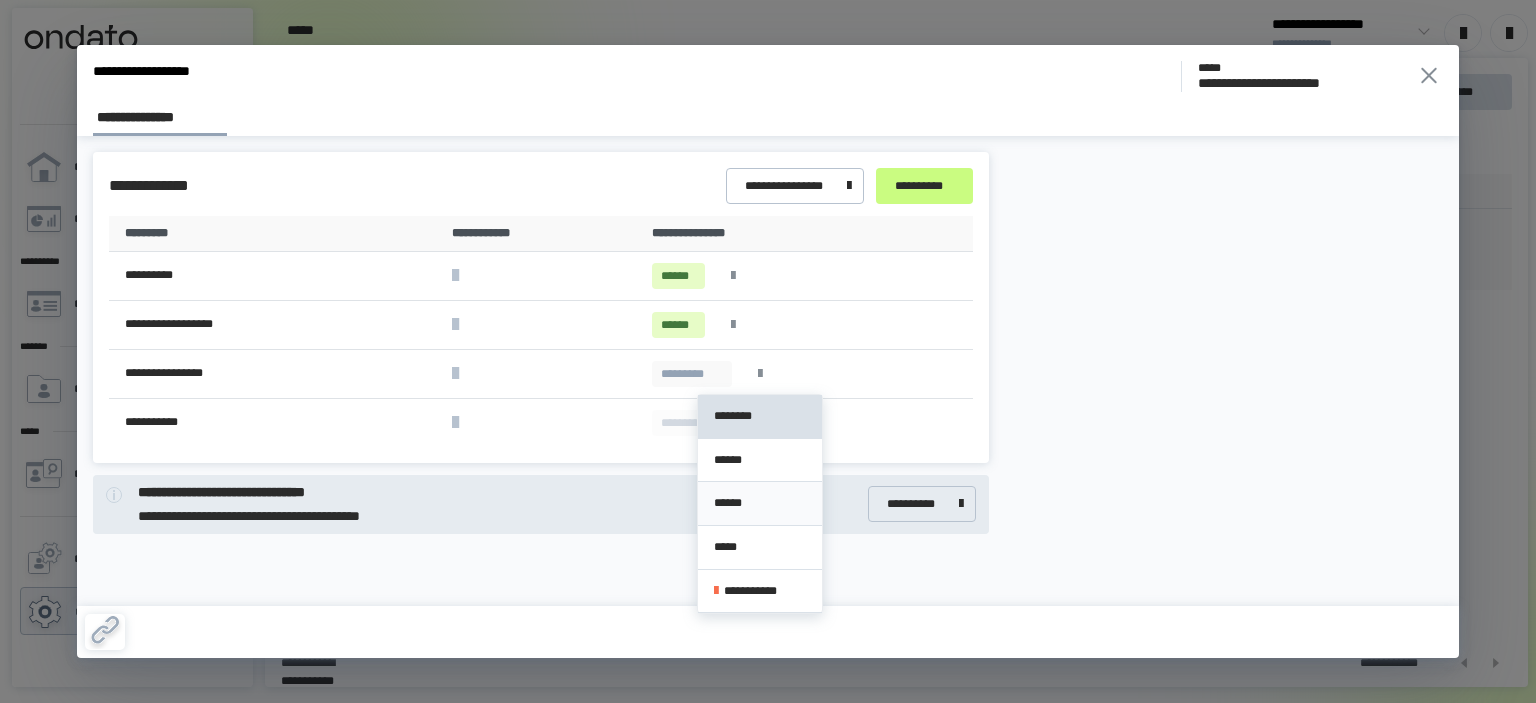 click on "******" at bounding box center (760, 503) 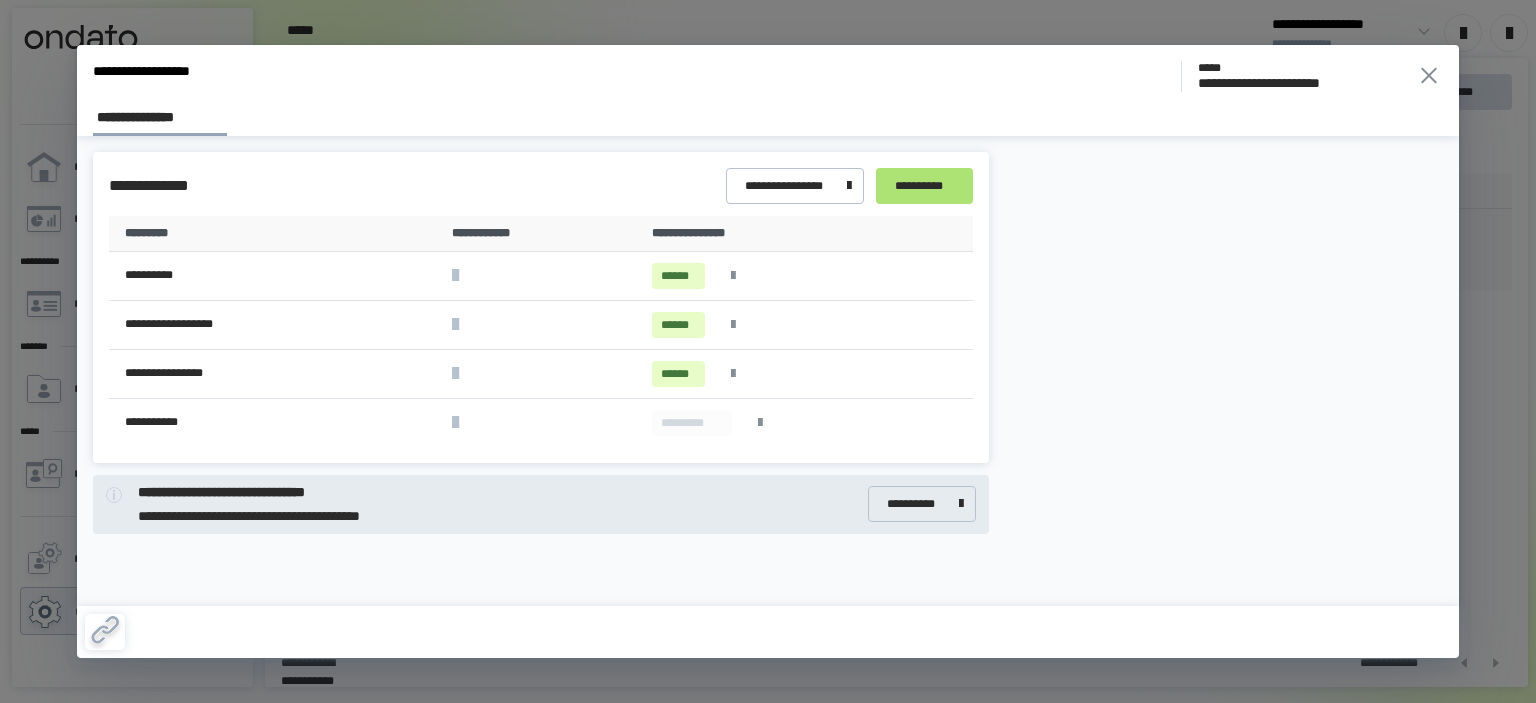 click on "**********" at bounding box center [924, 186] 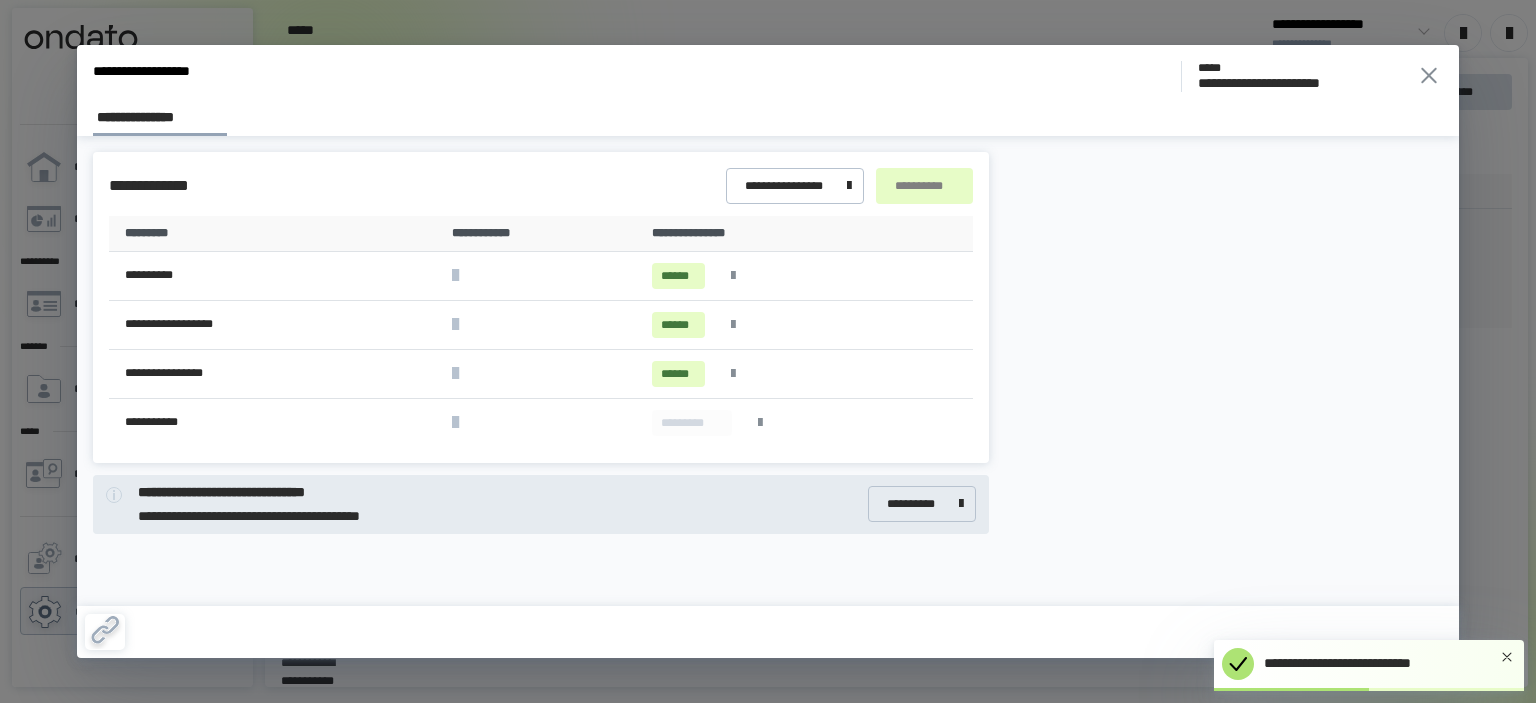 click 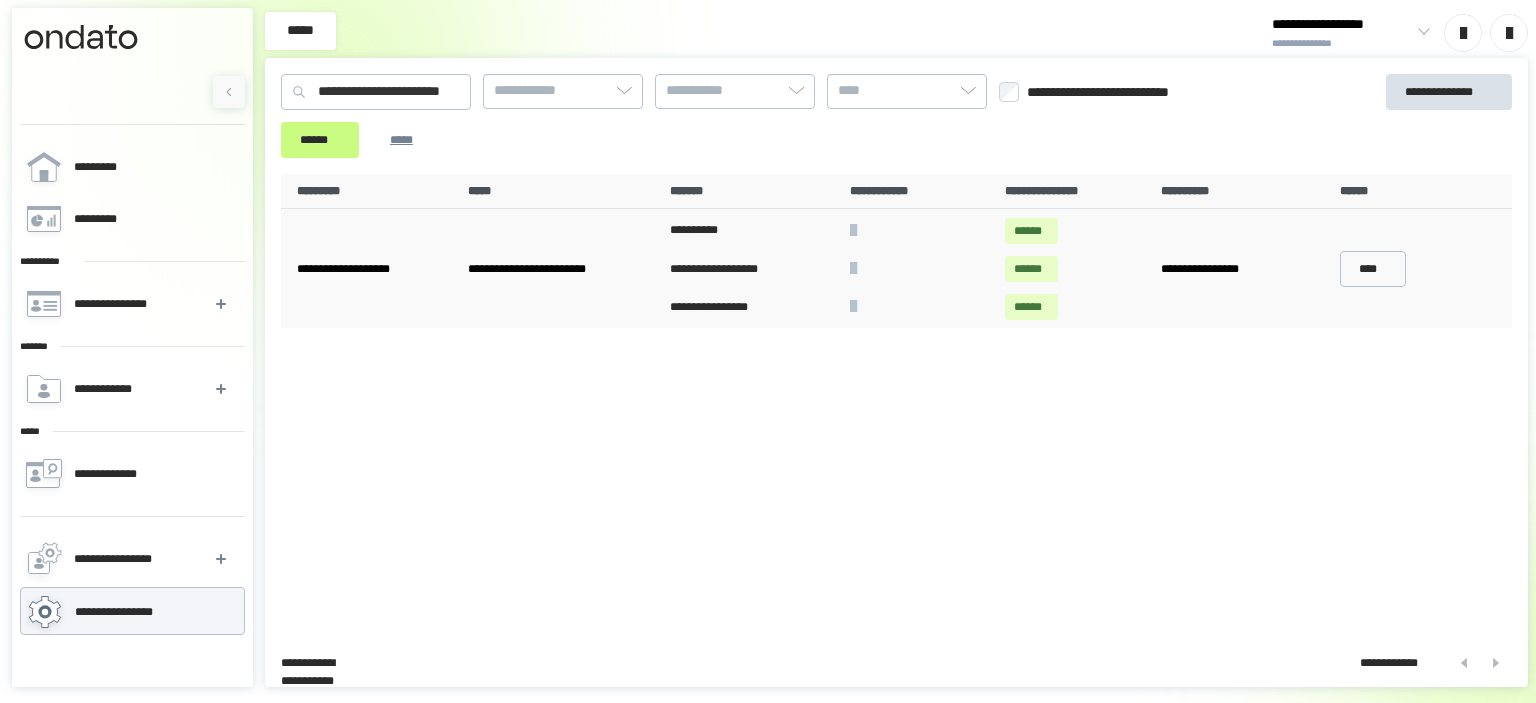 click on "**********" at bounding box center [896, 402] 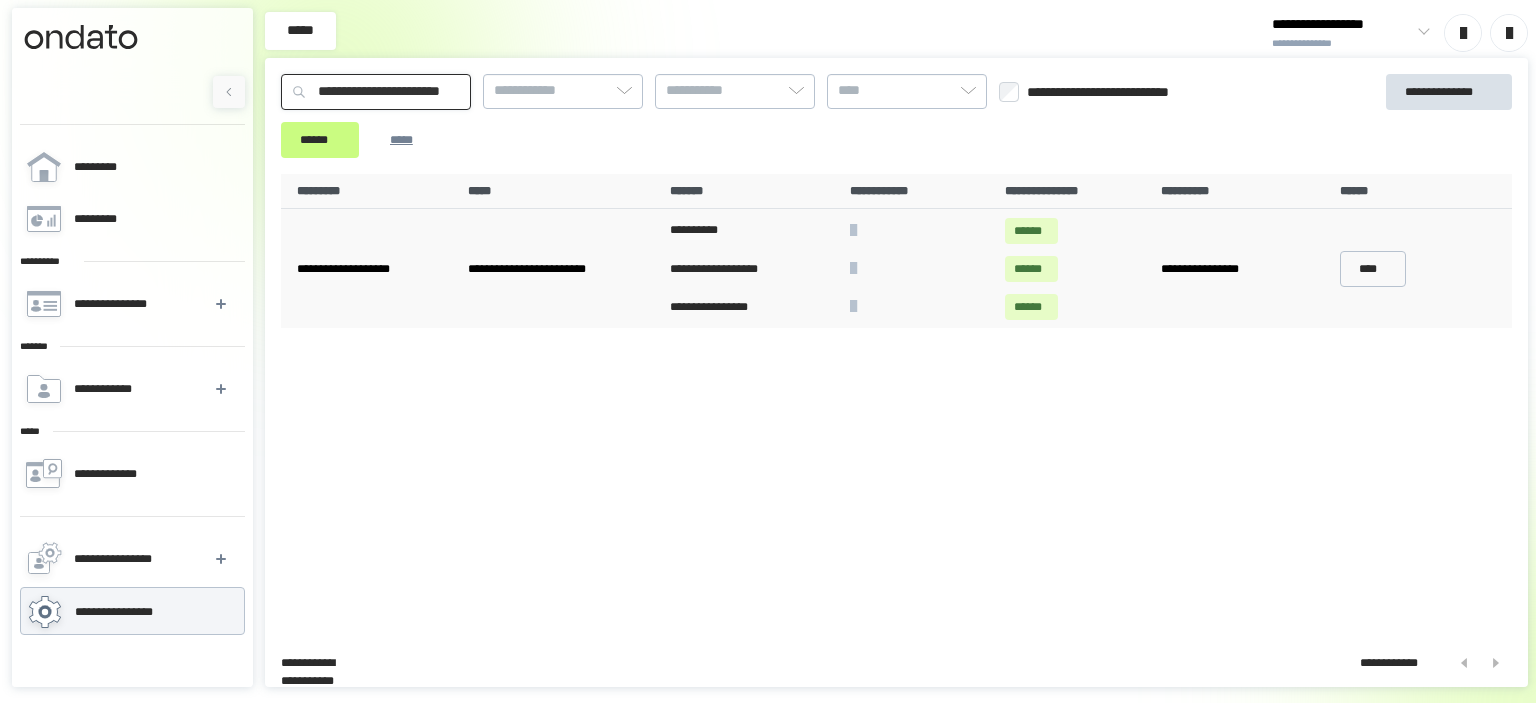 drag, startPoint x: 516, startPoint y: 99, endPoint x: 216, endPoint y: 76, distance: 300.88037 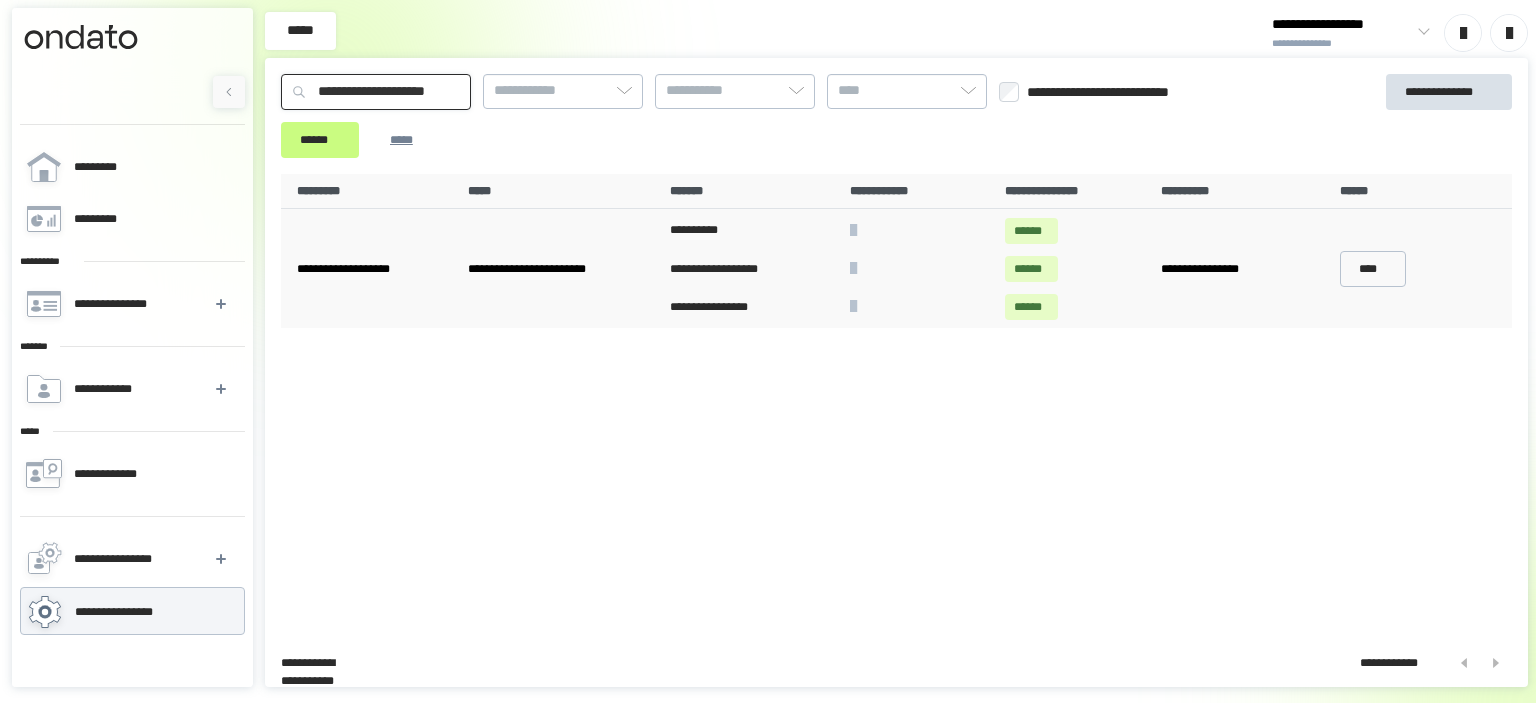 click on "******" at bounding box center (320, 140) 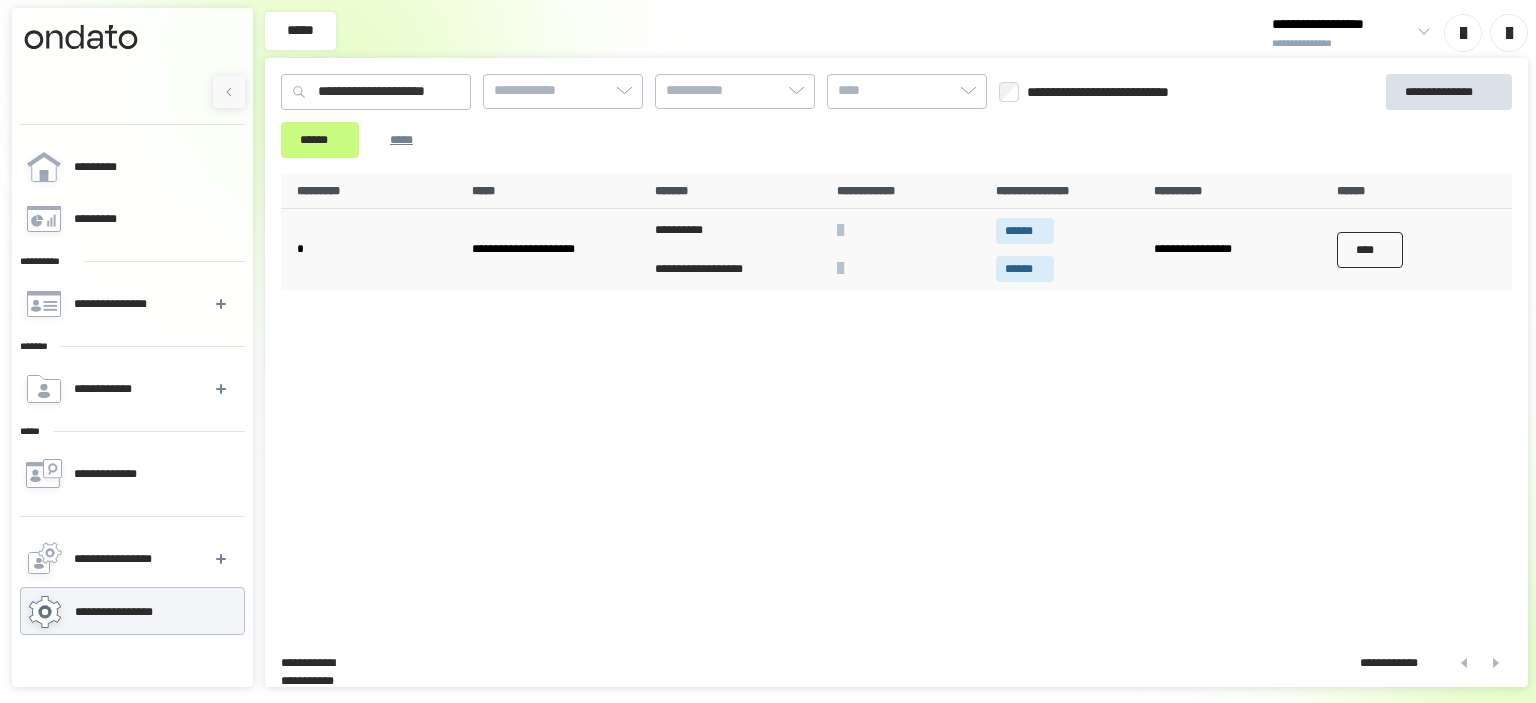 click on "****" at bounding box center (1370, 249) 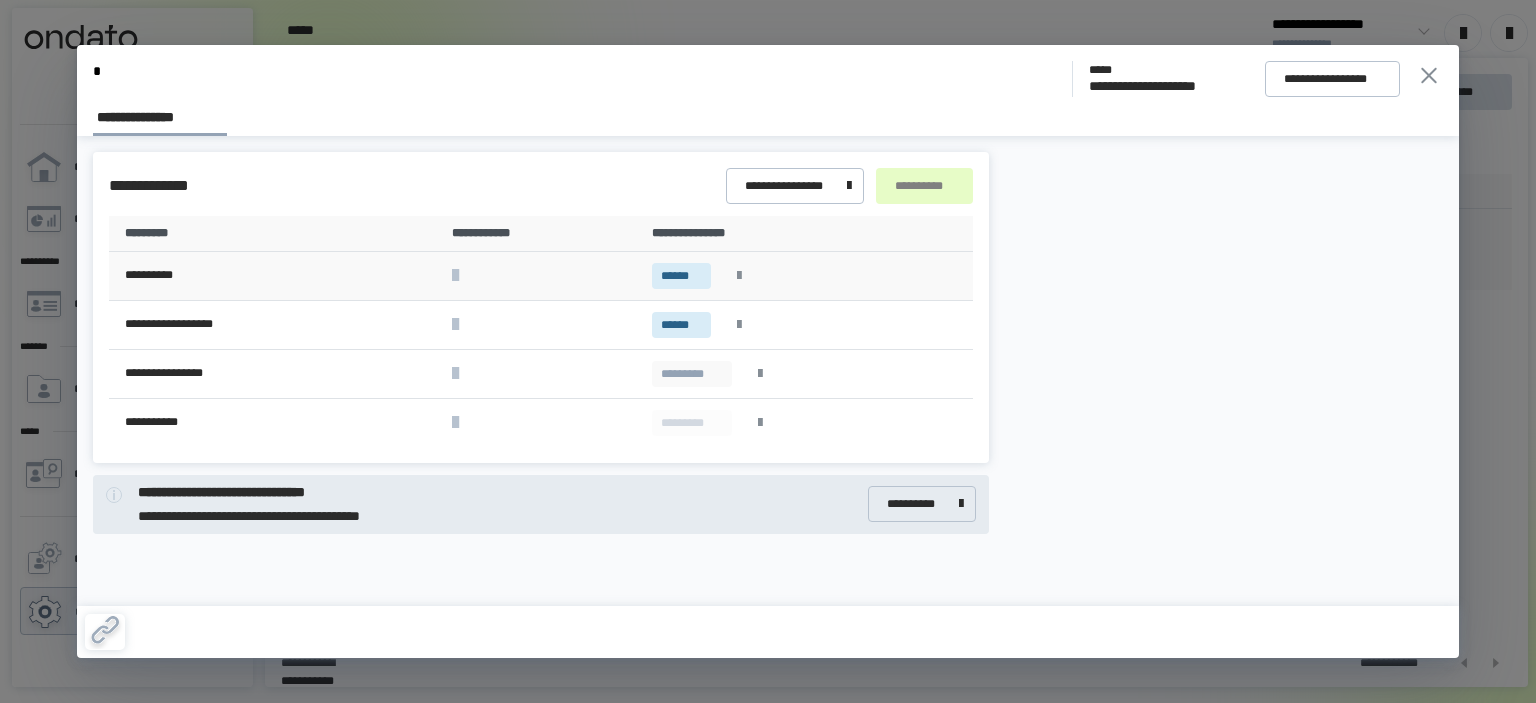 click at bounding box center [739, 276] 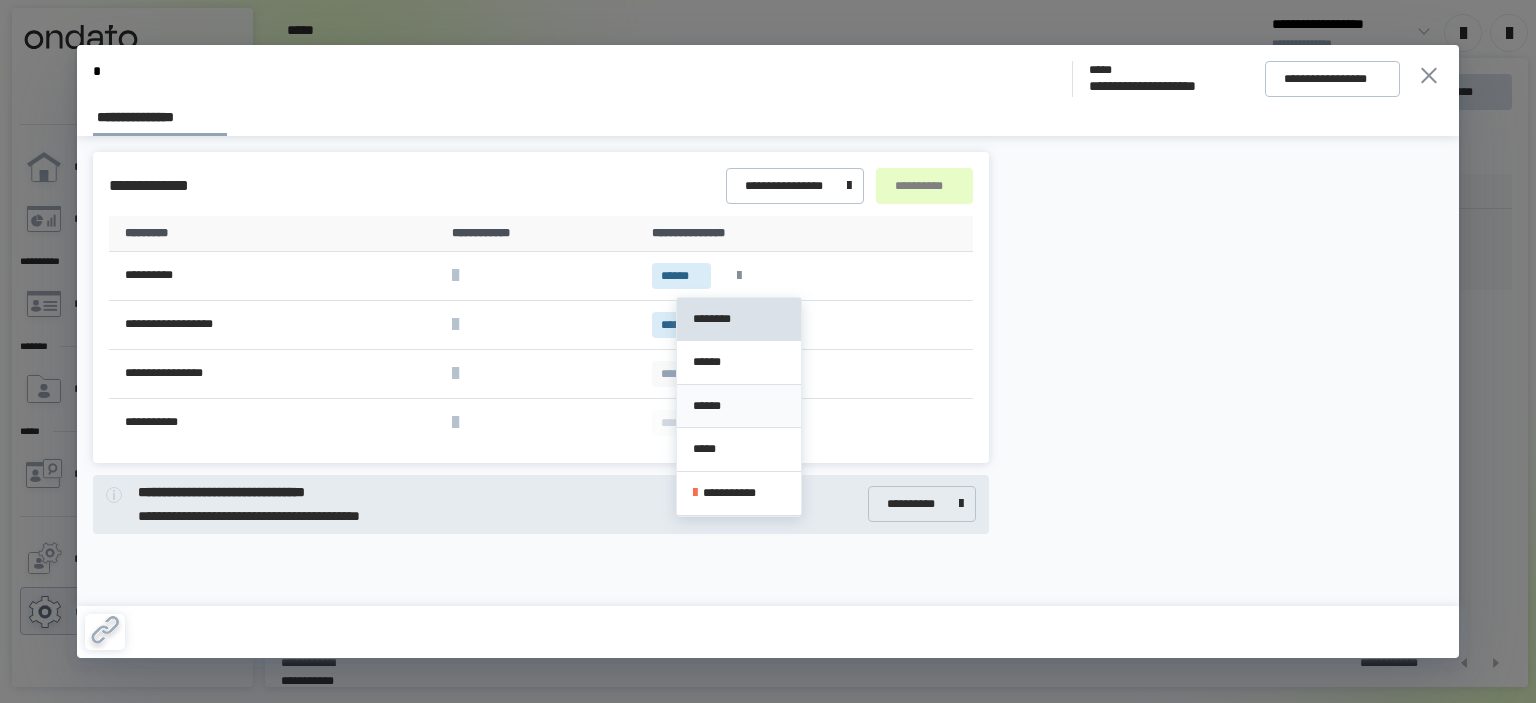 click on "******" at bounding box center [739, 407] 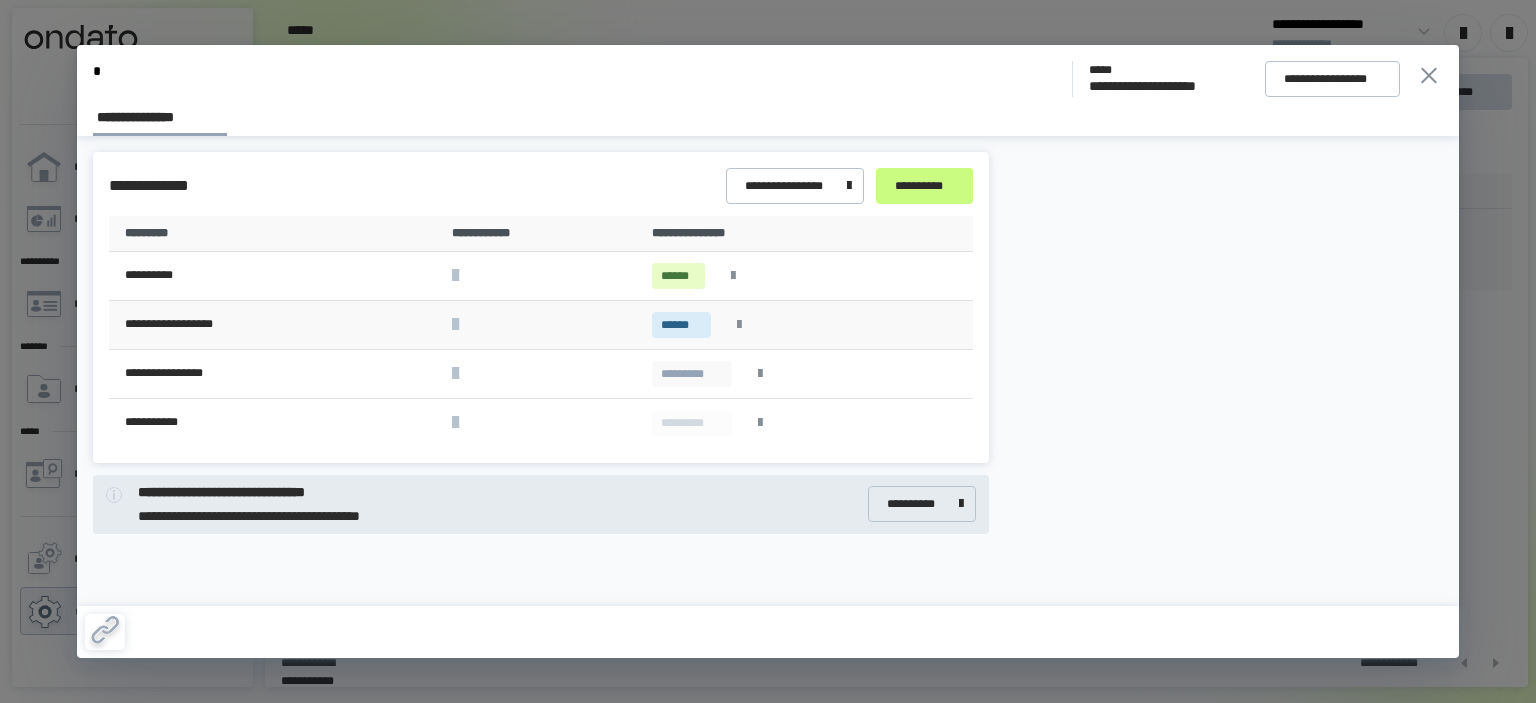 click at bounding box center [739, 325] 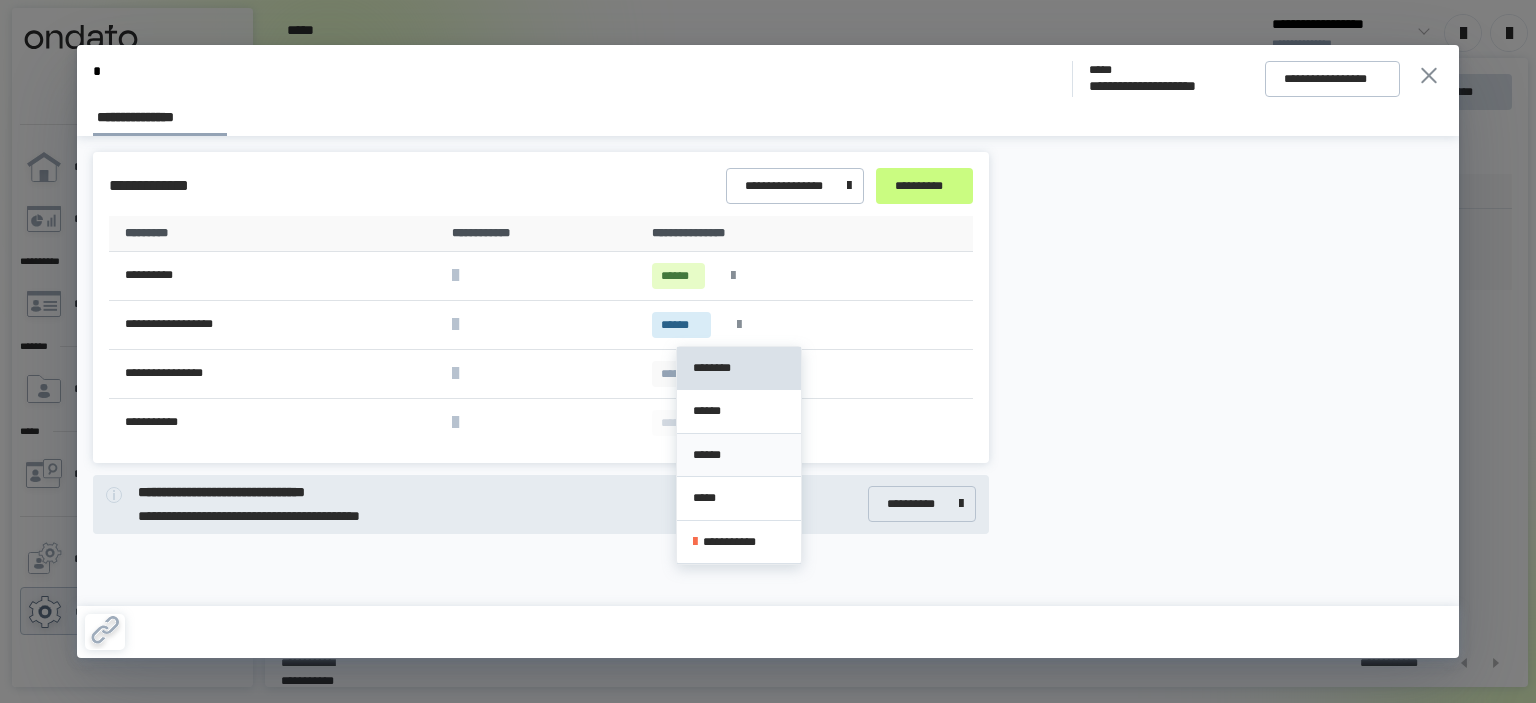 click on "******" at bounding box center [739, 455] 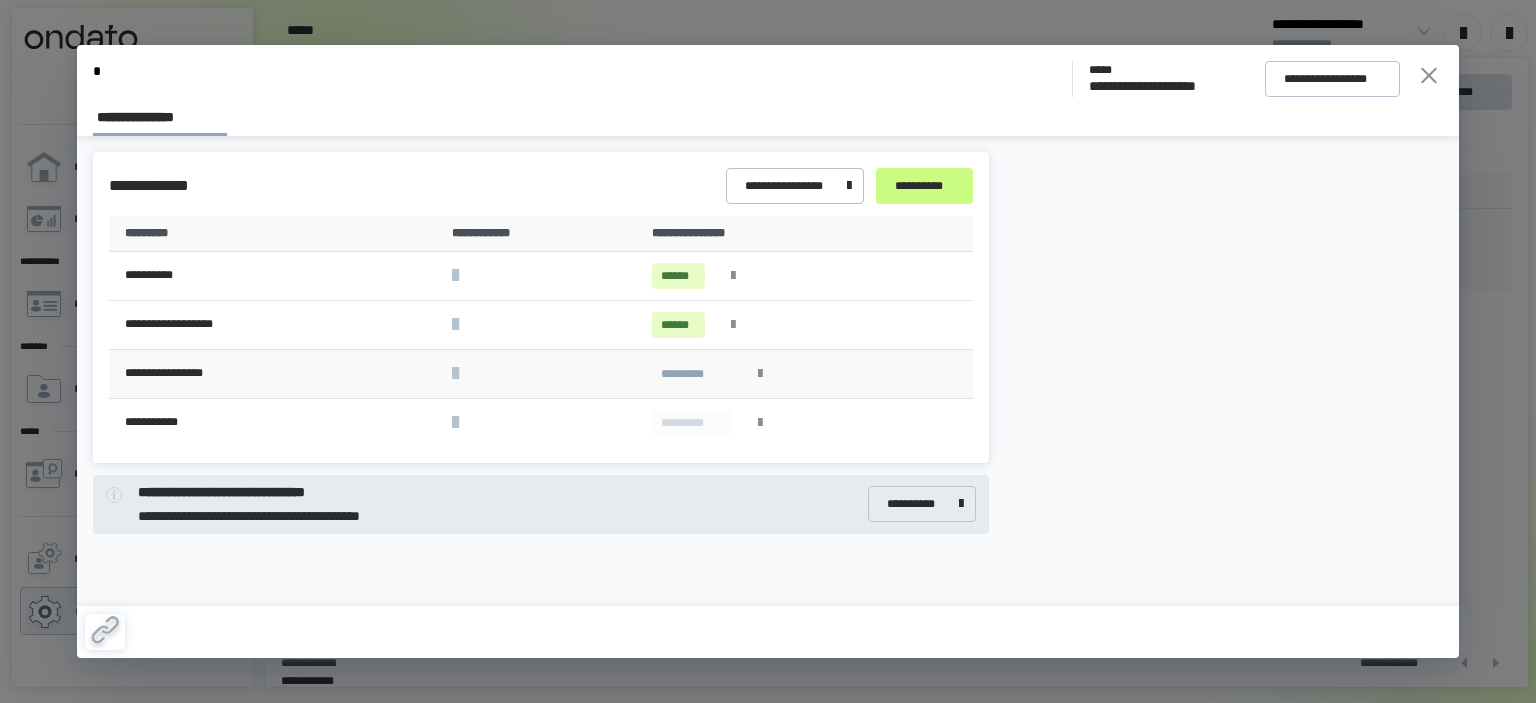 click at bounding box center [760, 374] 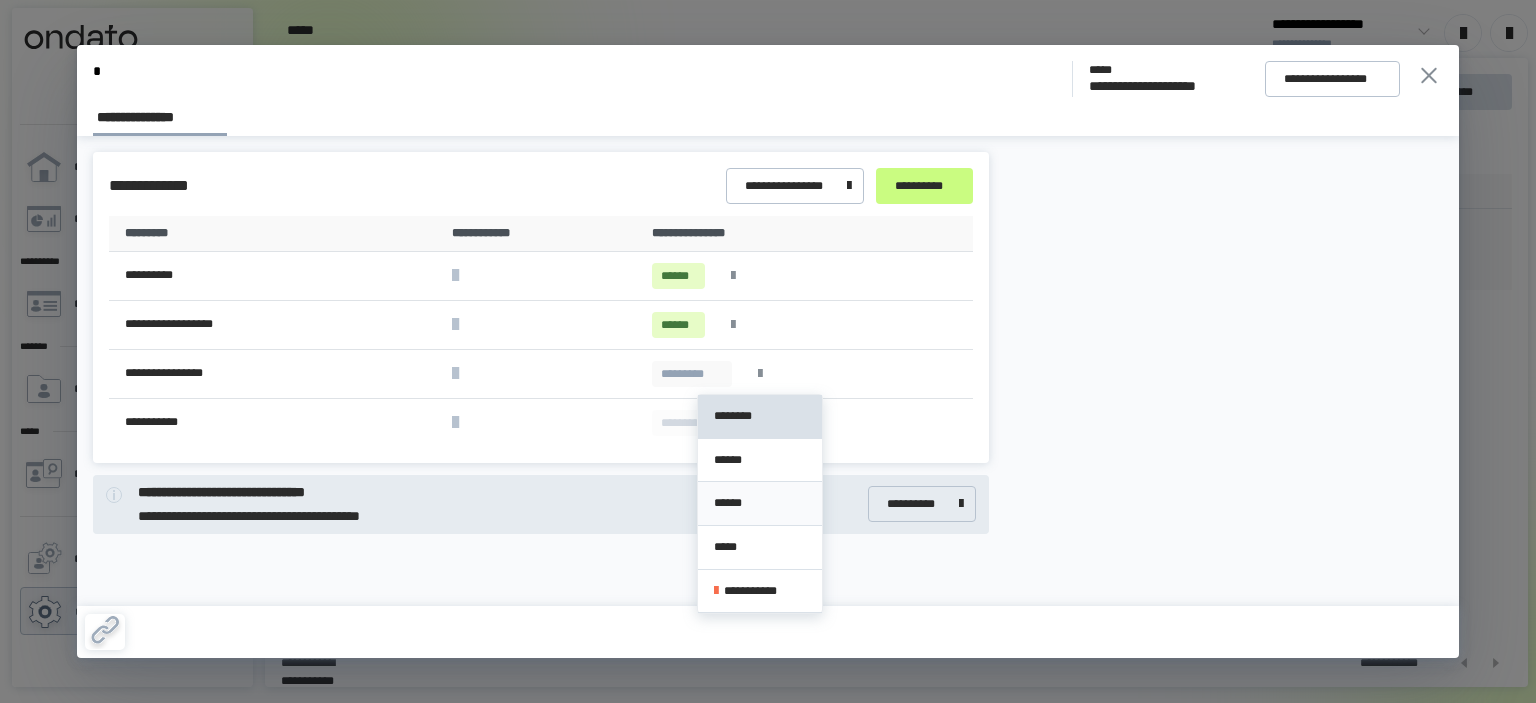 click on "******" at bounding box center (760, 503) 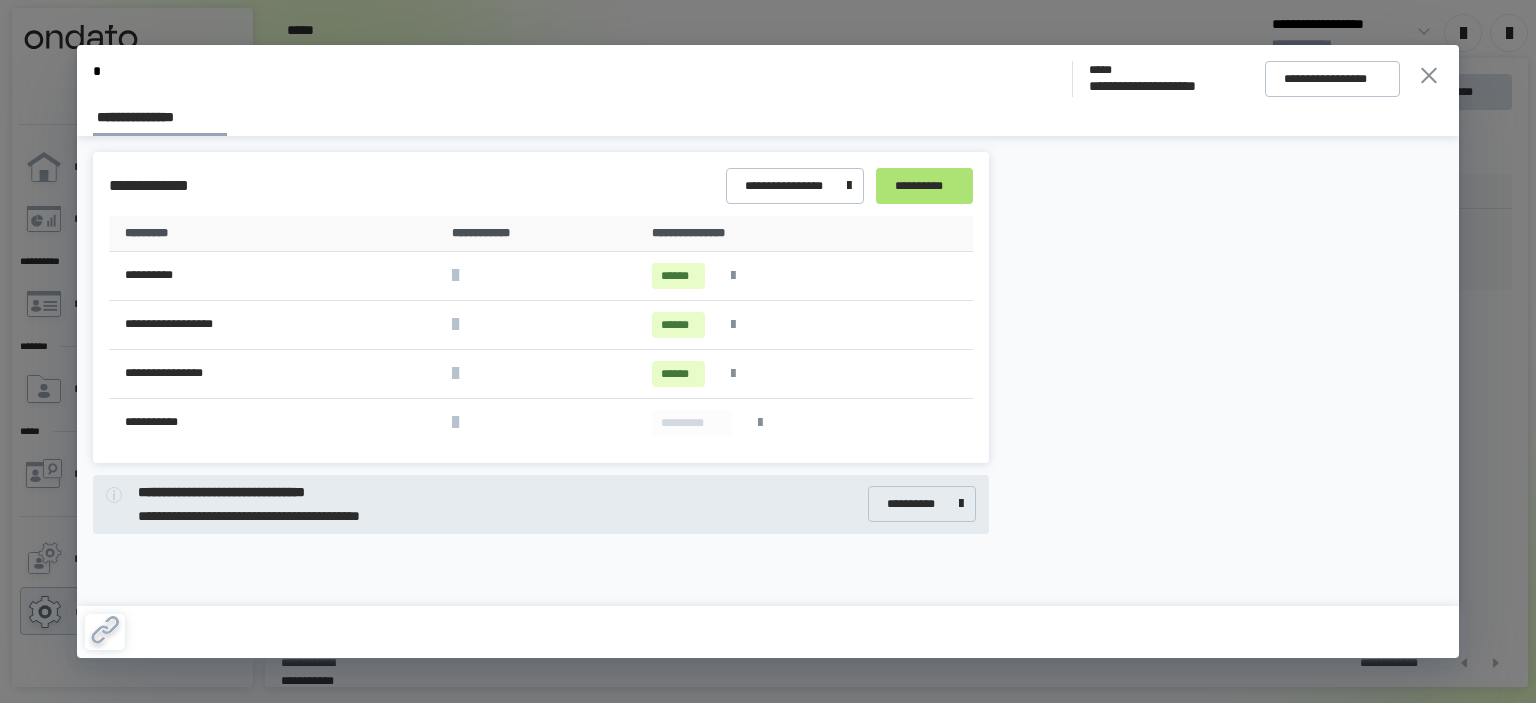 click on "**********" at bounding box center (924, 186) 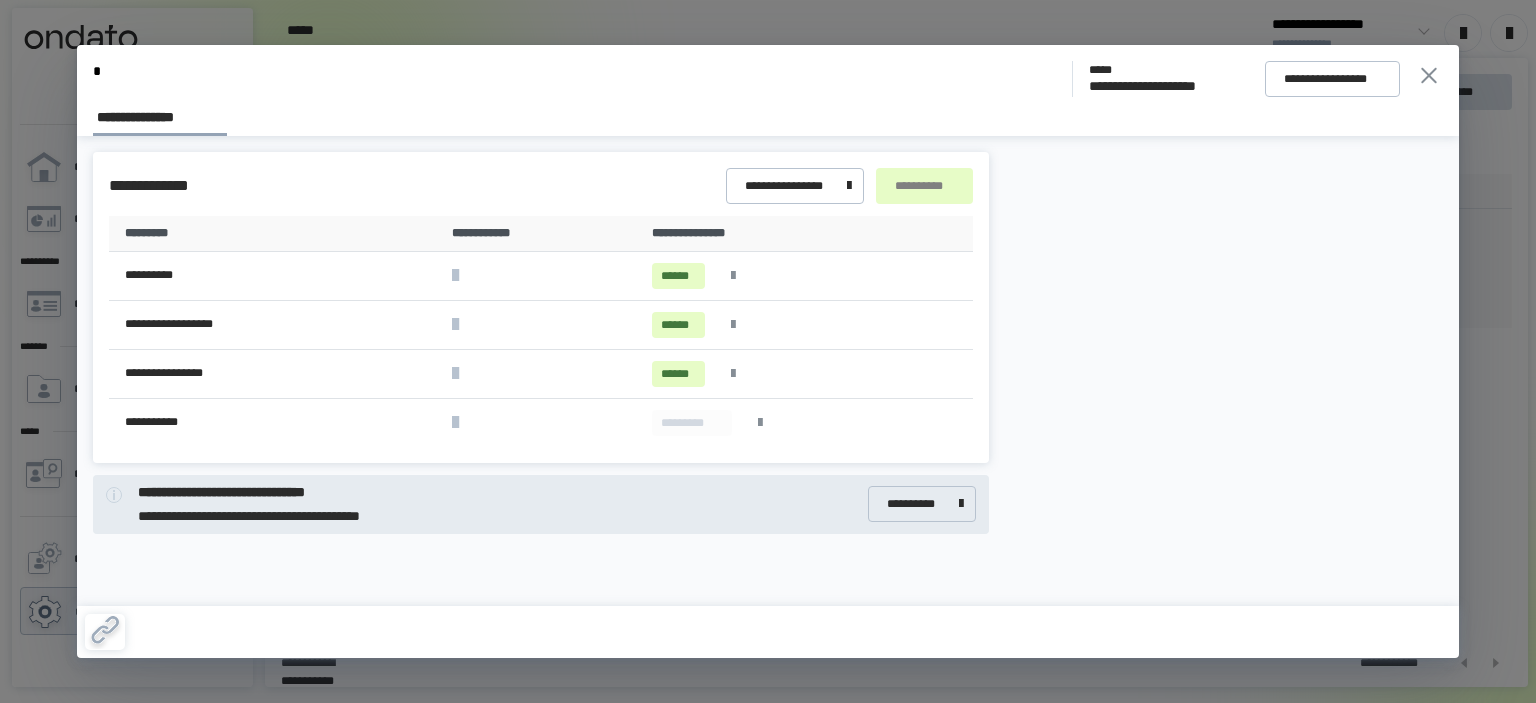 click 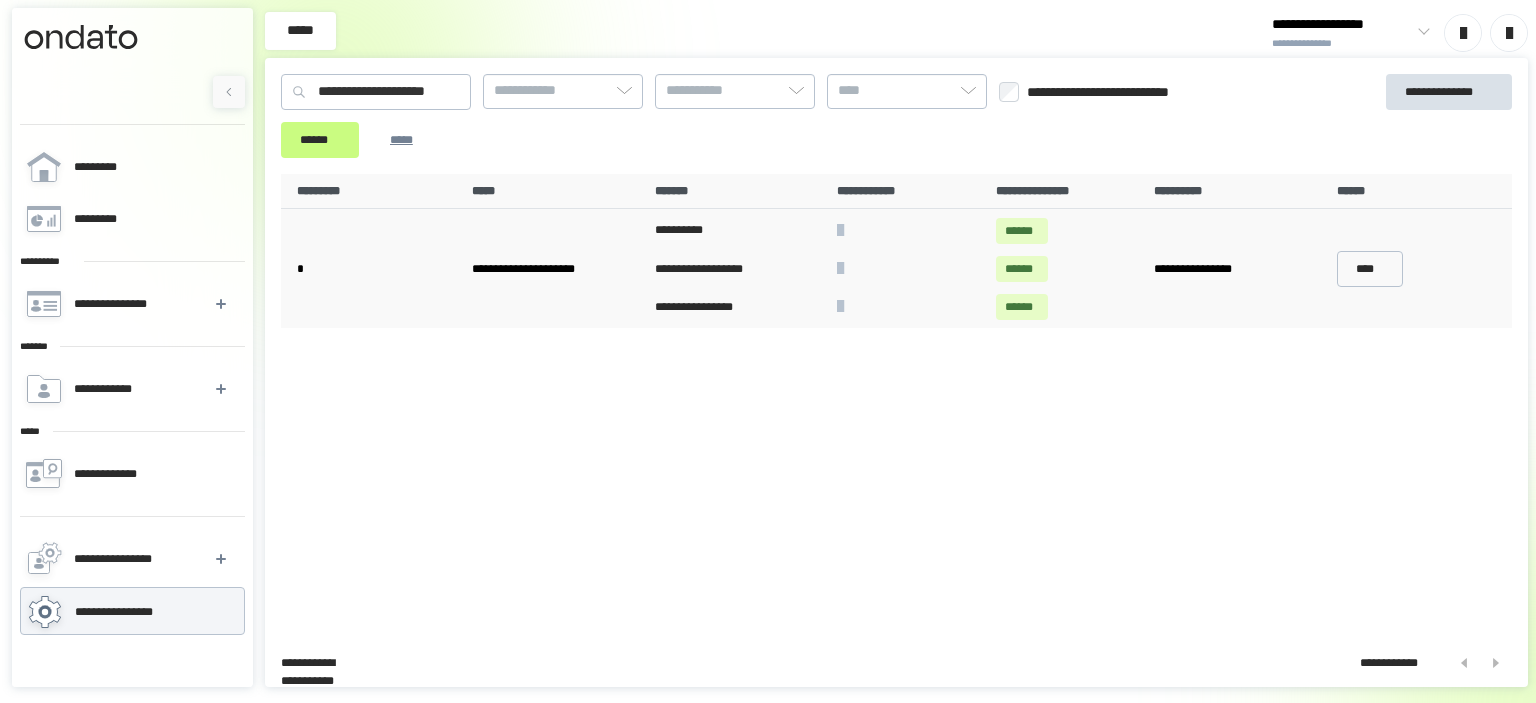 click on "**********" at bounding box center [896, 402] 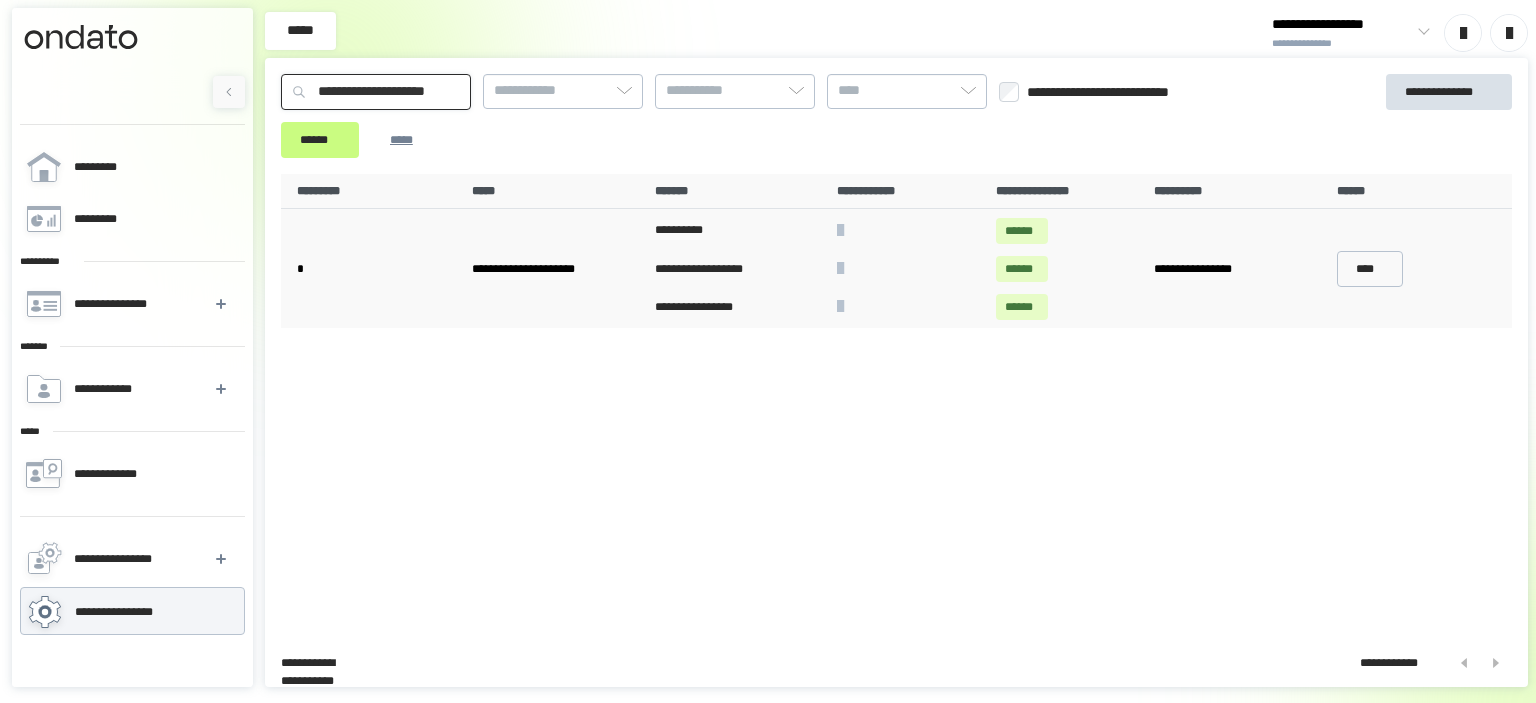 drag, startPoint x: 456, startPoint y: 91, endPoint x: 136, endPoint y: 53, distance: 322.24835 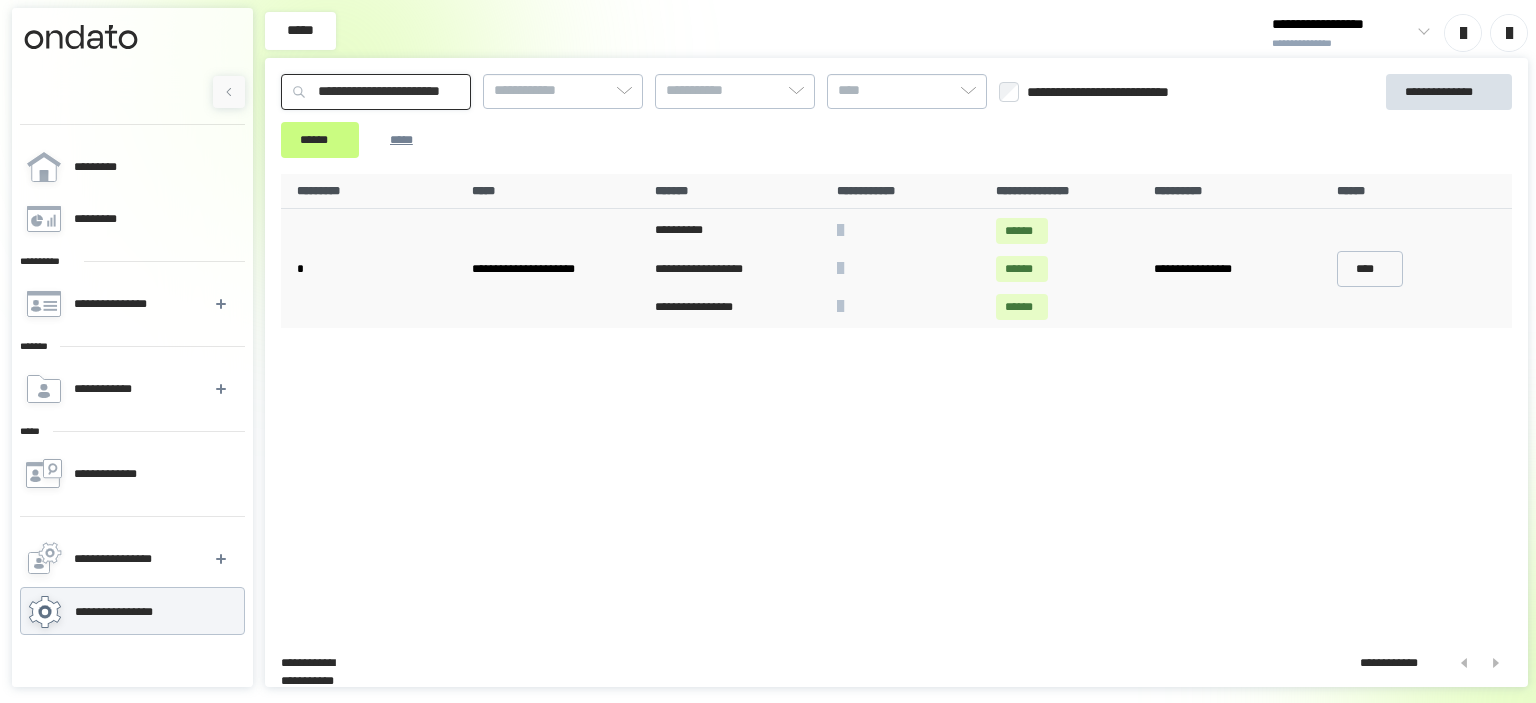 click on "******" at bounding box center [320, 140] 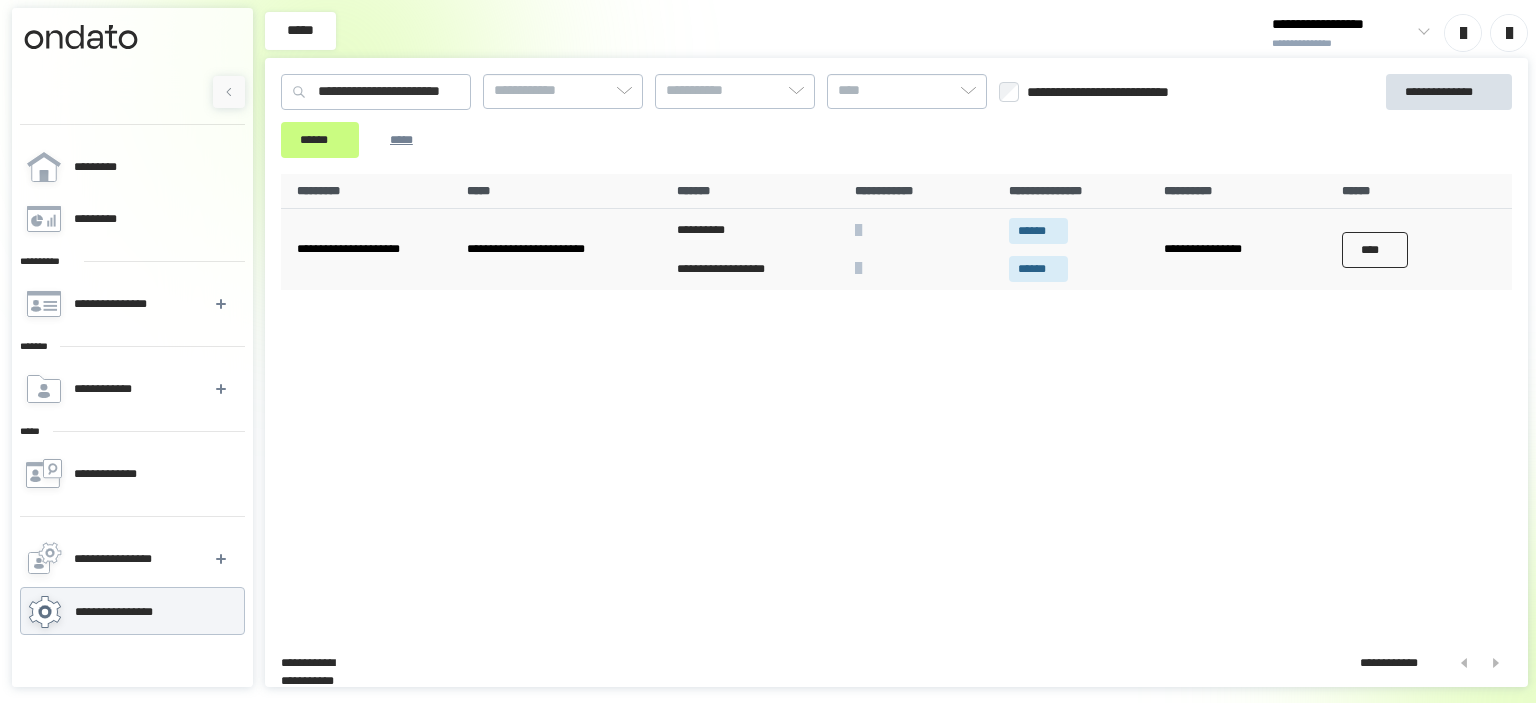 click on "****" at bounding box center [1375, 249] 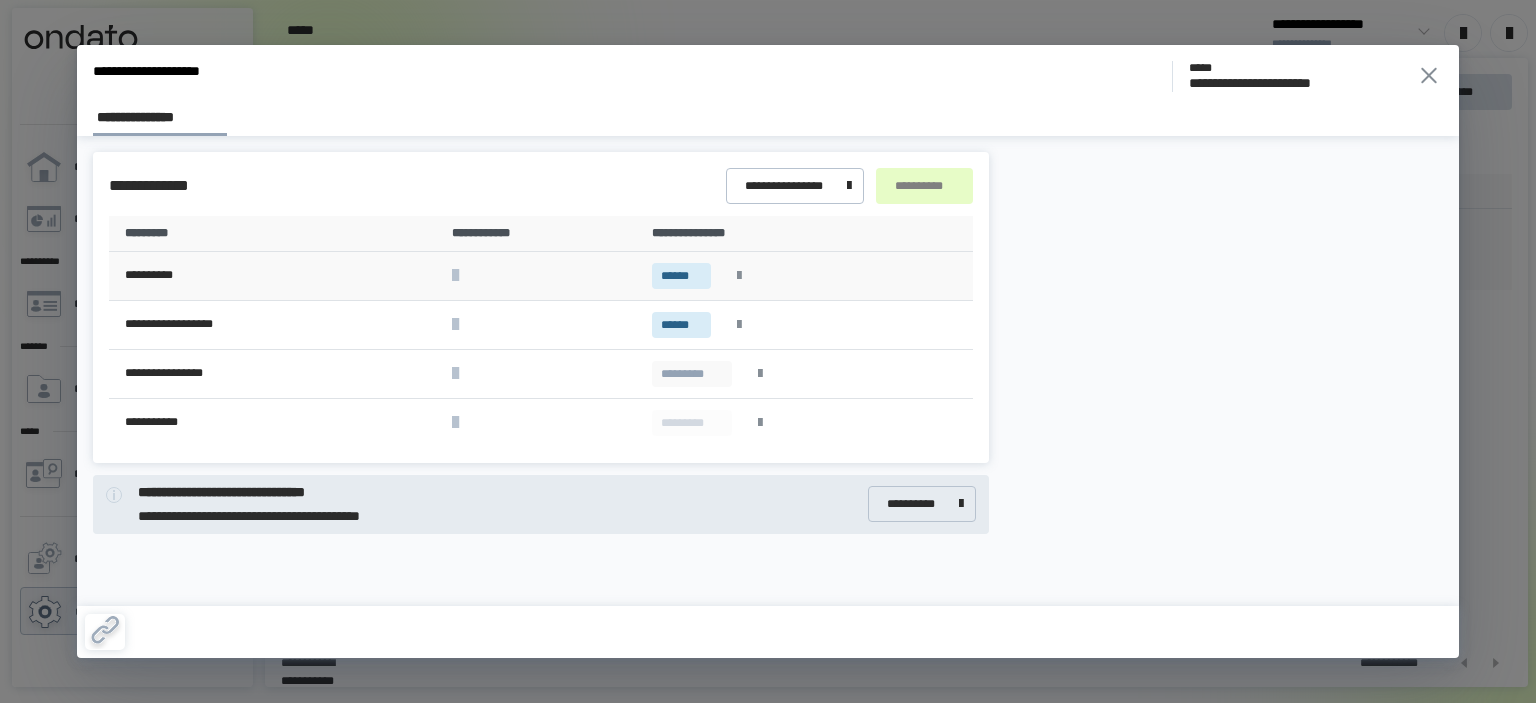 click at bounding box center [739, 276] 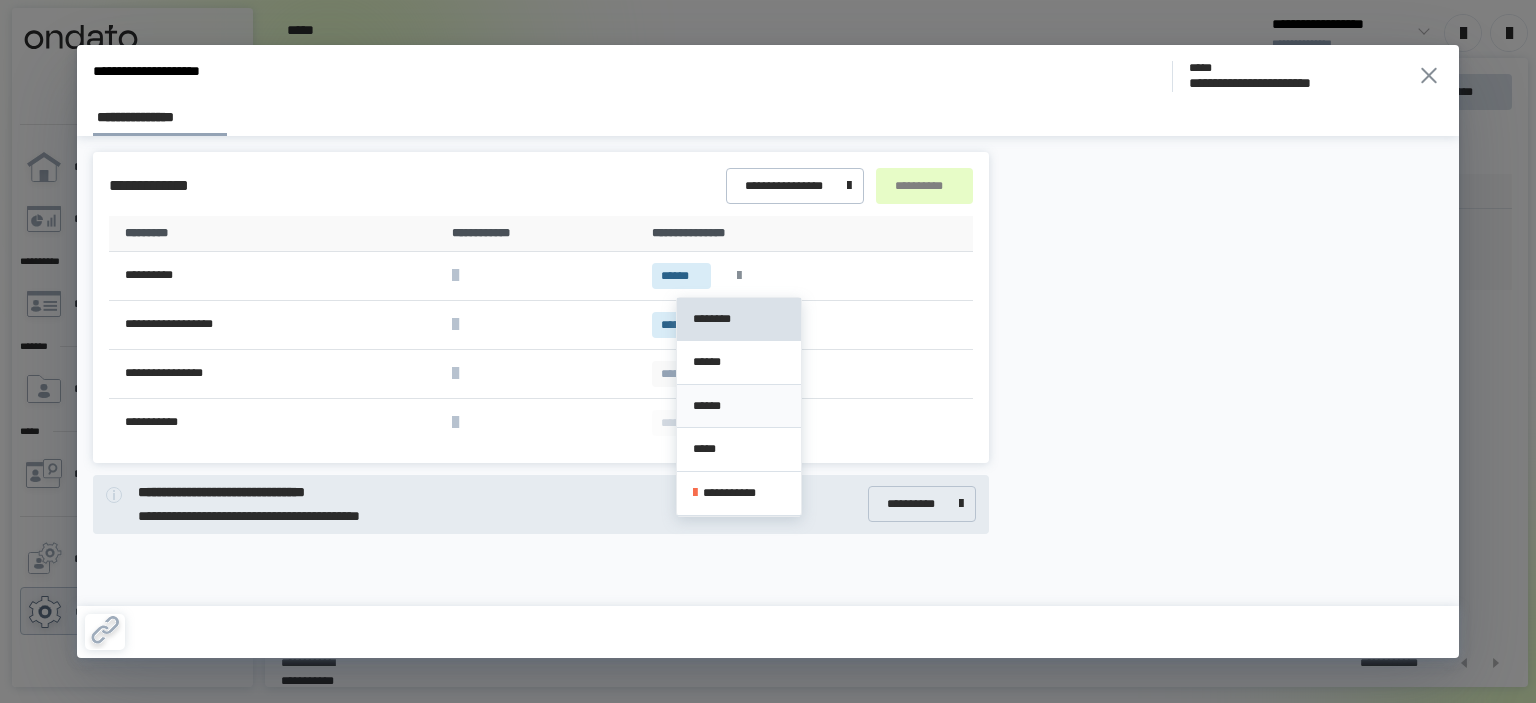 click on "******" at bounding box center (739, 406) 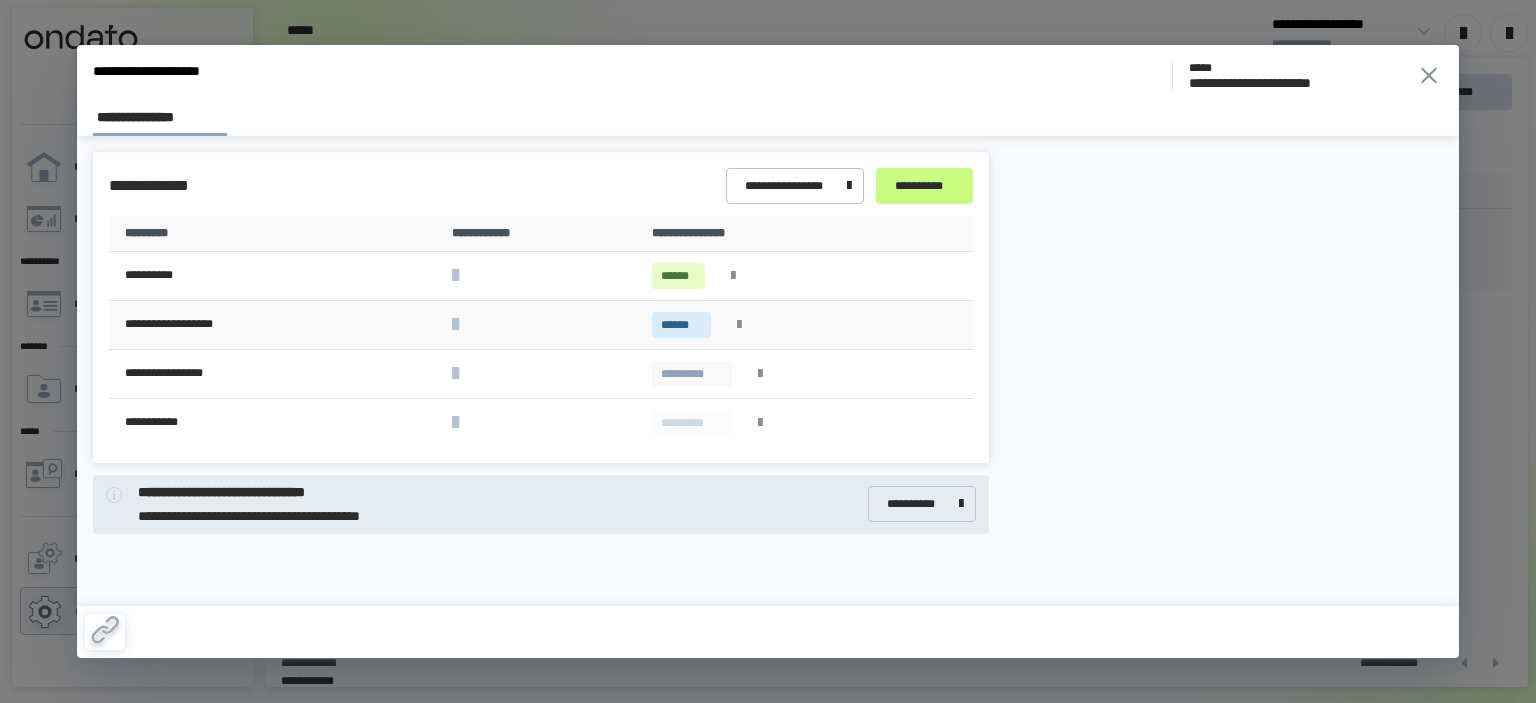click at bounding box center [739, 325] 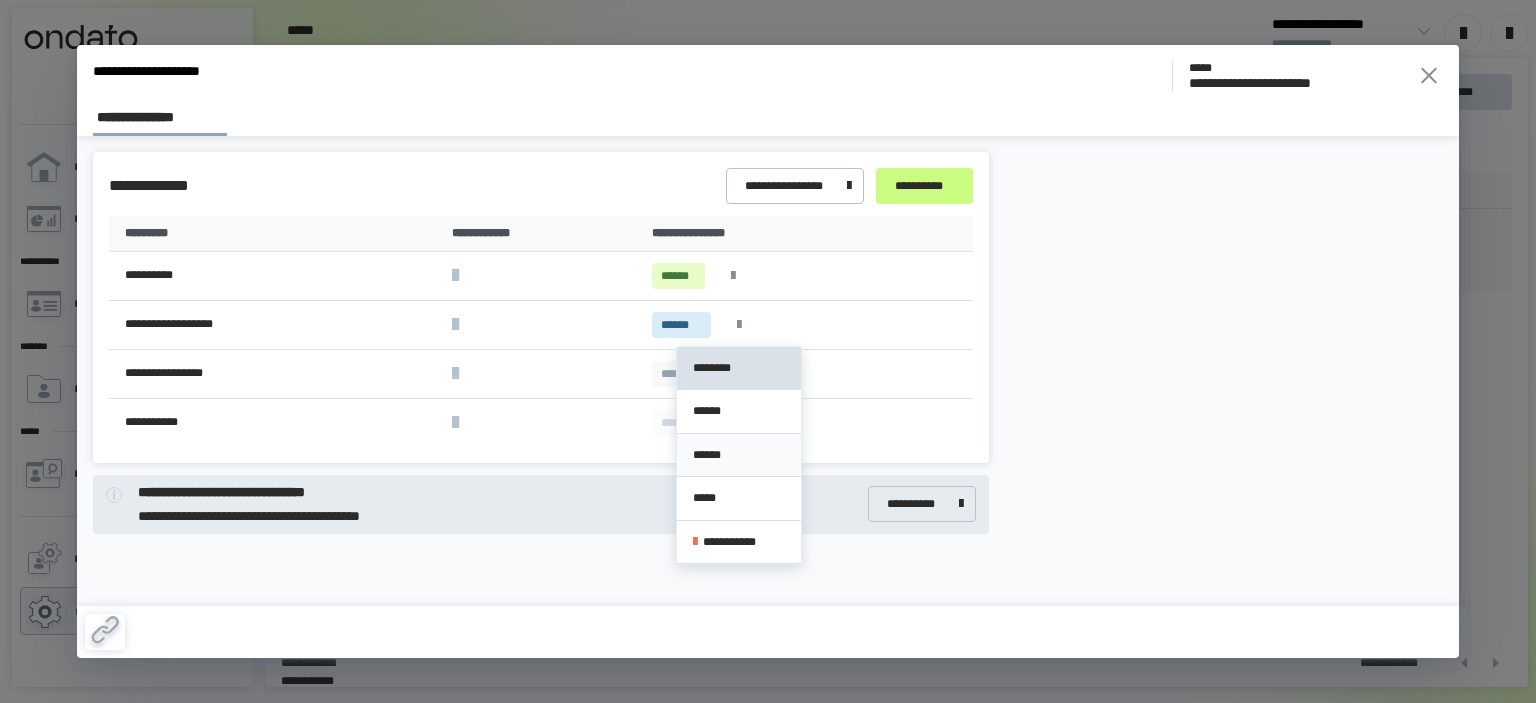click on "******" at bounding box center (739, 455) 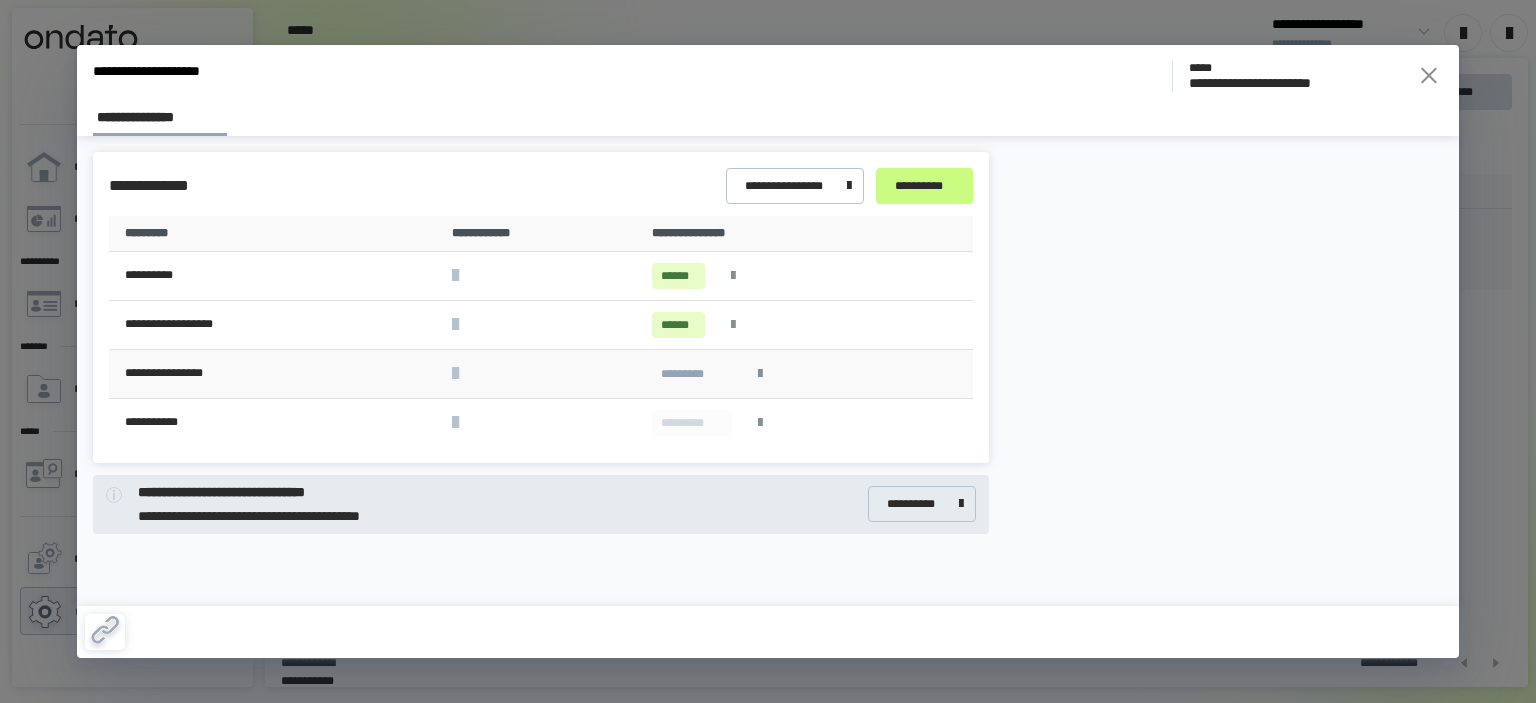 click at bounding box center [760, 374] 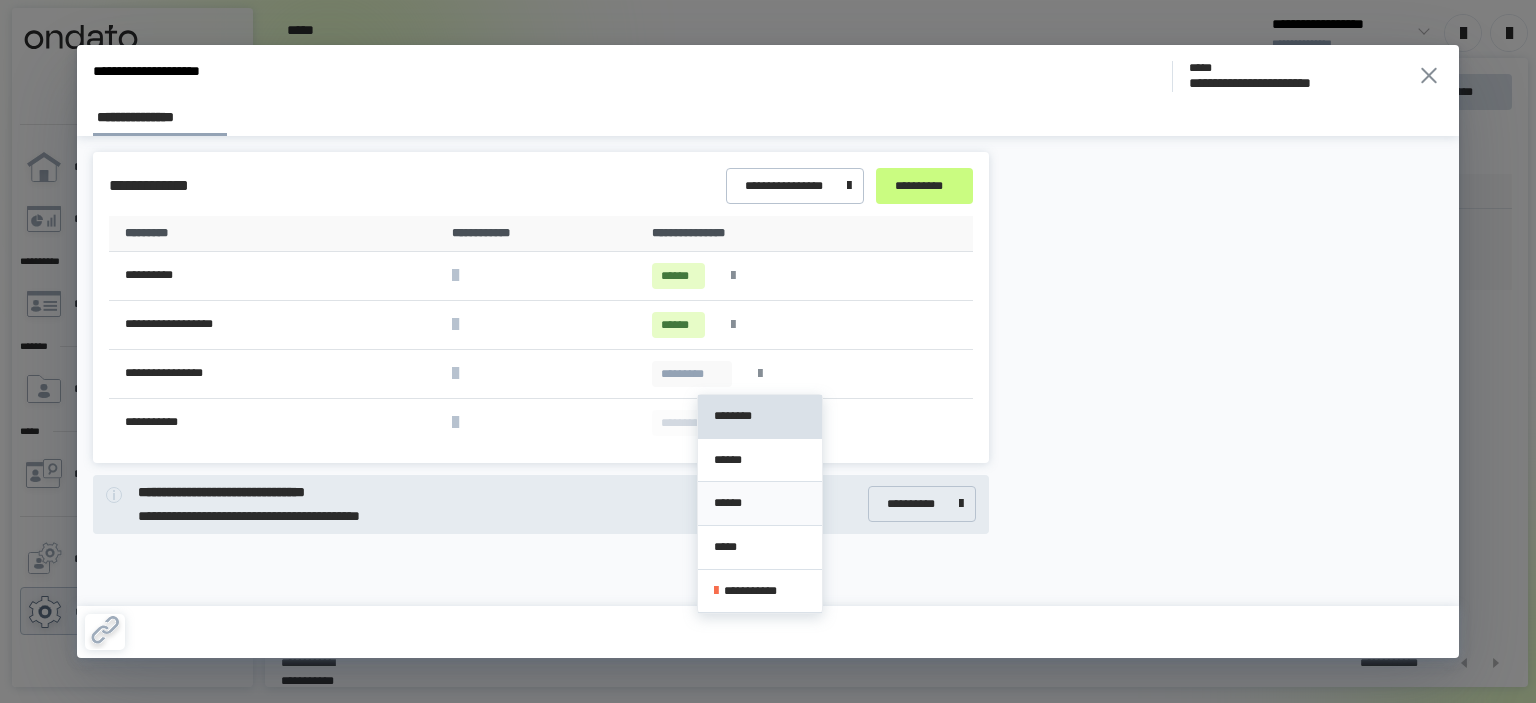 click on "******" at bounding box center [760, 503] 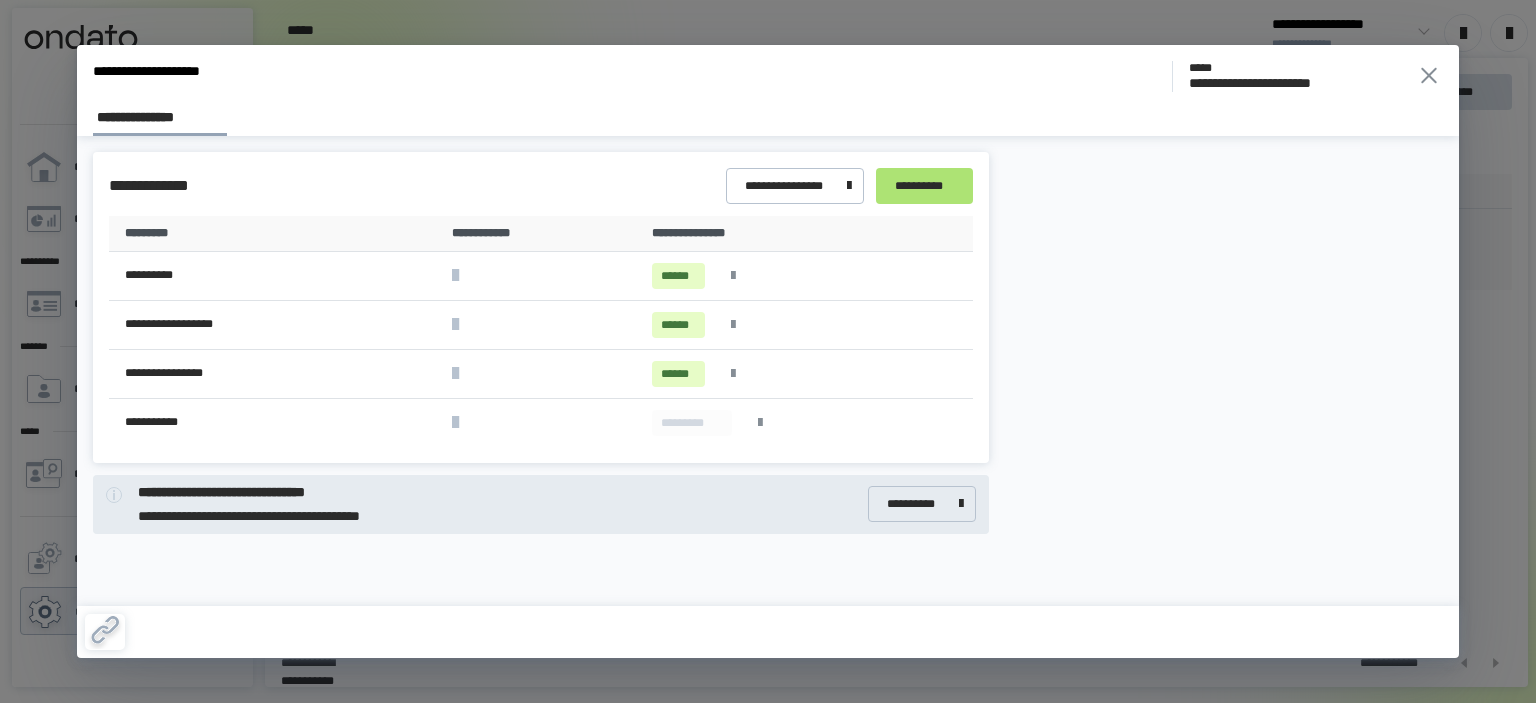 click on "**********" at bounding box center [924, 186] 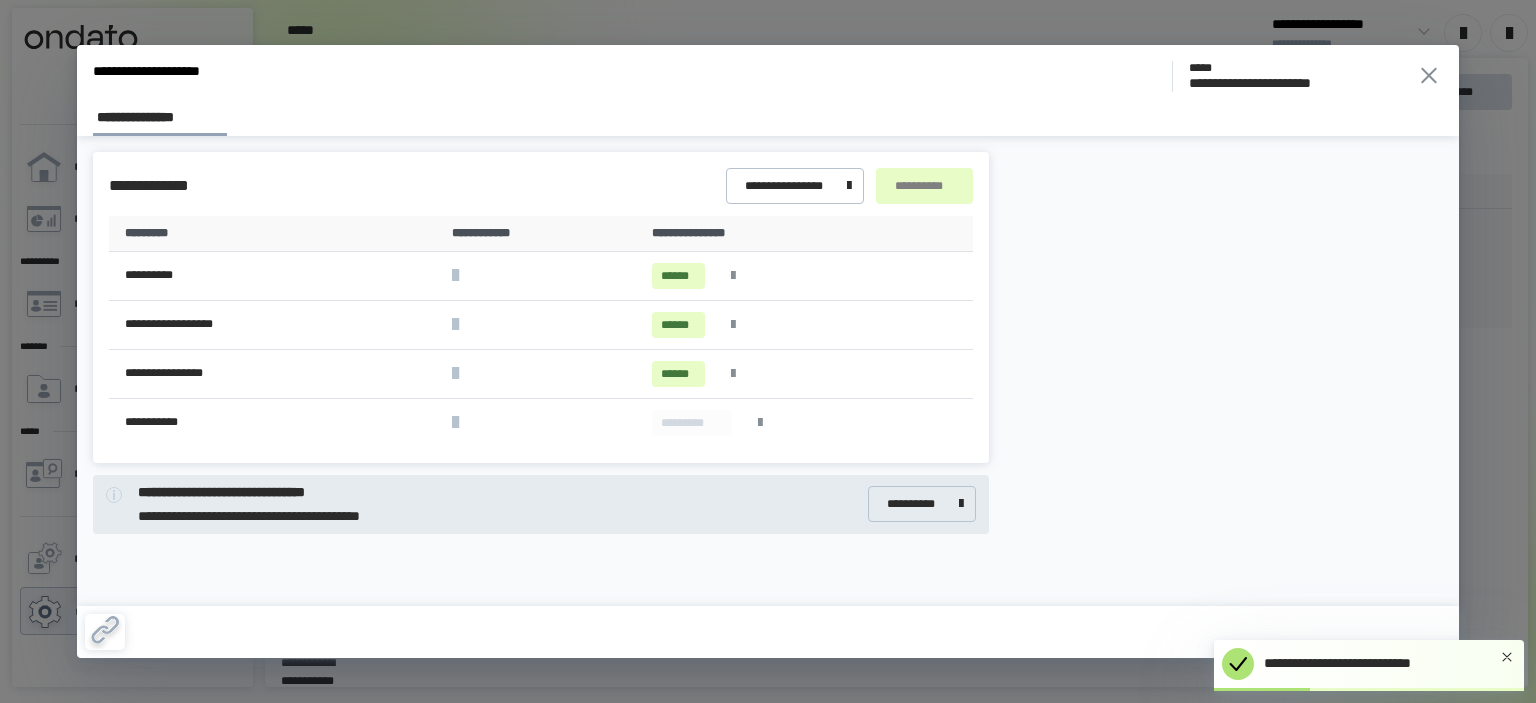 click 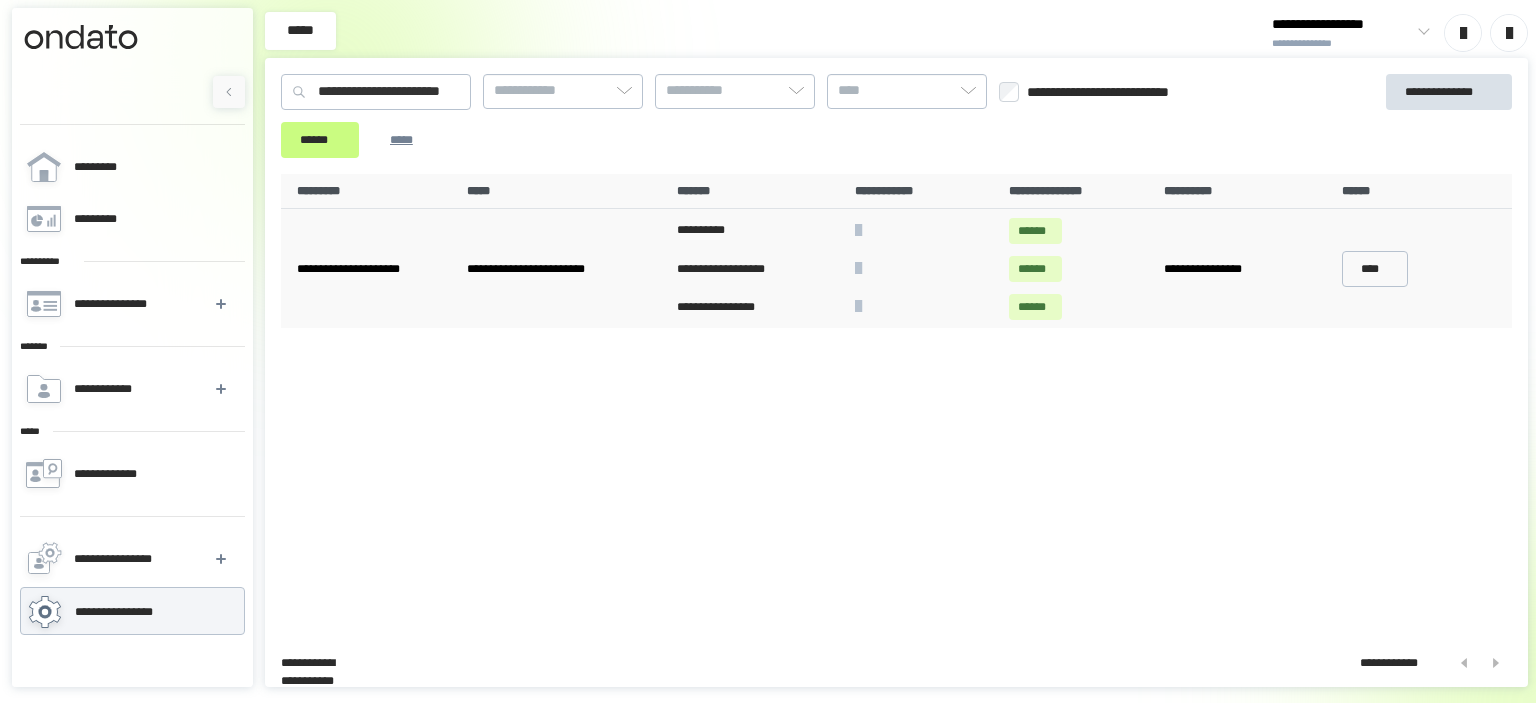 click on "**********" at bounding box center [896, 402] 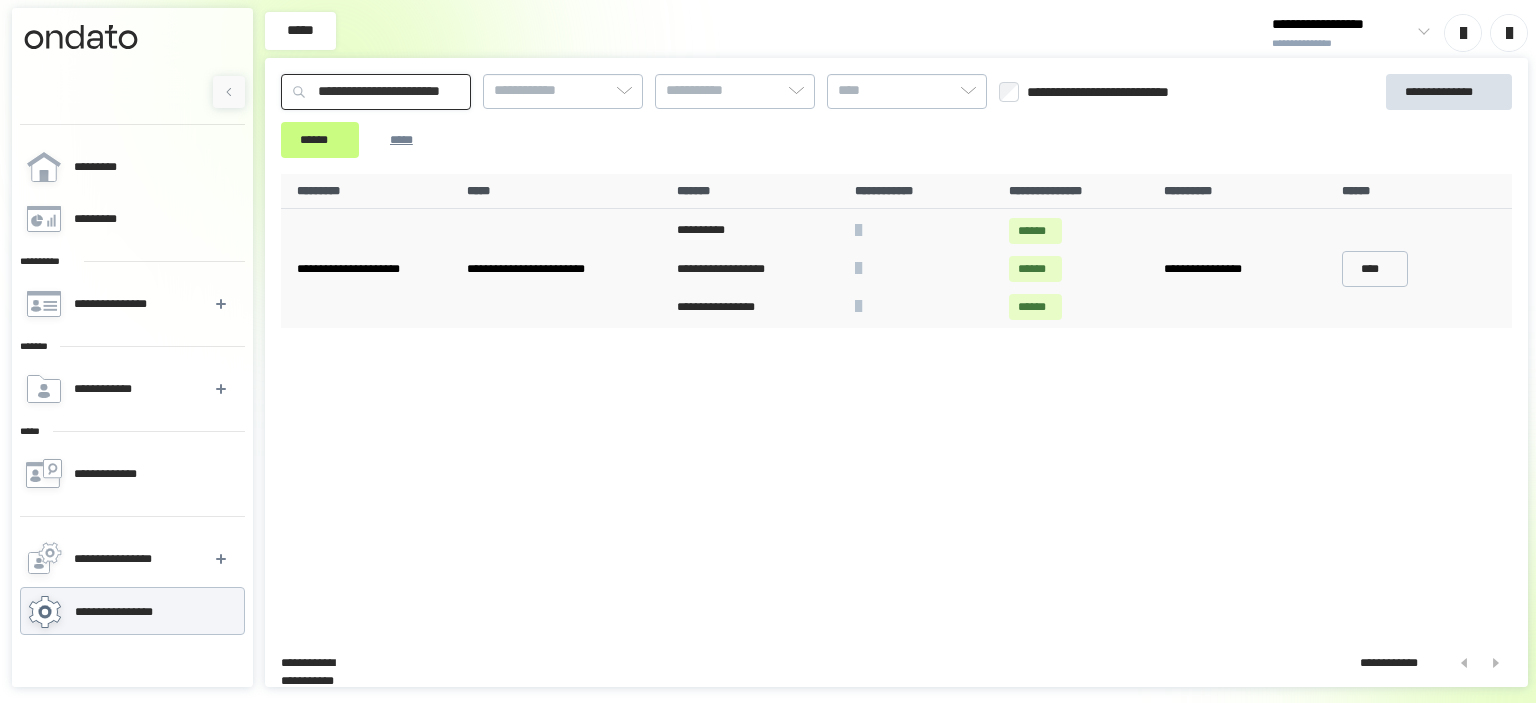 drag, startPoint x: 521, startPoint y: 97, endPoint x: 256, endPoint y: 63, distance: 267.17224 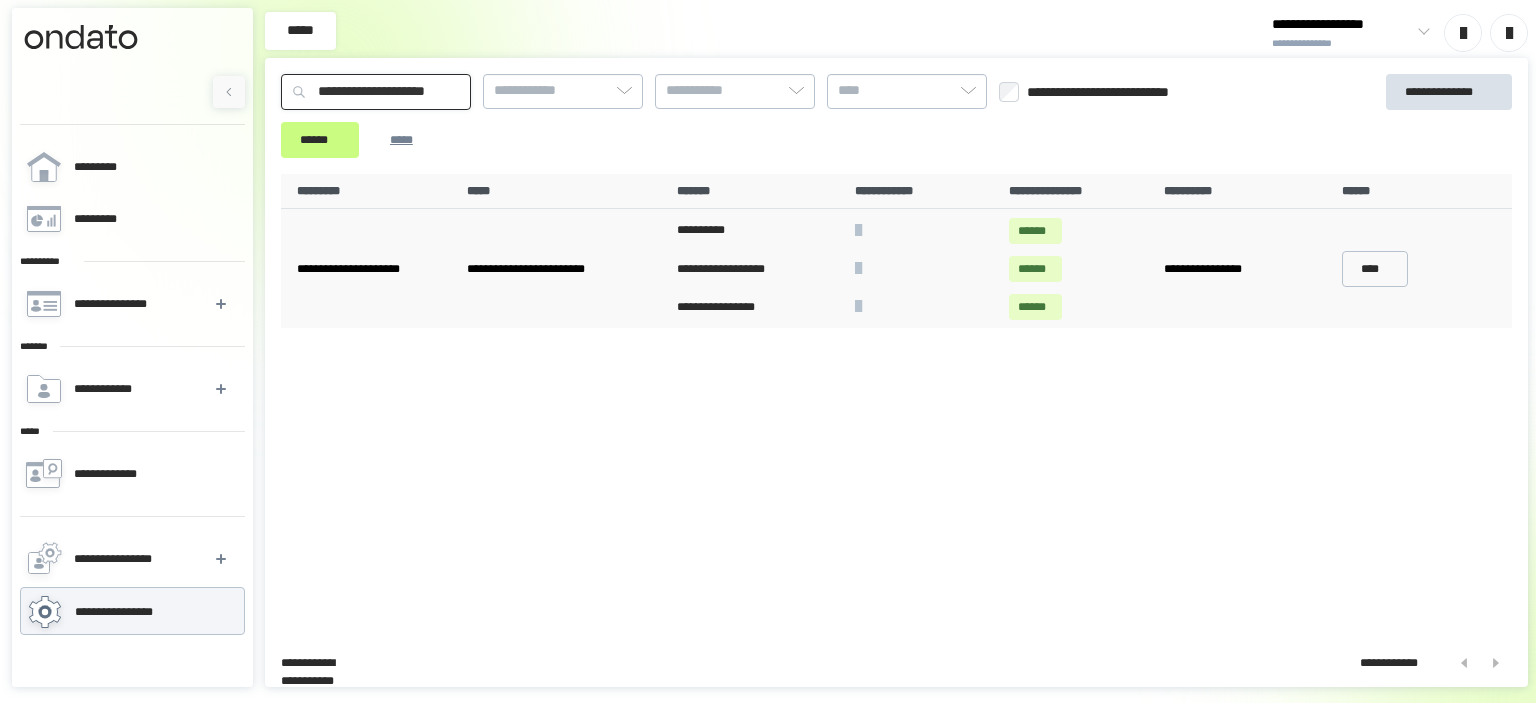 click on "******" at bounding box center (320, 140) 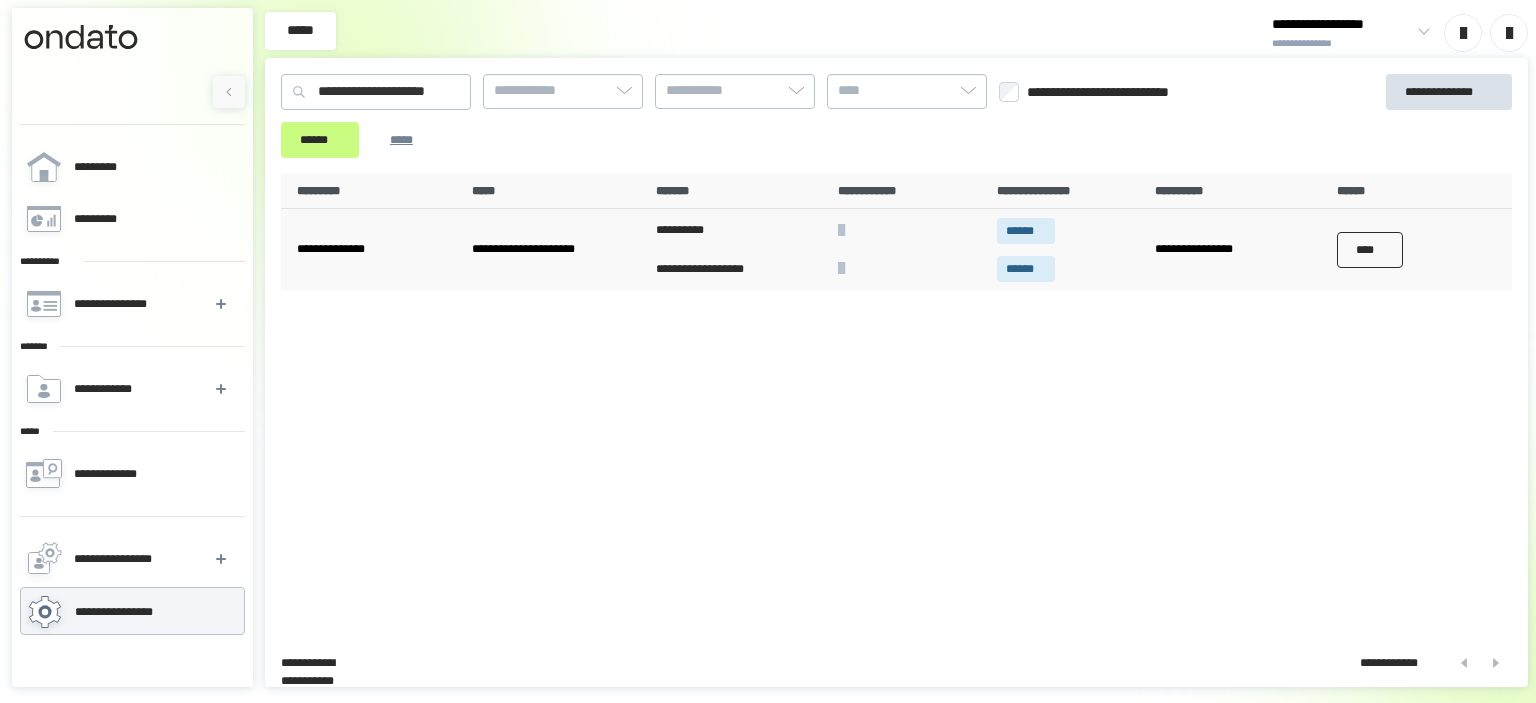 click on "****" at bounding box center (1370, 250) 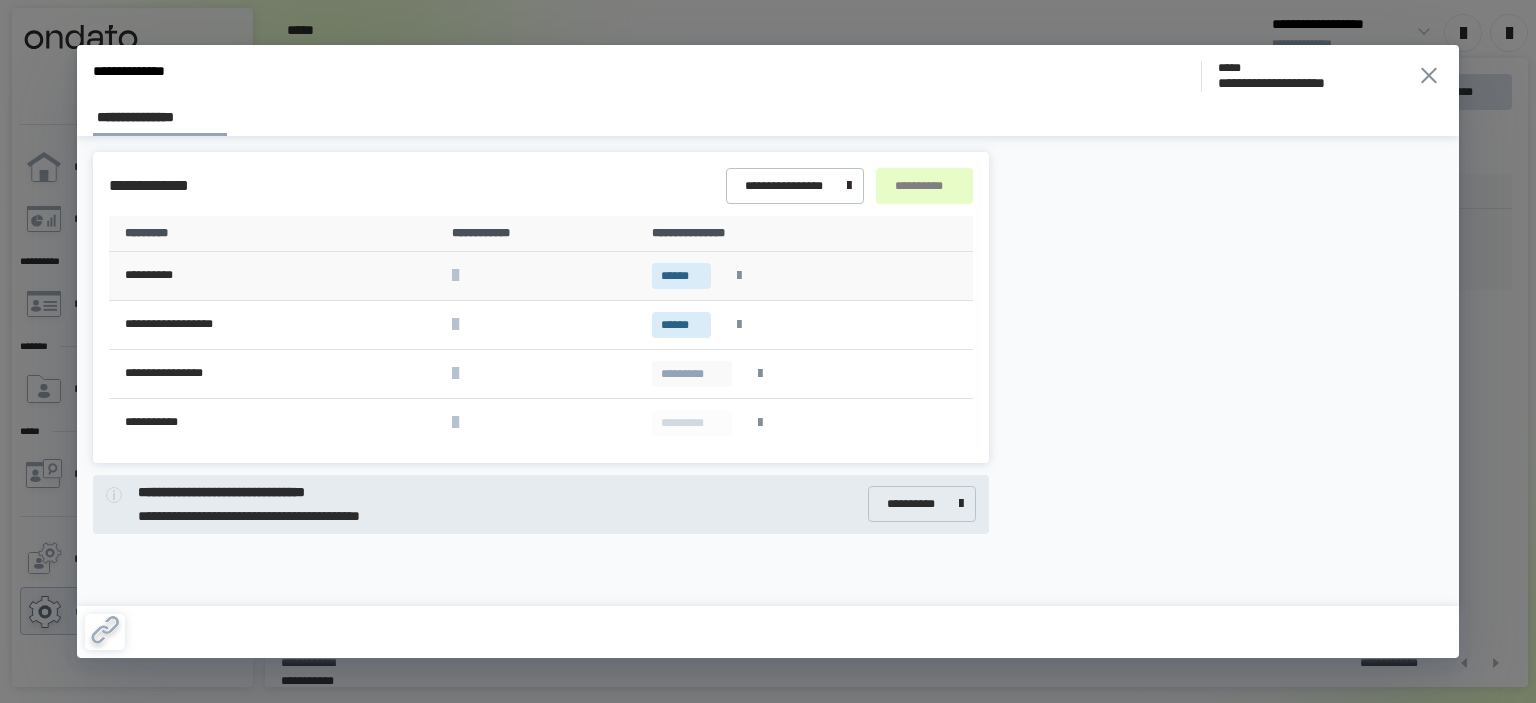 click at bounding box center [739, 276] 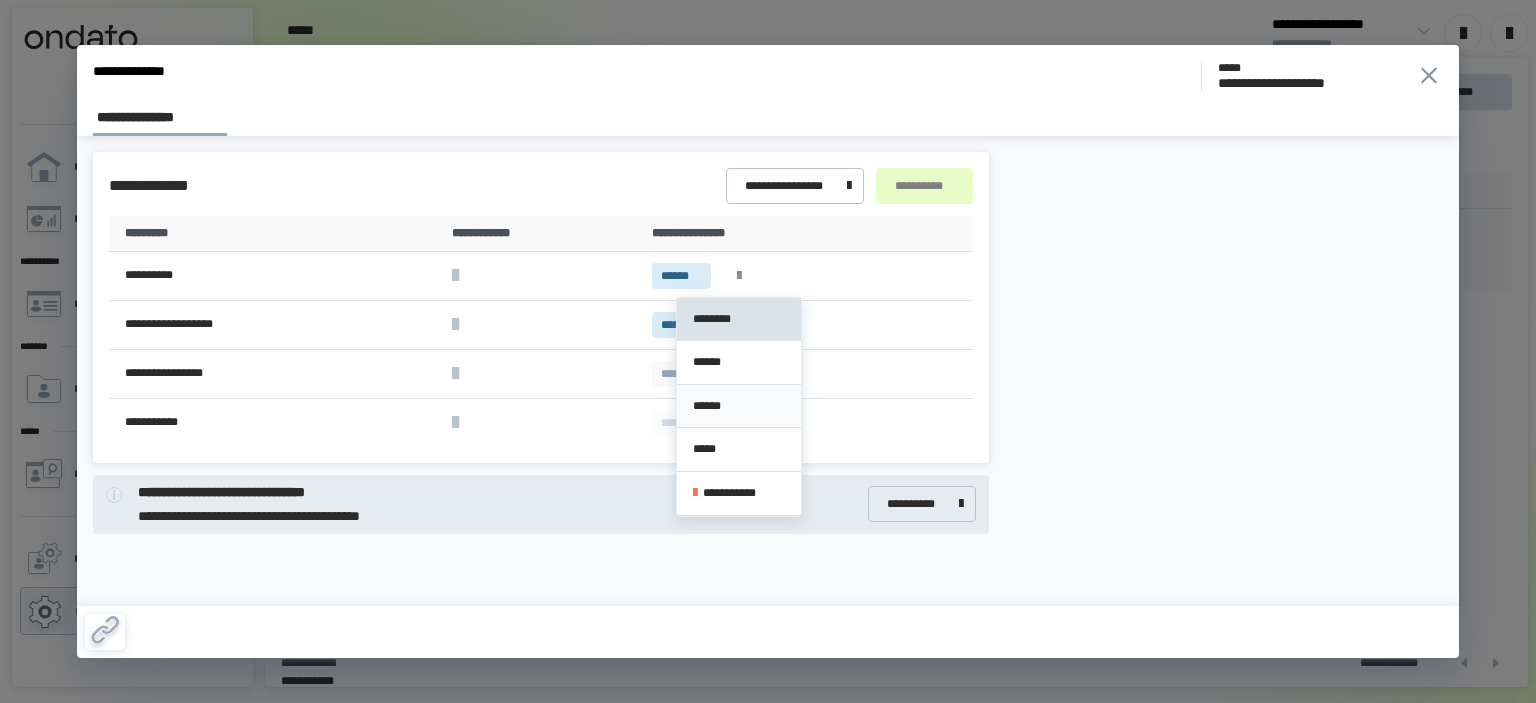 click on "******" at bounding box center (739, 406) 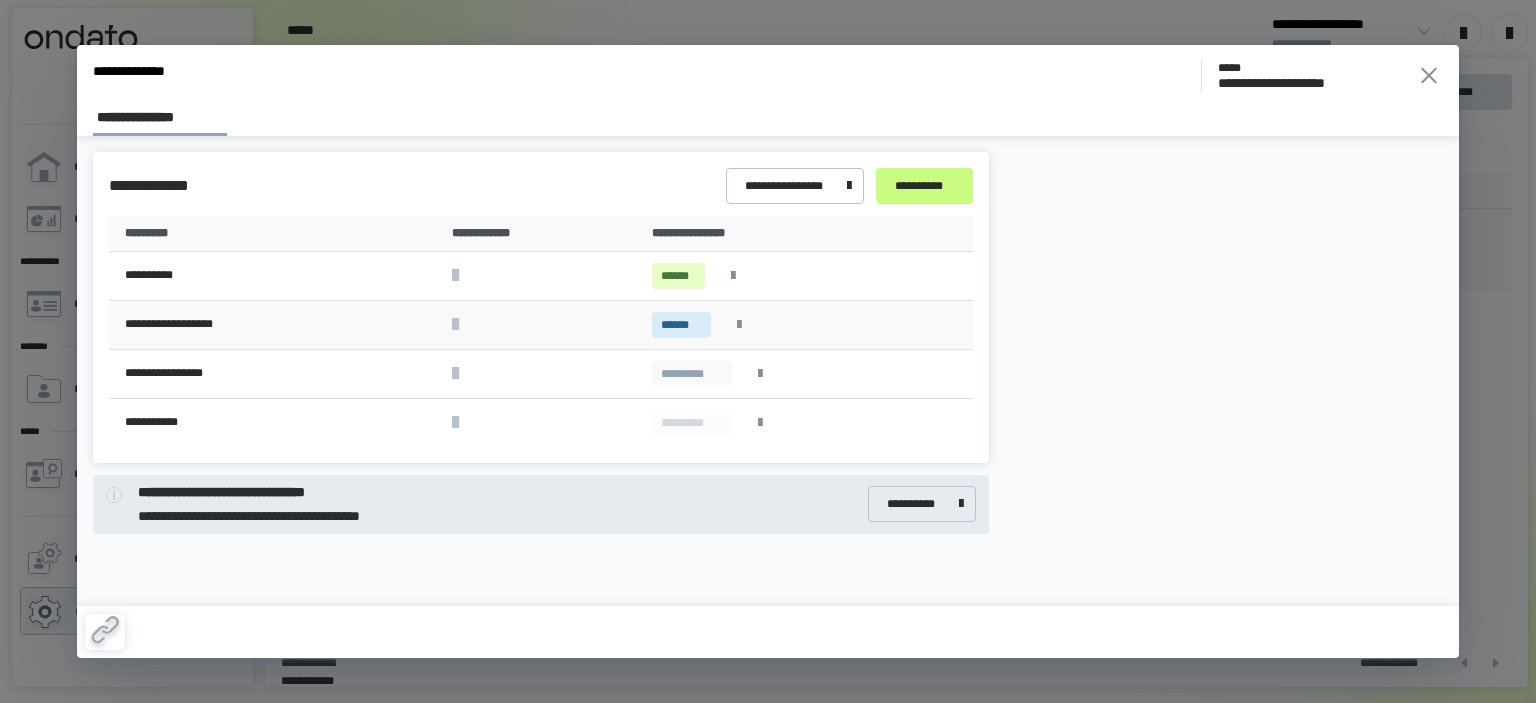 click at bounding box center [739, 325] 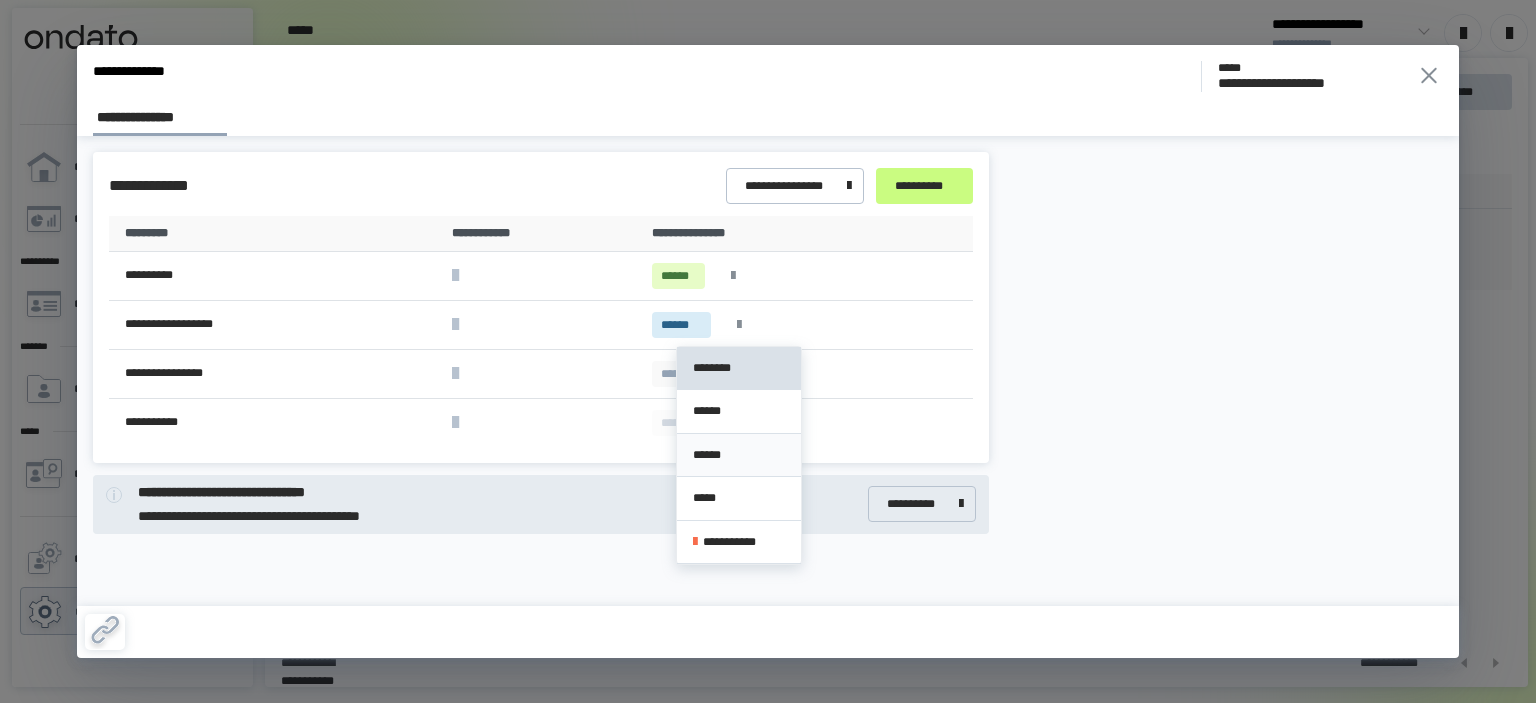 click on "******" at bounding box center (739, 455) 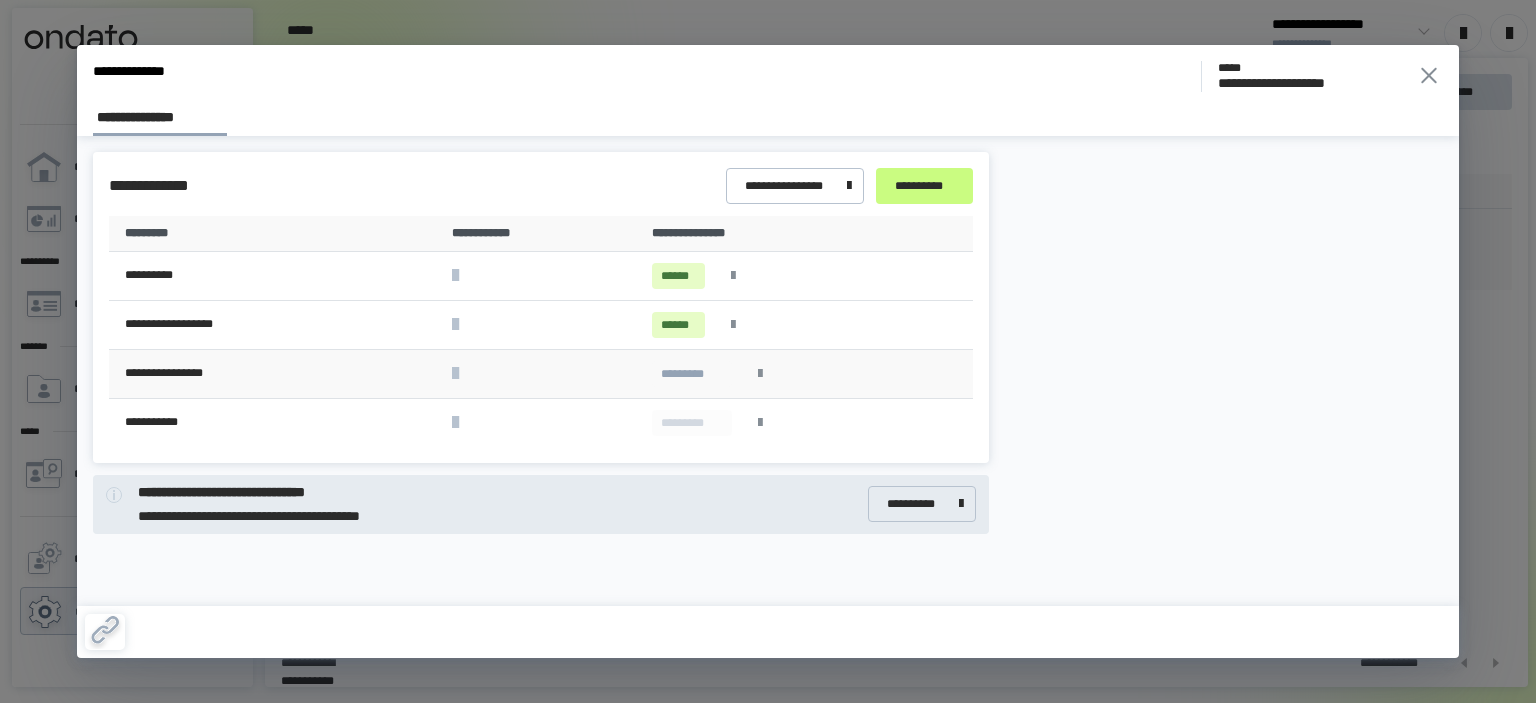 click at bounding box center [760, 374] 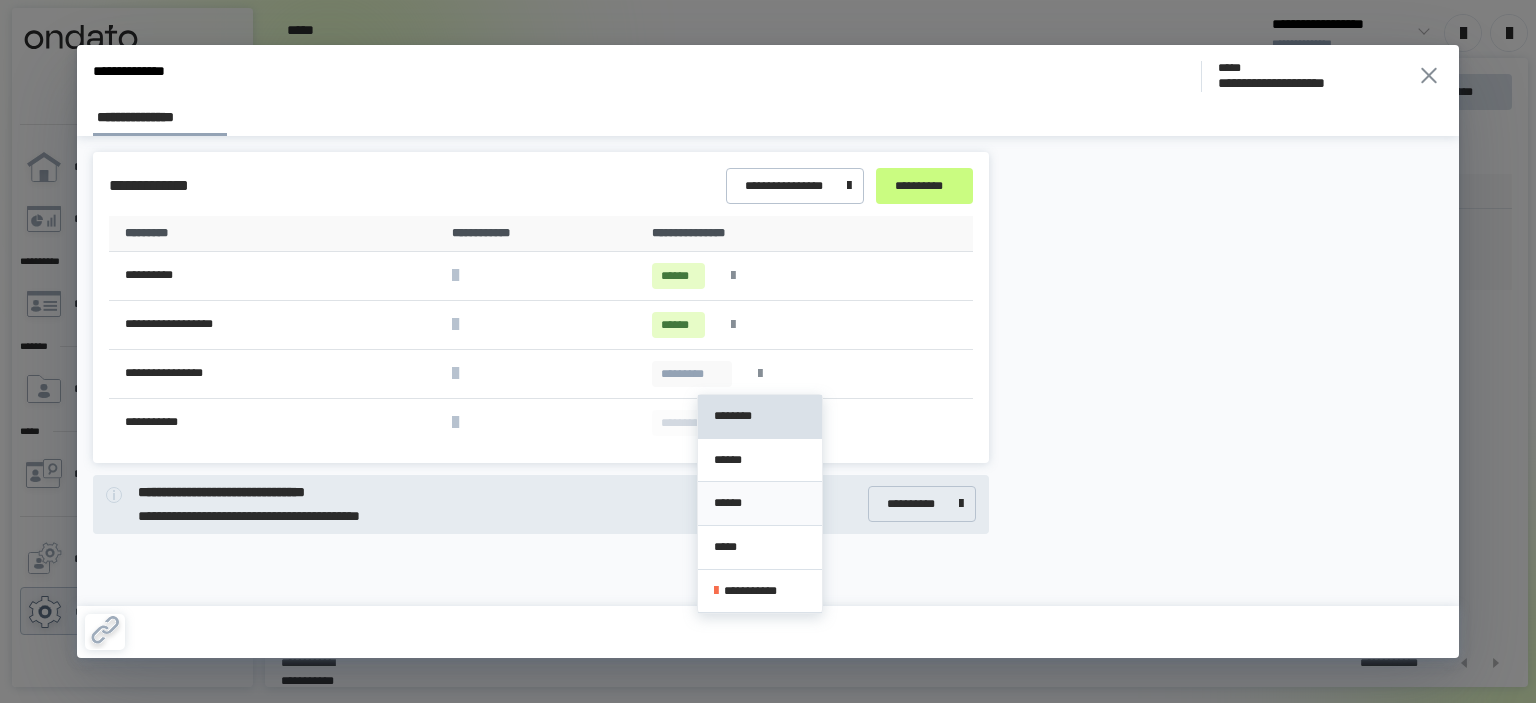 click on "******" at bounding box center (760, 503) 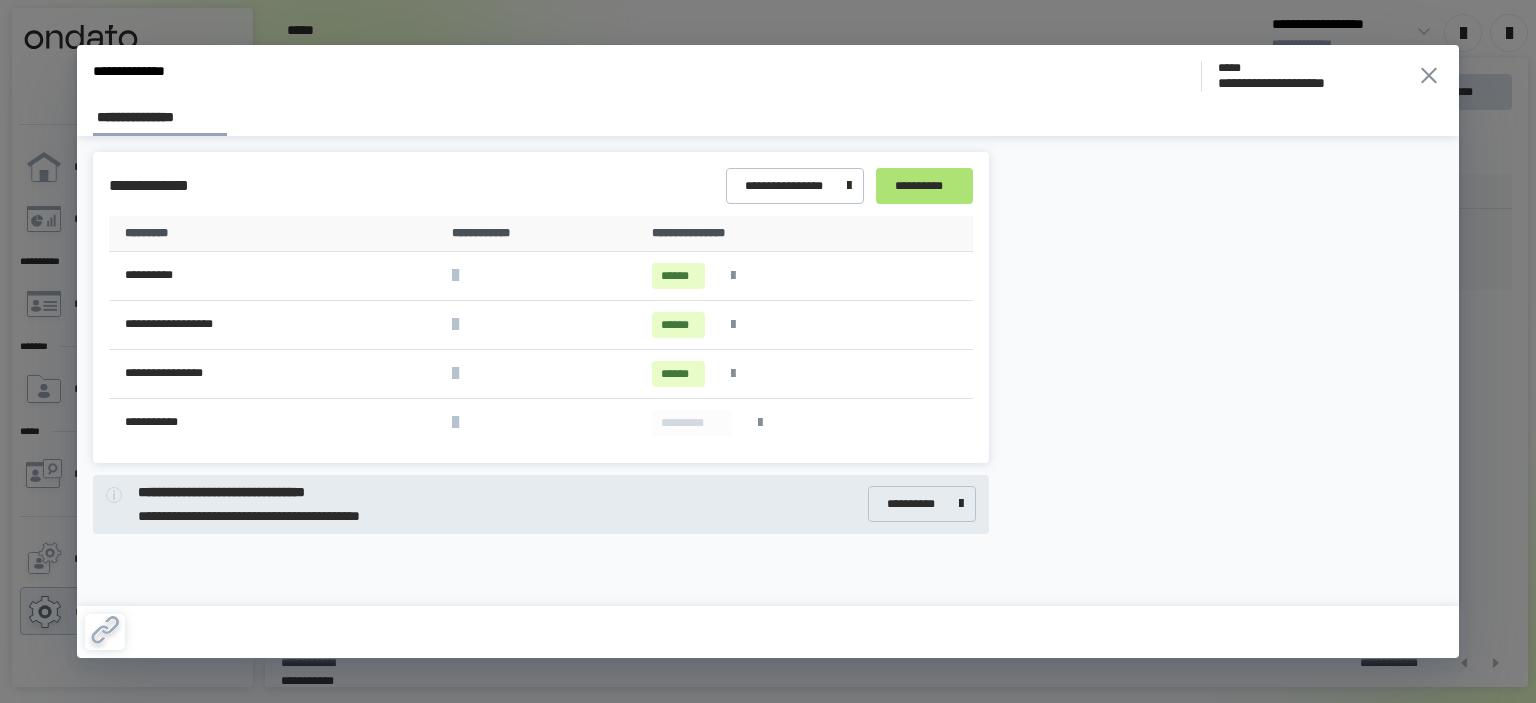 click on "**********" at bounding box center [924, 186] 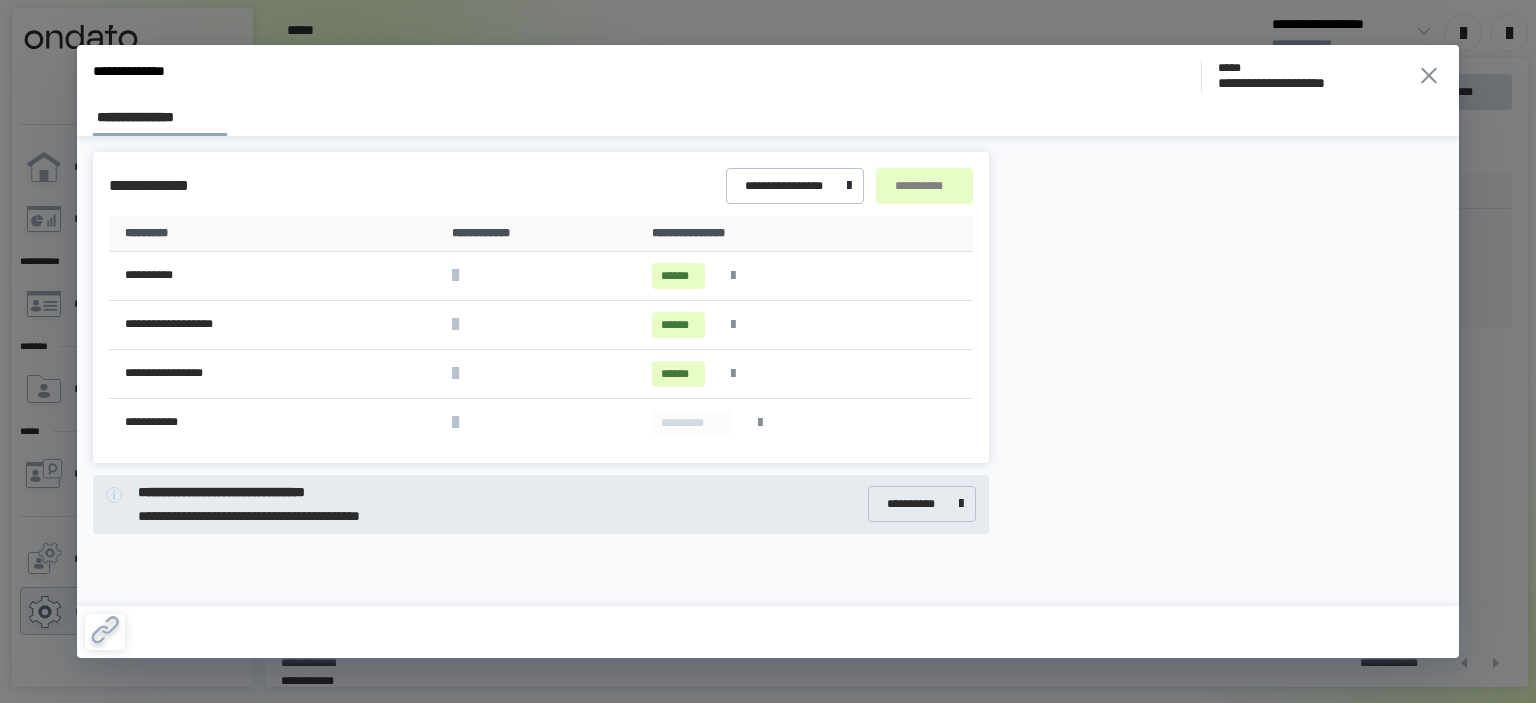 click 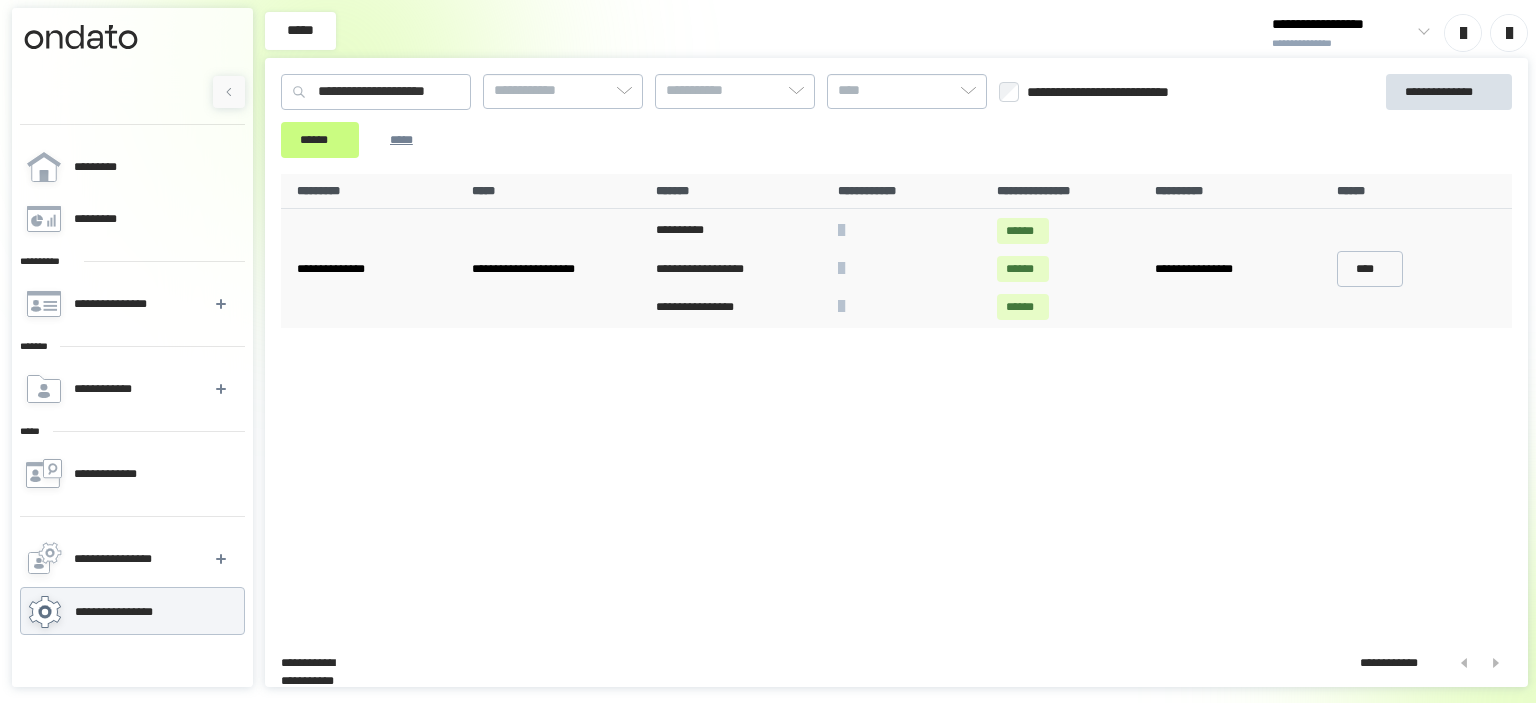 click on "**********" at bounding box center [896, 402] 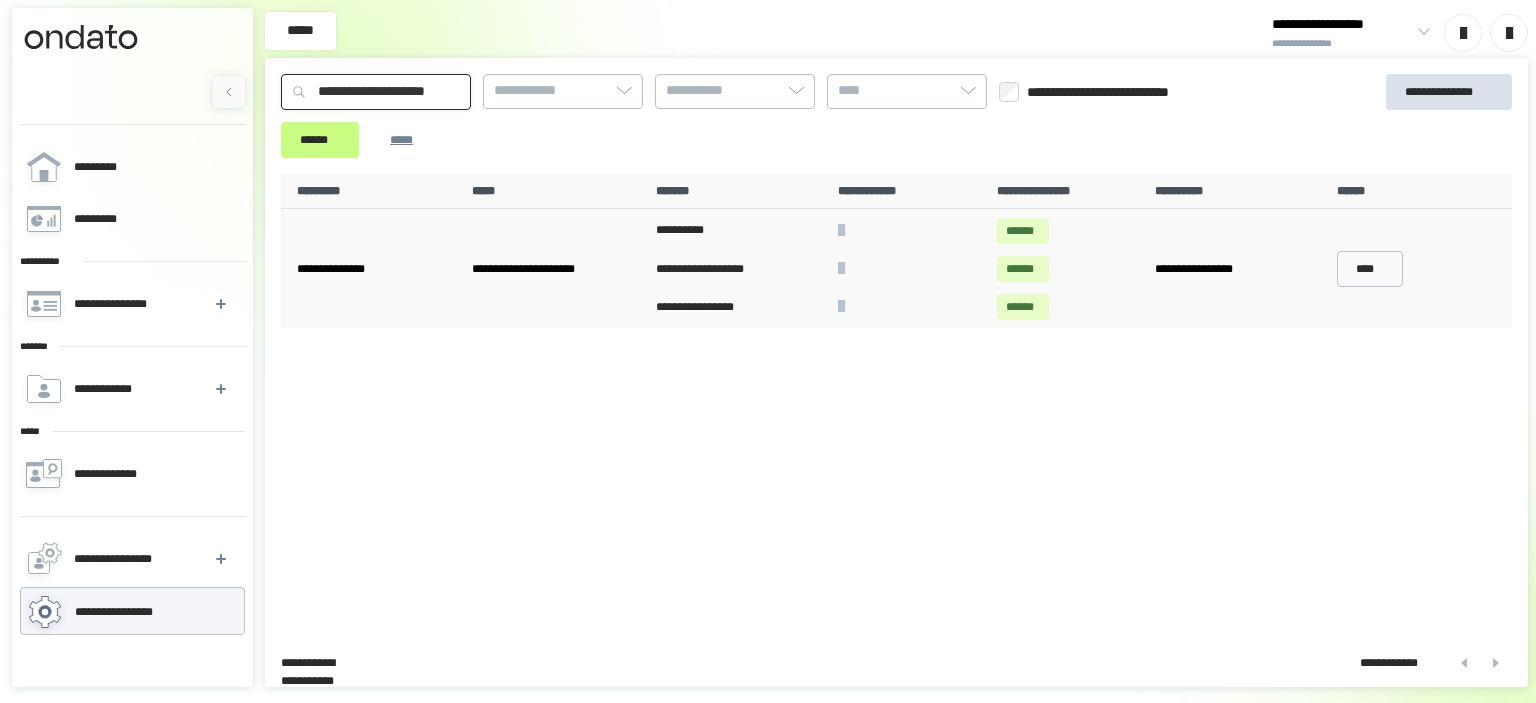 drag, startPoint x: 516, startPoint y: 87, endPoint x: 206, endPoint y: 78, distance: 310.1306 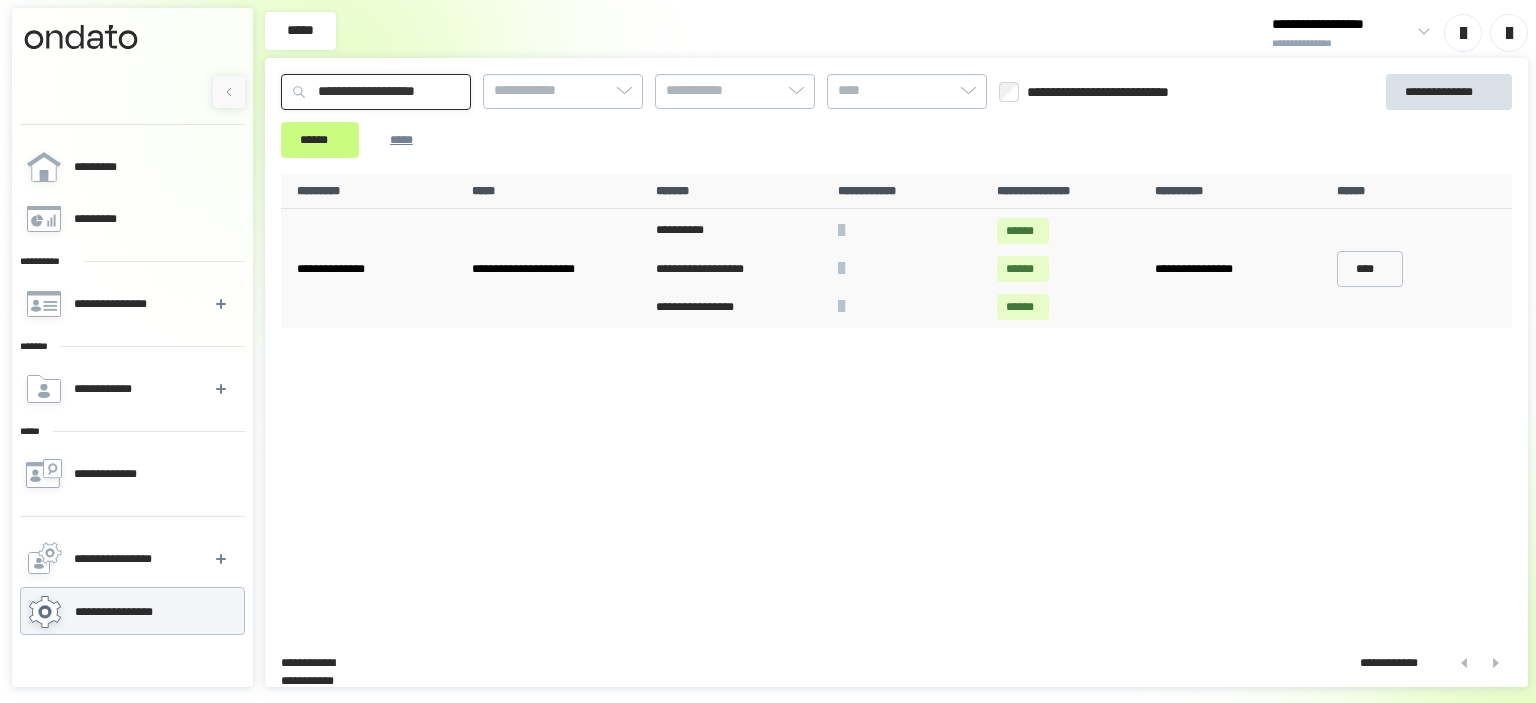 click on "******" at bounding box center [320, 140] 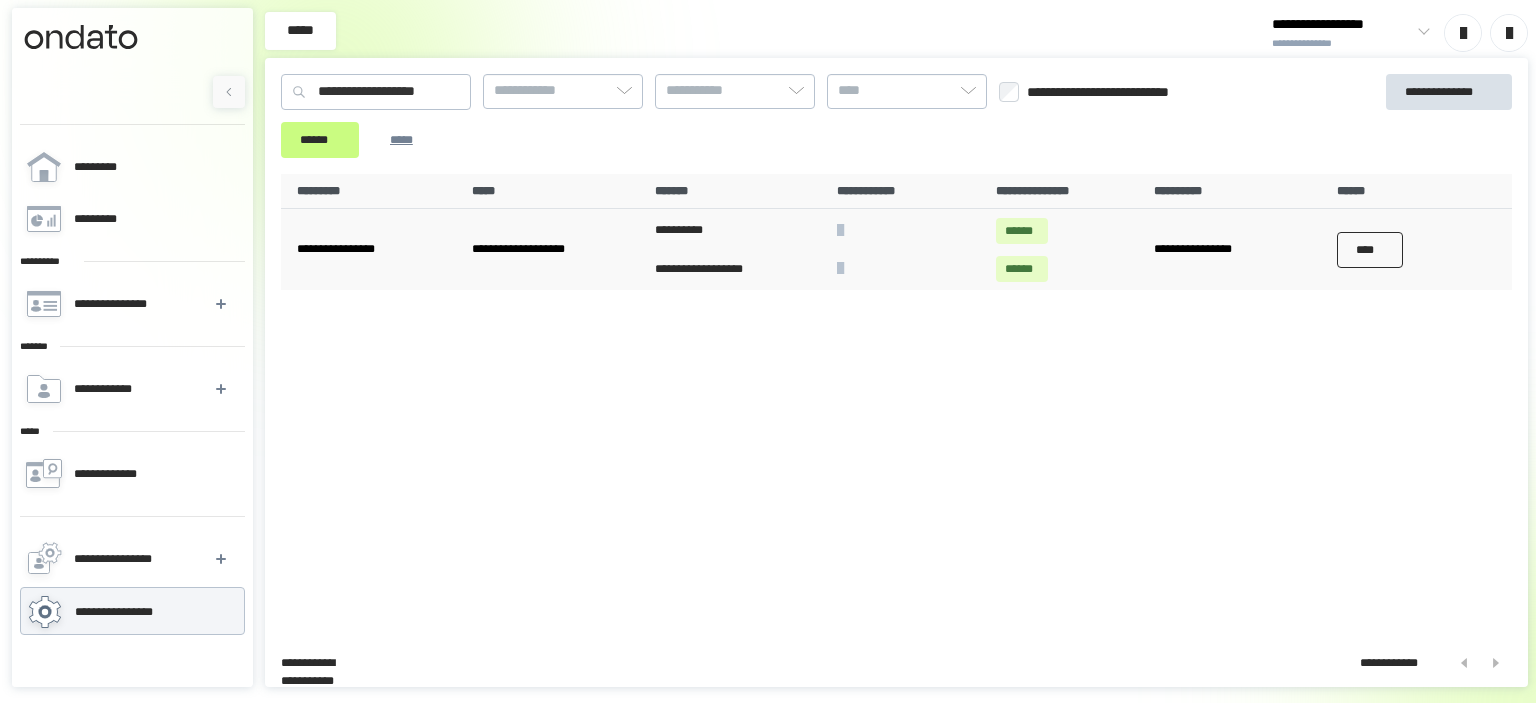 click on "****" at bounding box center (1370, 249) 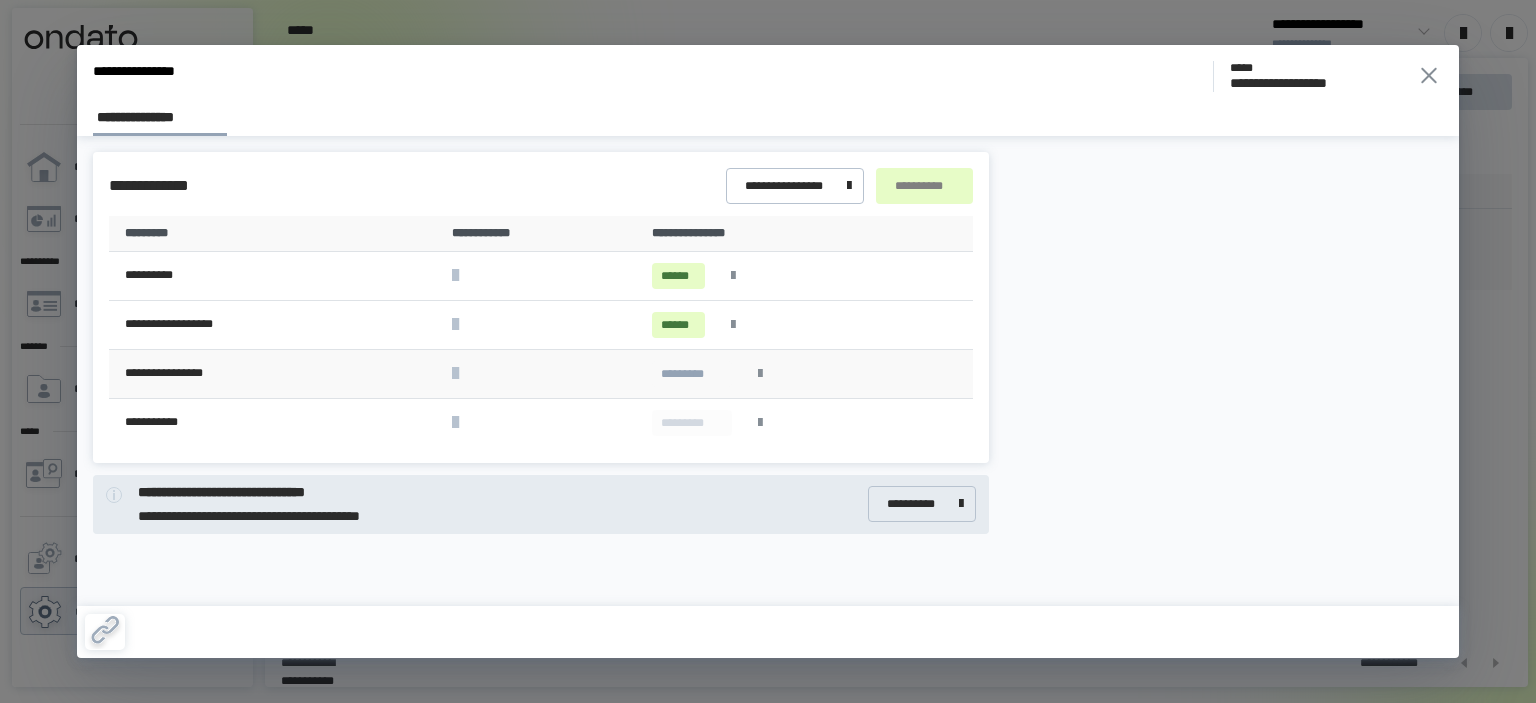 click at bounding box center (760, 374) 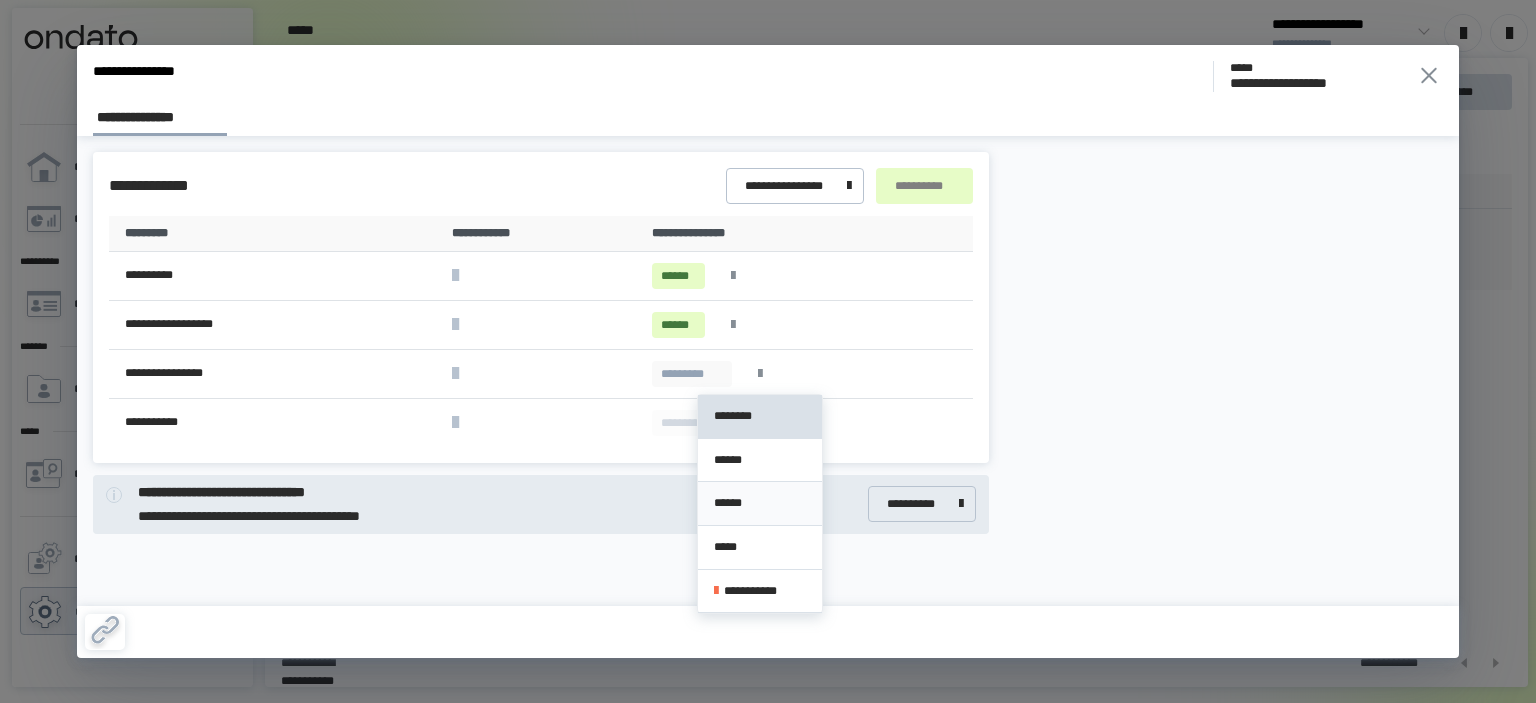 click on "******" at bounding box center [760, 503] 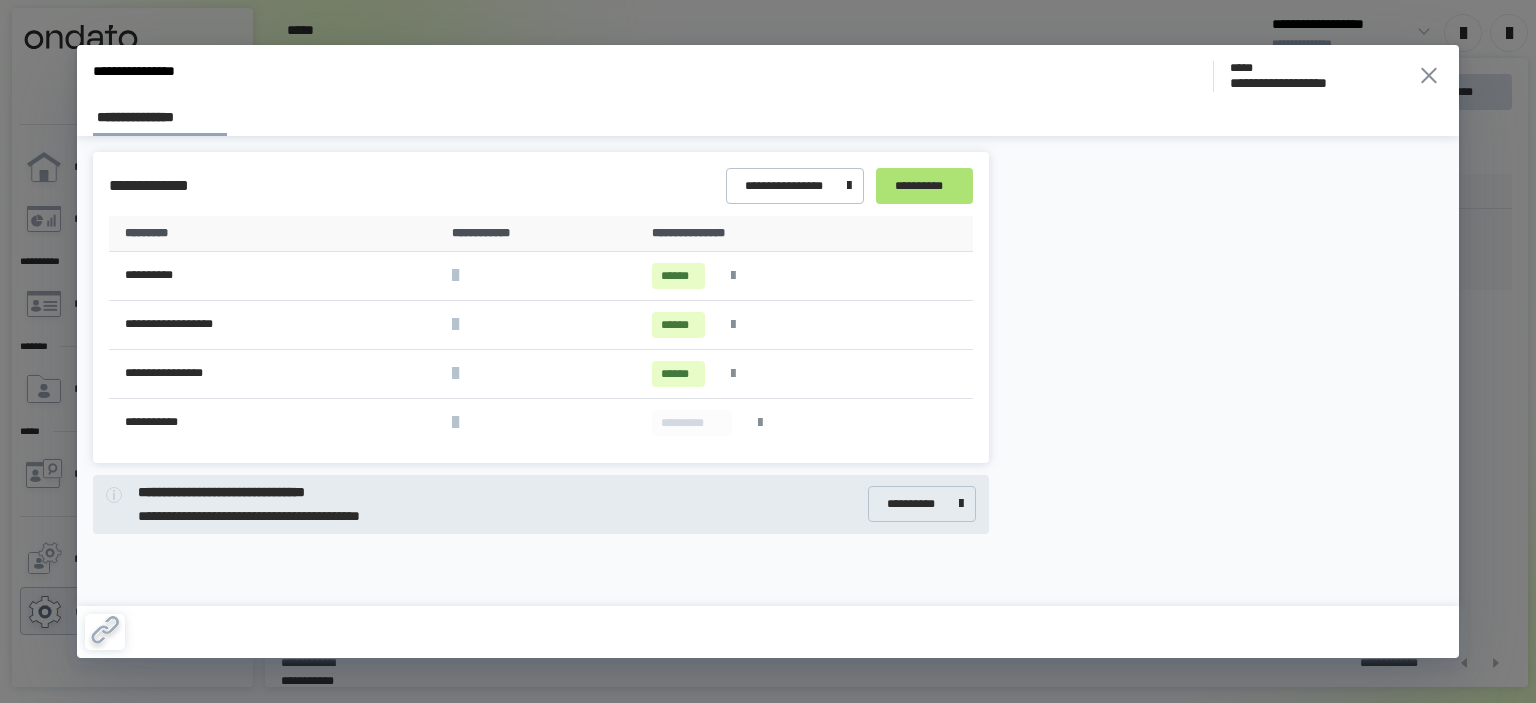 click on "**********" at bounding box center (924, 186) 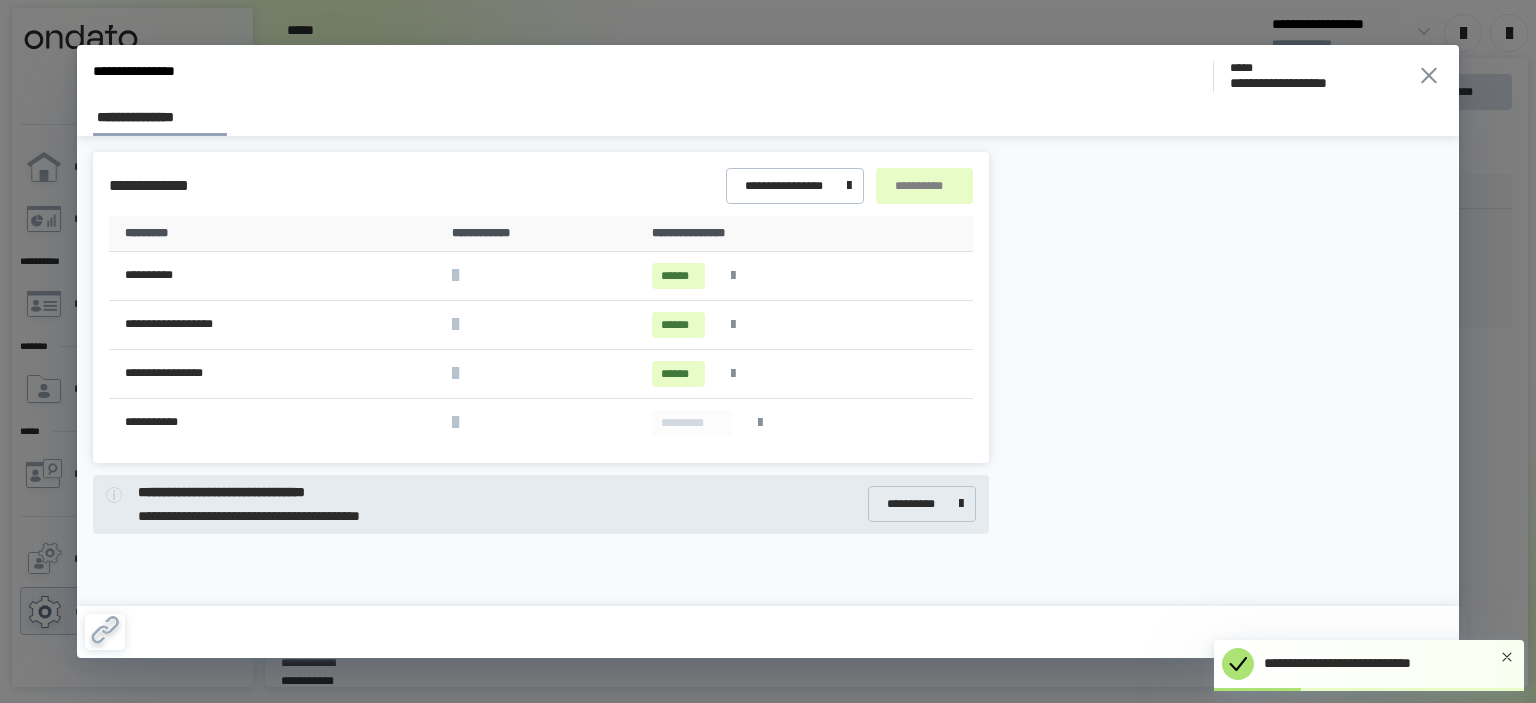 click 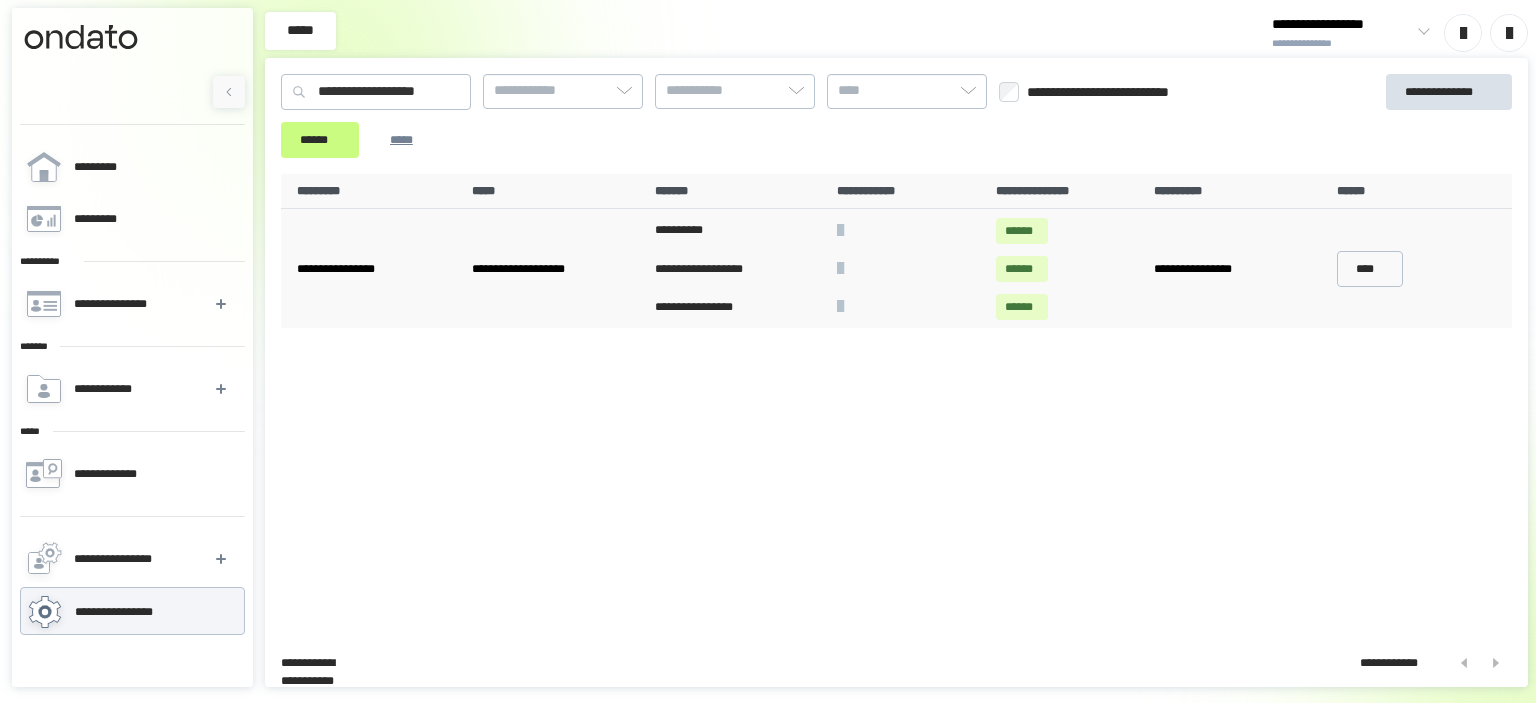 click on "**********" at bounding box center (896, 402) 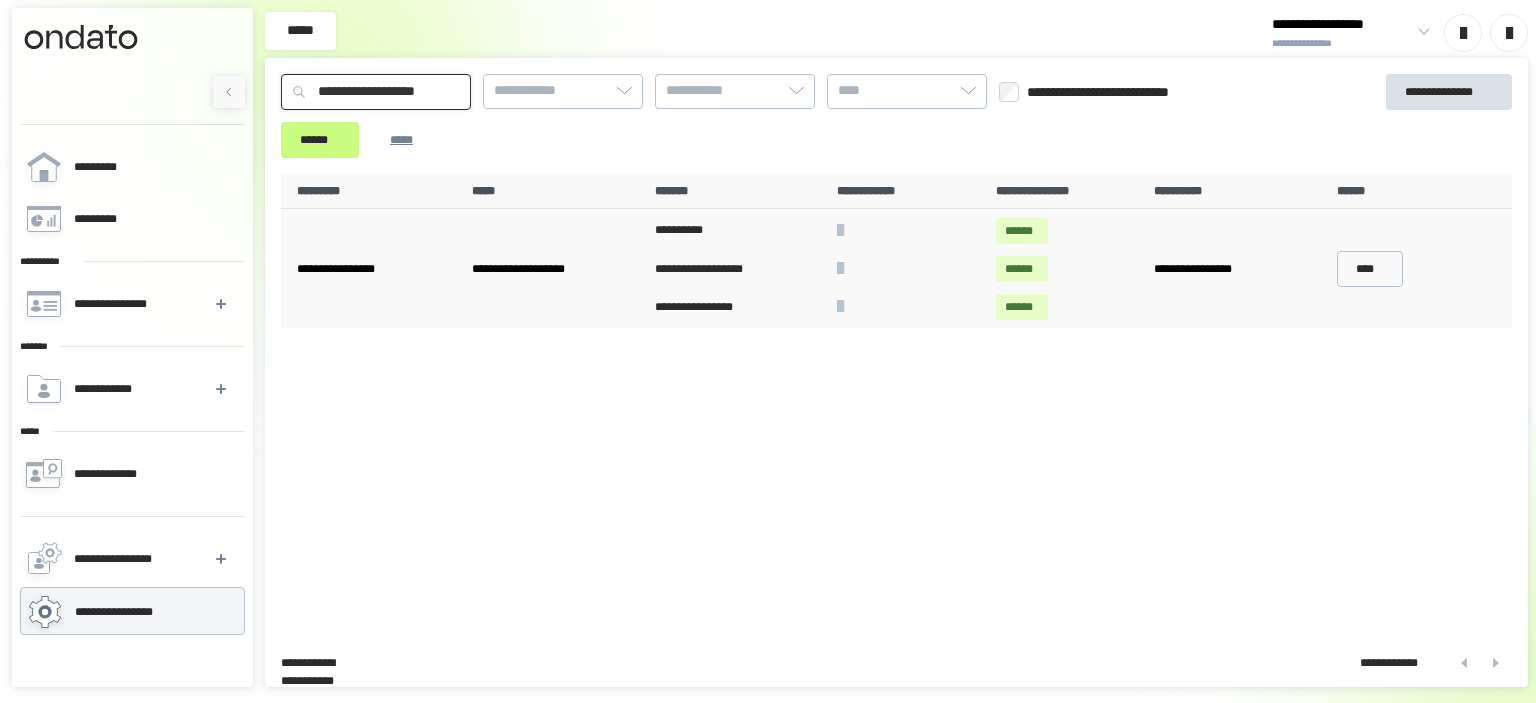 drag, startPoint x: 498, startPoint y: 95, endPoint x: 52, endPoint y: 53, distance: 447.9732 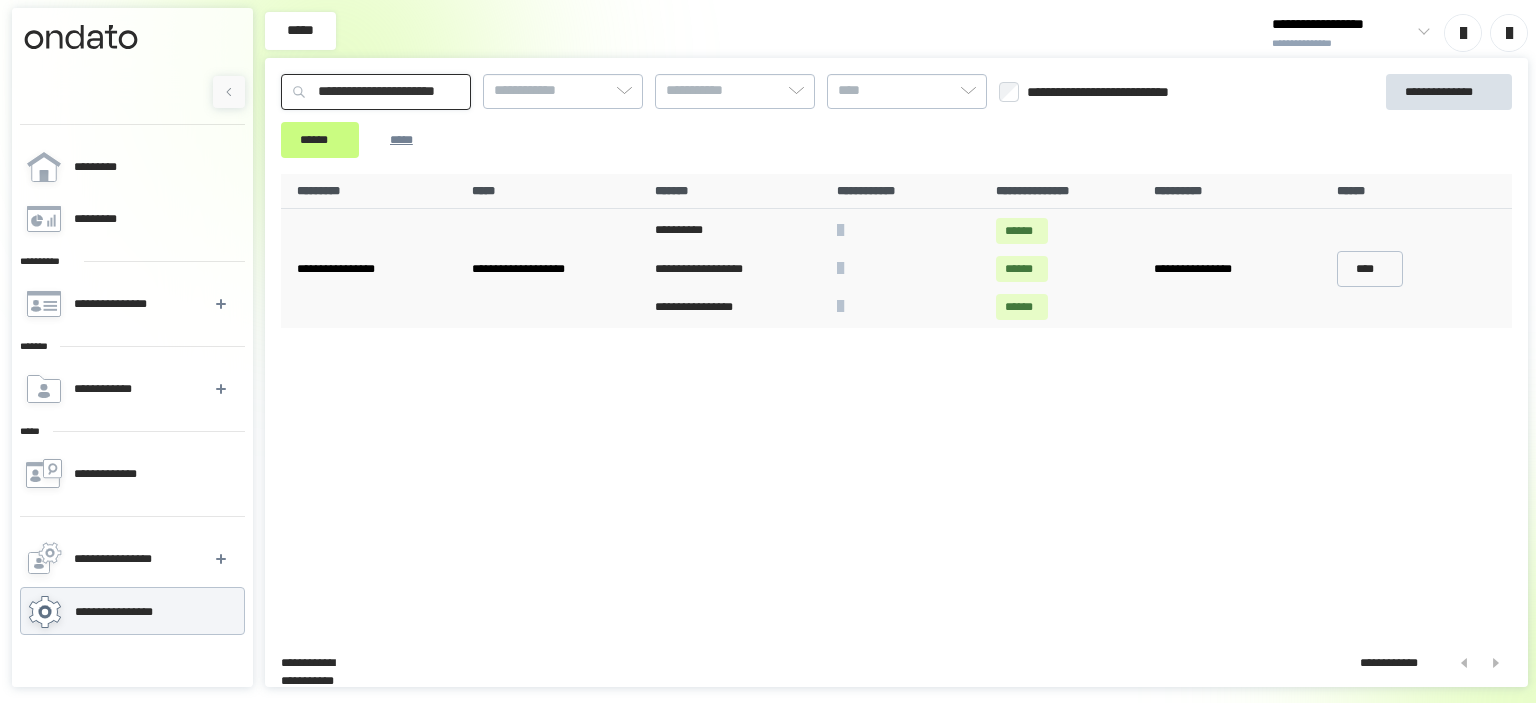 click on "******" at bounding box center (320, 140) 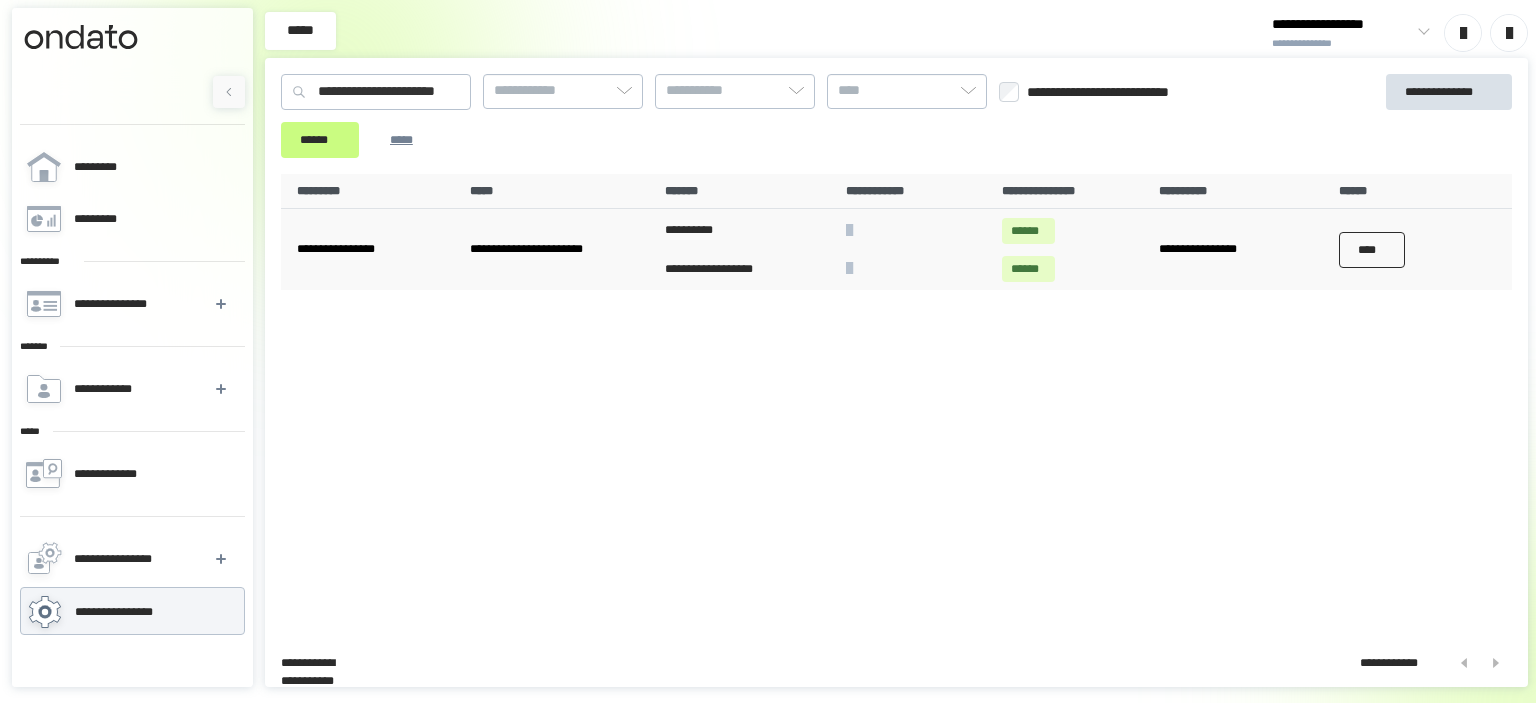 click on "****" at bounding box center (1372, 250) 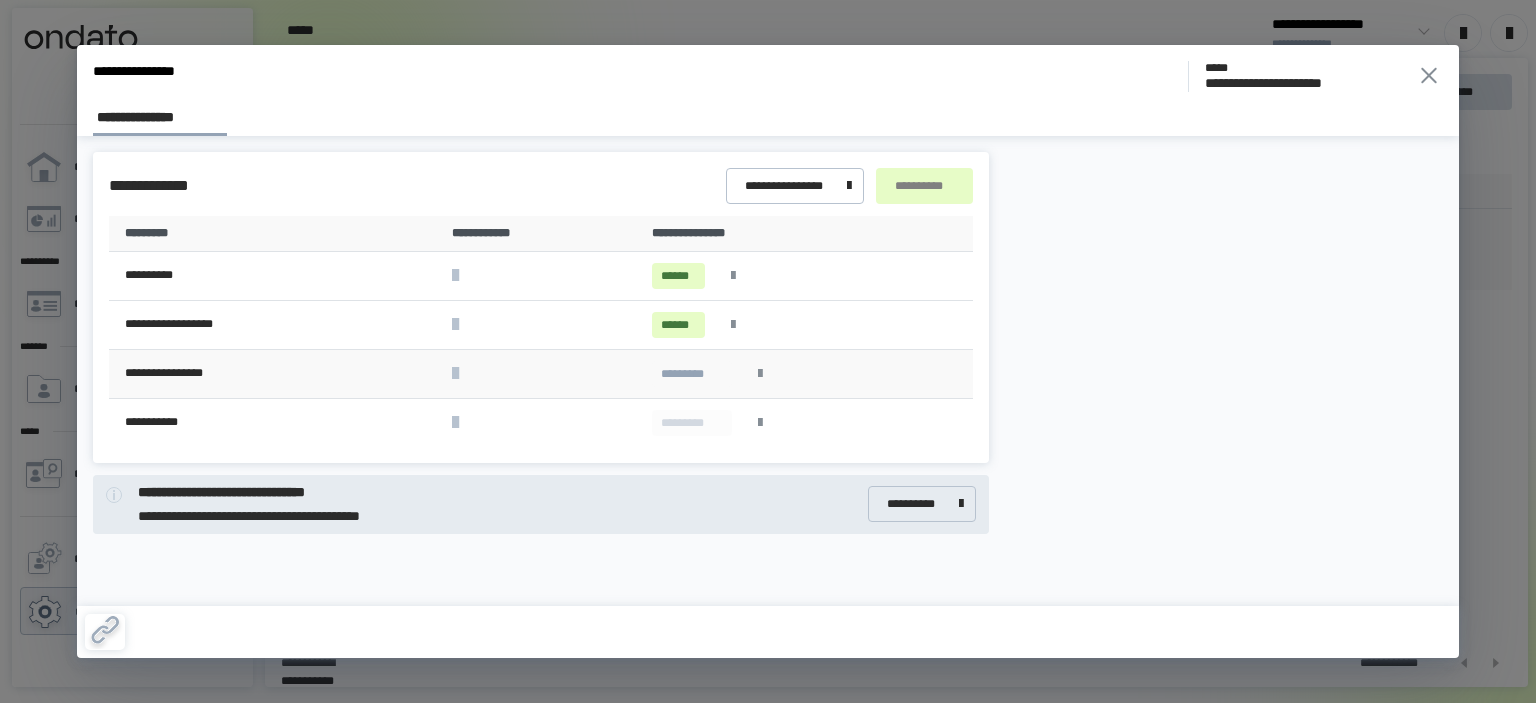 click at bounding box center [760, 374] 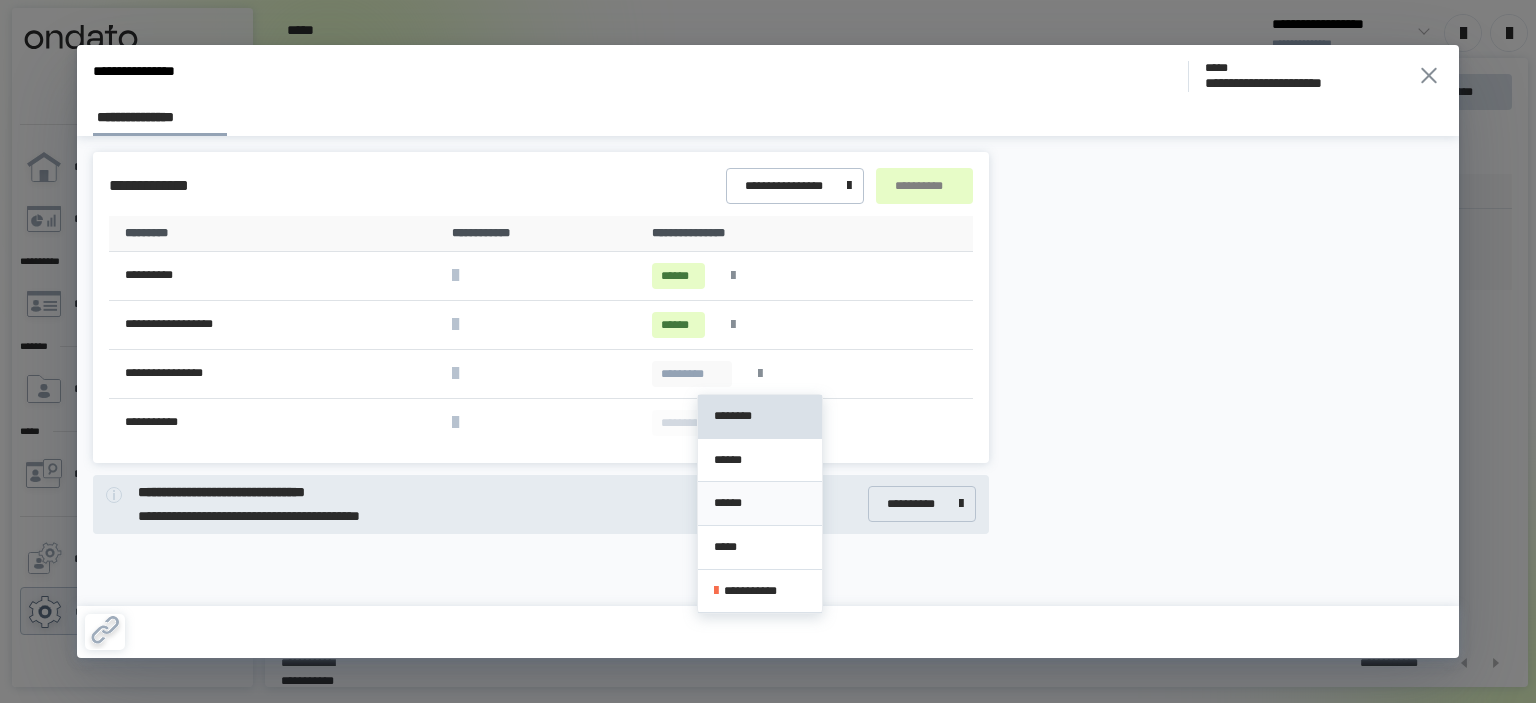 click on "******" at bounding box center (760, 503) 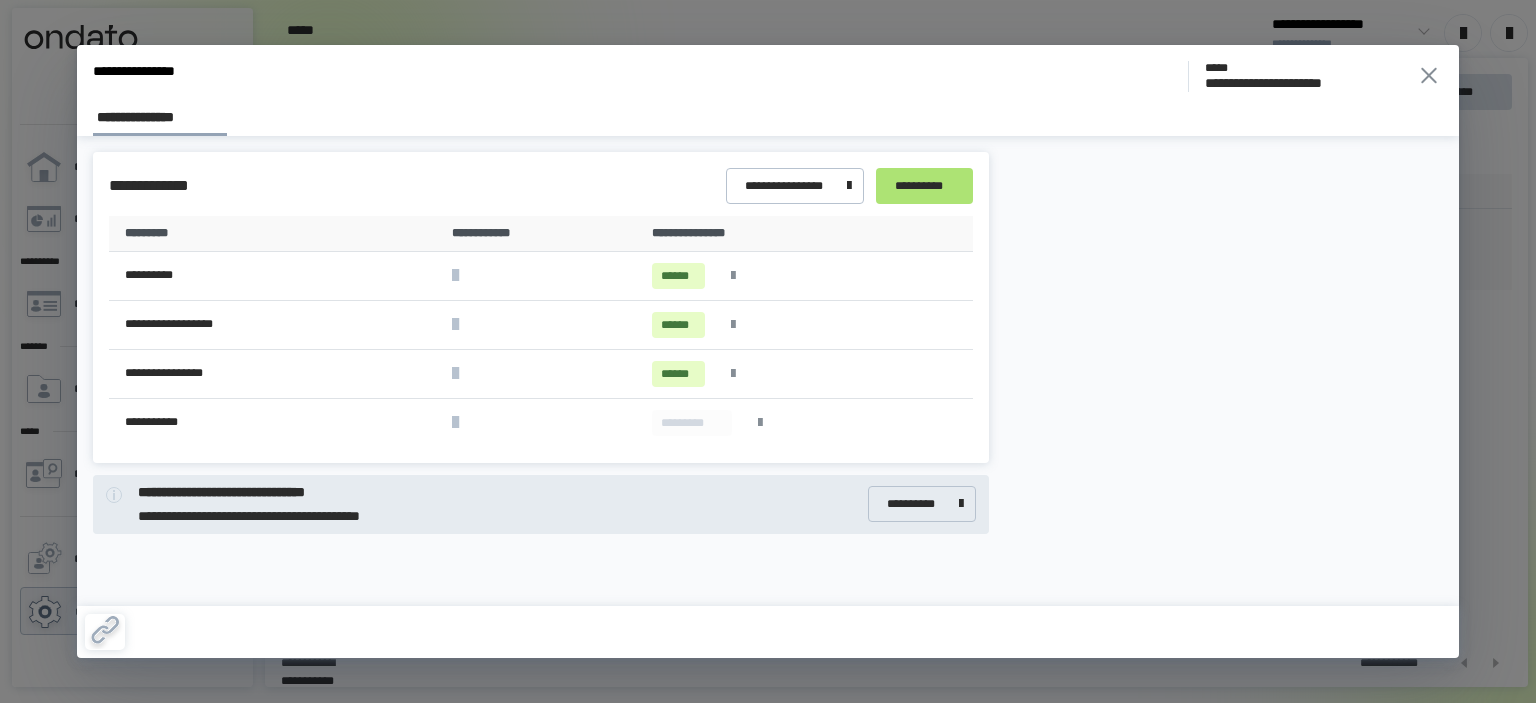 click on "**********" at bounding box center (924, 186) 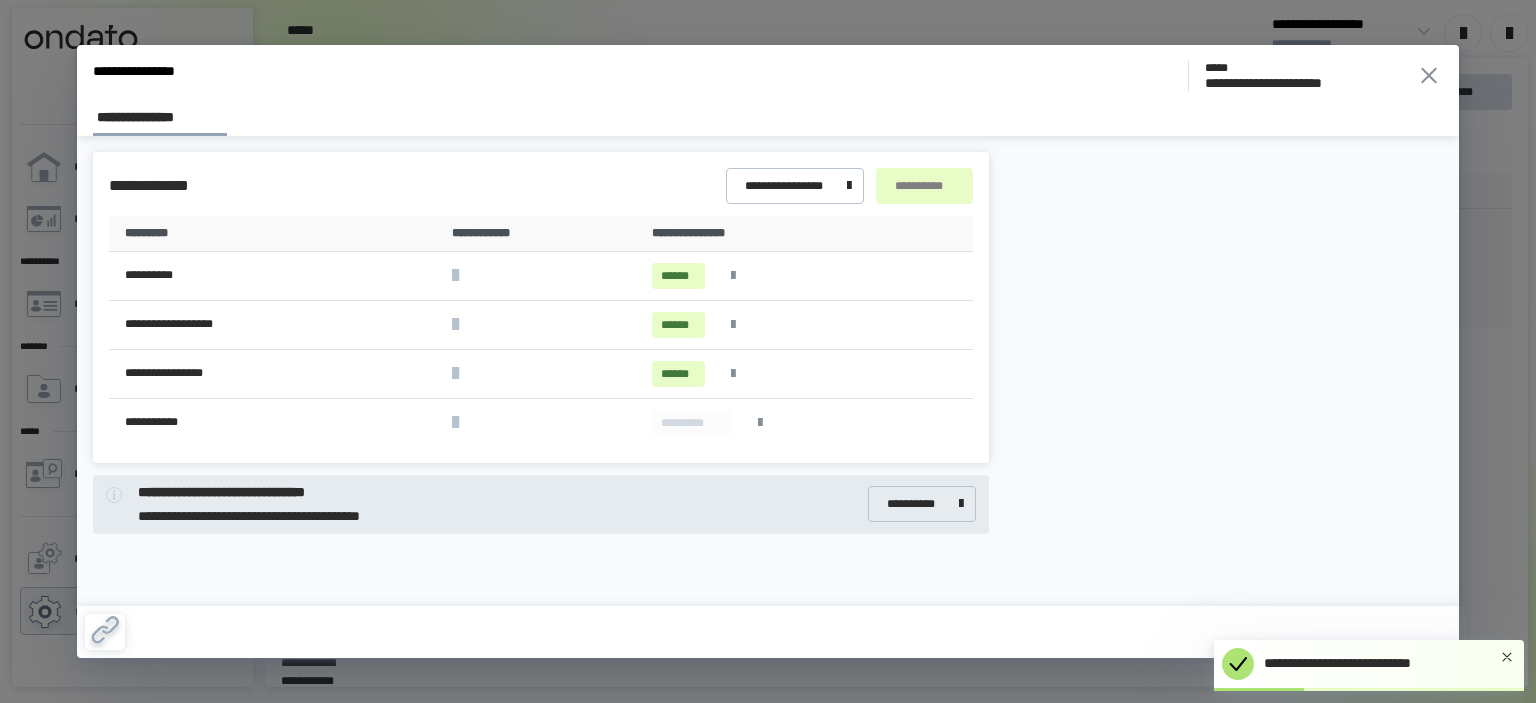 click on "**********" at bounding box center [768, 351] 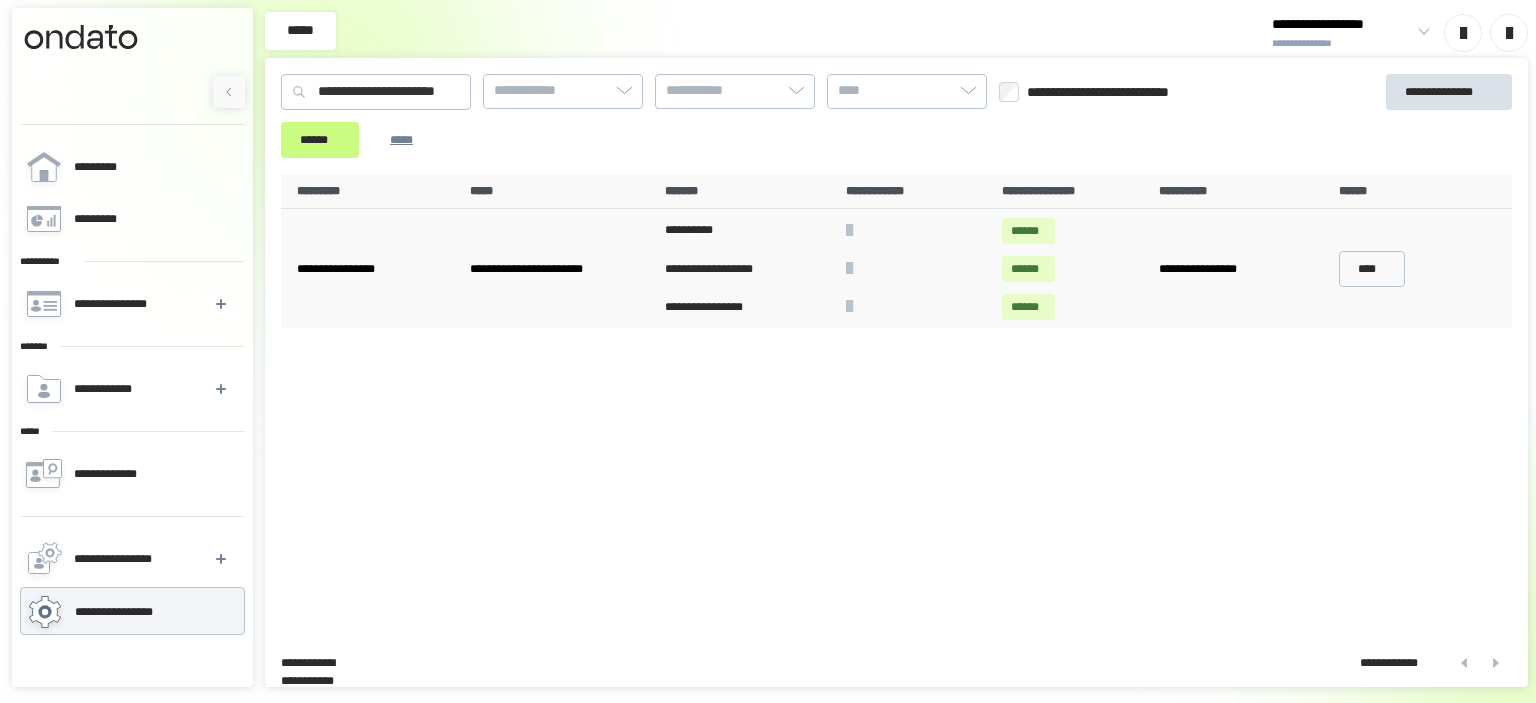 click on "**********" at bounding box center (896, 402) 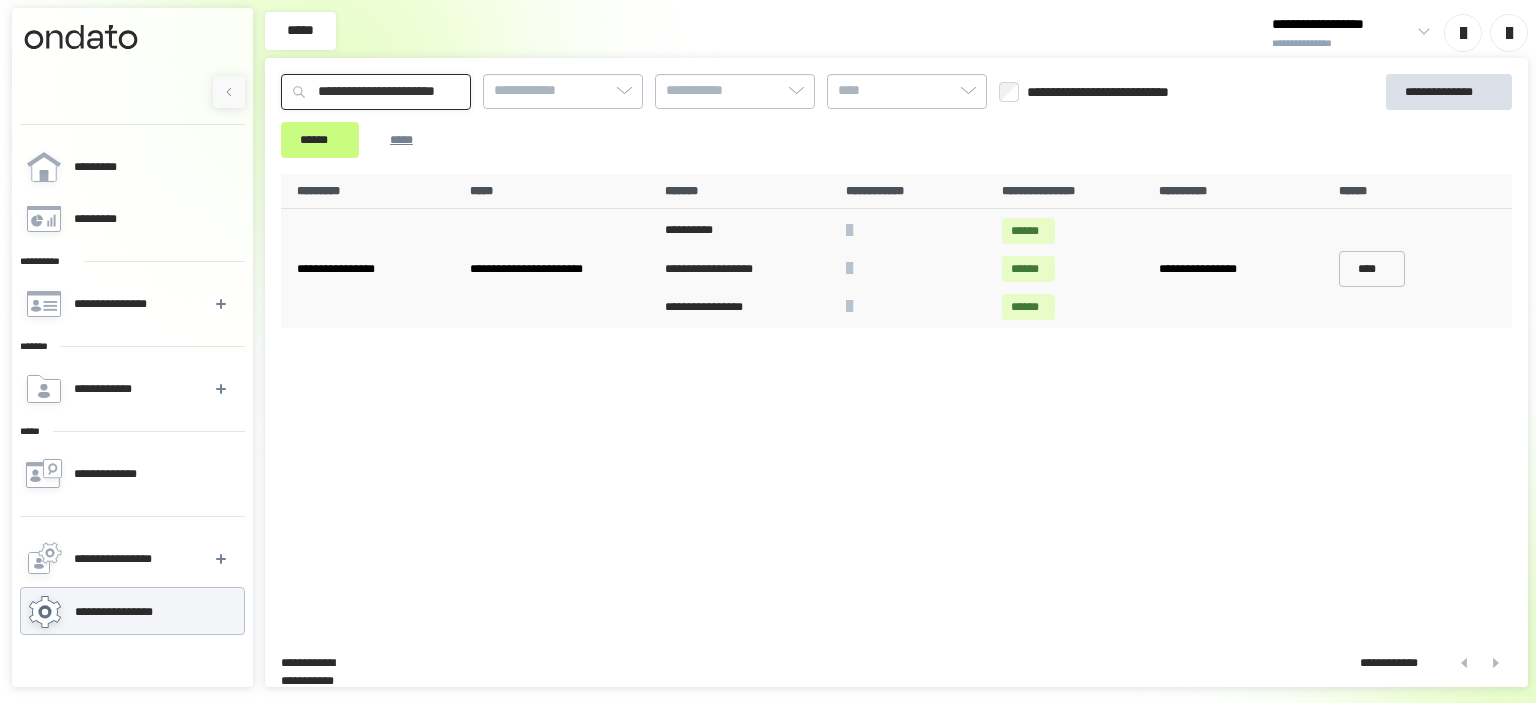 drag, startPoint x: 504, startPoint y: 99, endPoint x: 125, endPoint y: 79, distance: 379.52734 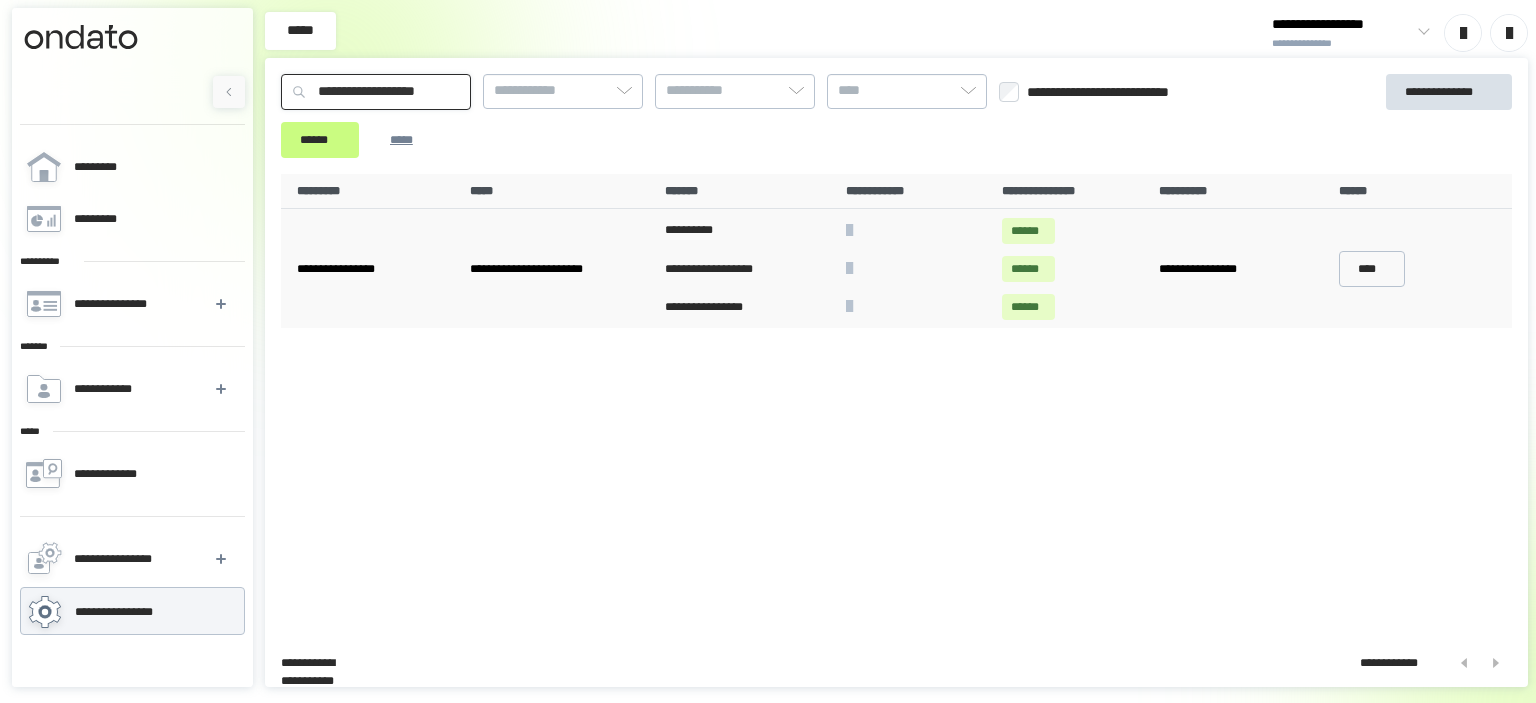 click on "******" at bounding box center (320, 140) 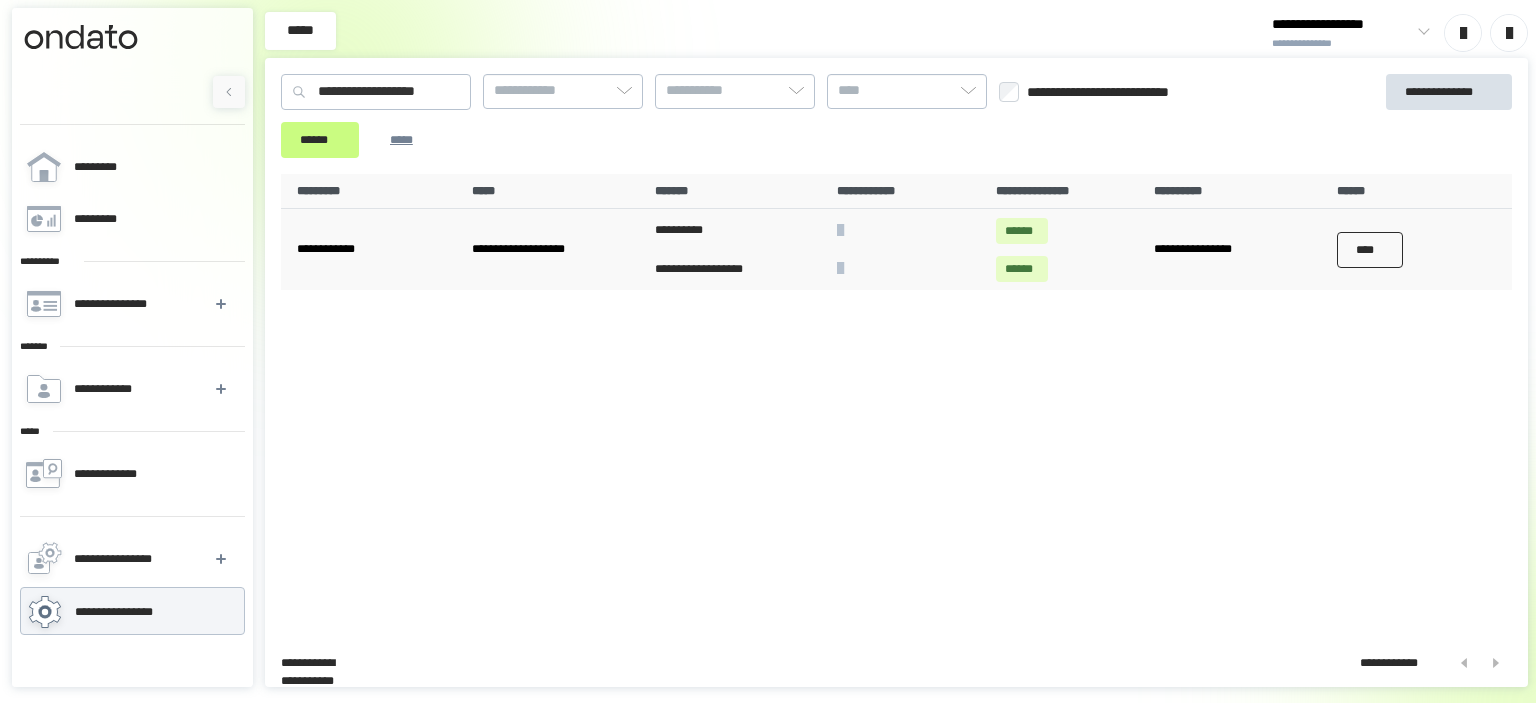 click on "****" at bounding box center [1370, 249] 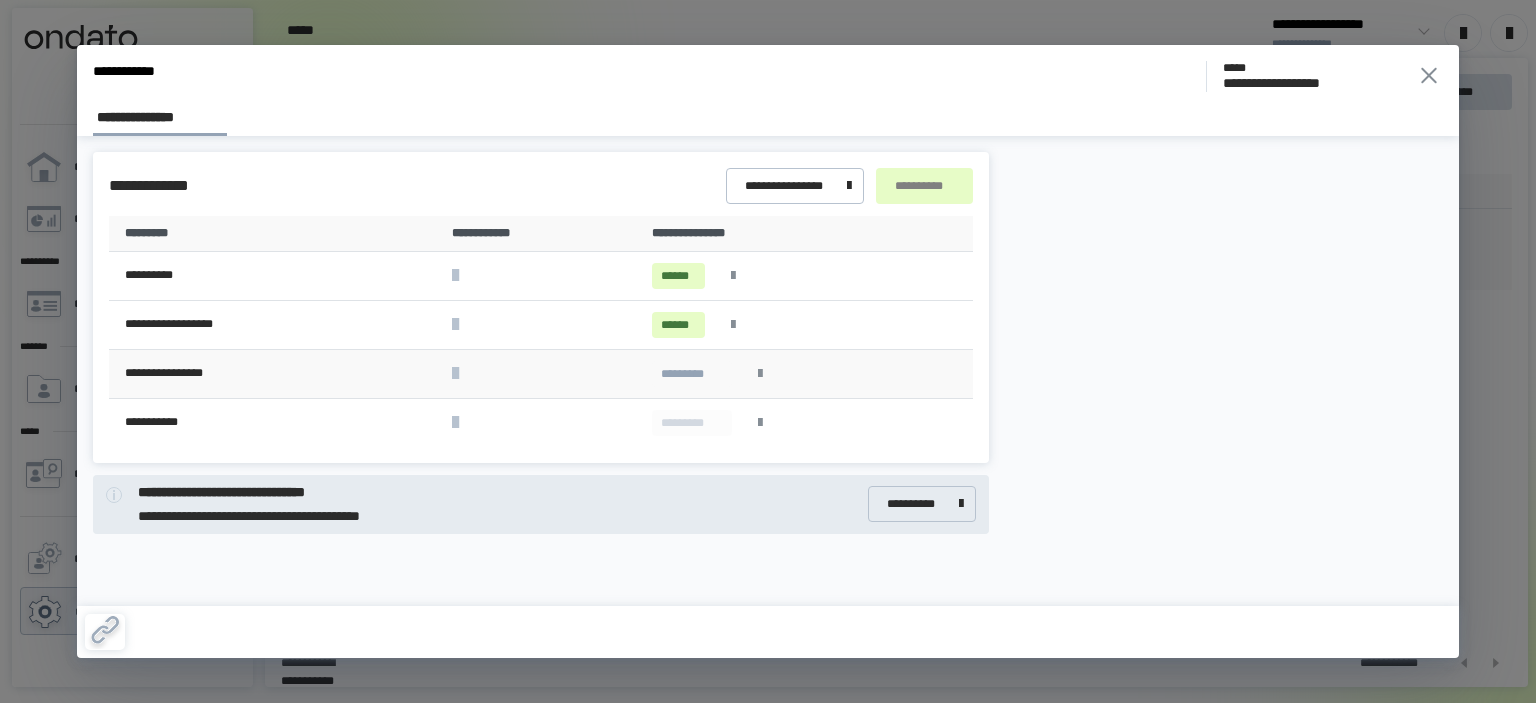 click at bounding box center (760, 374) 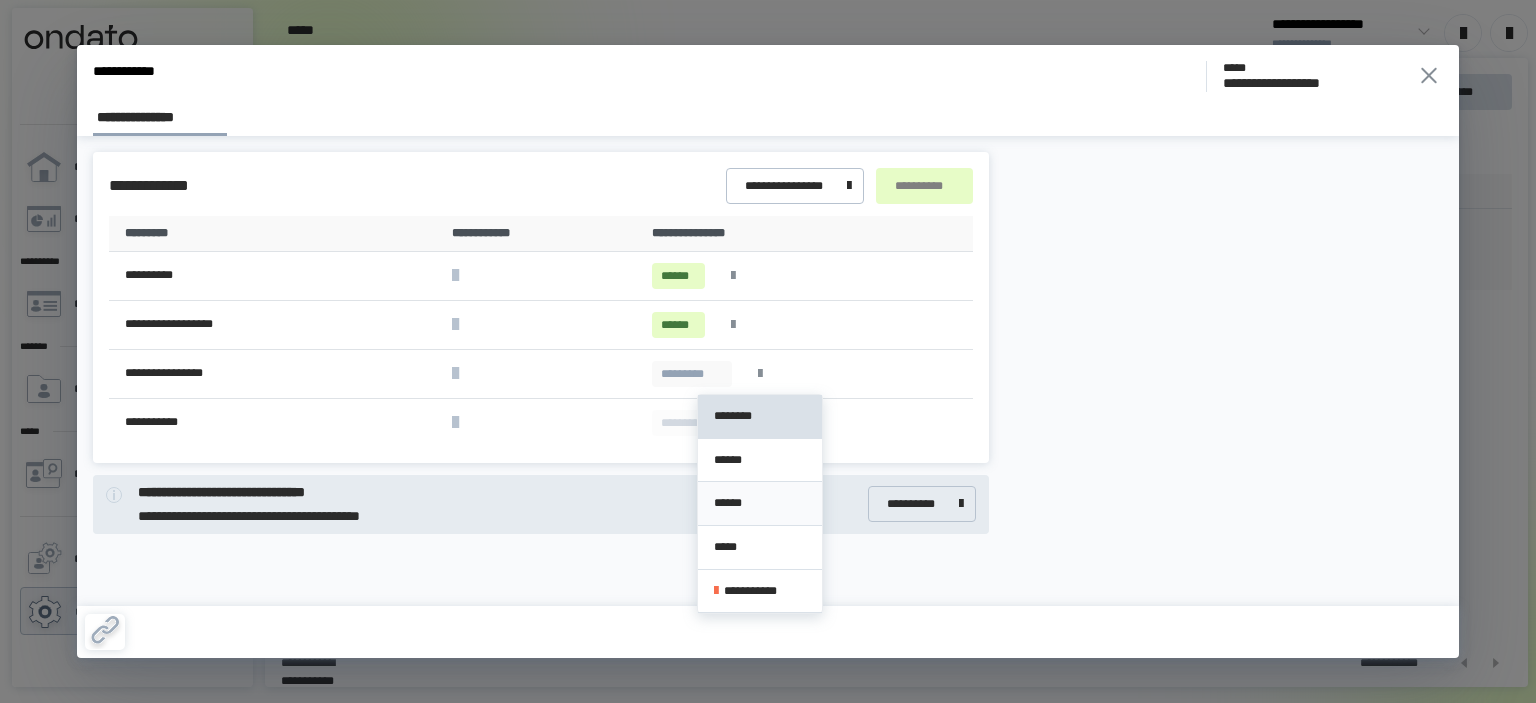 click on "******" at bounding box center [760, 503] 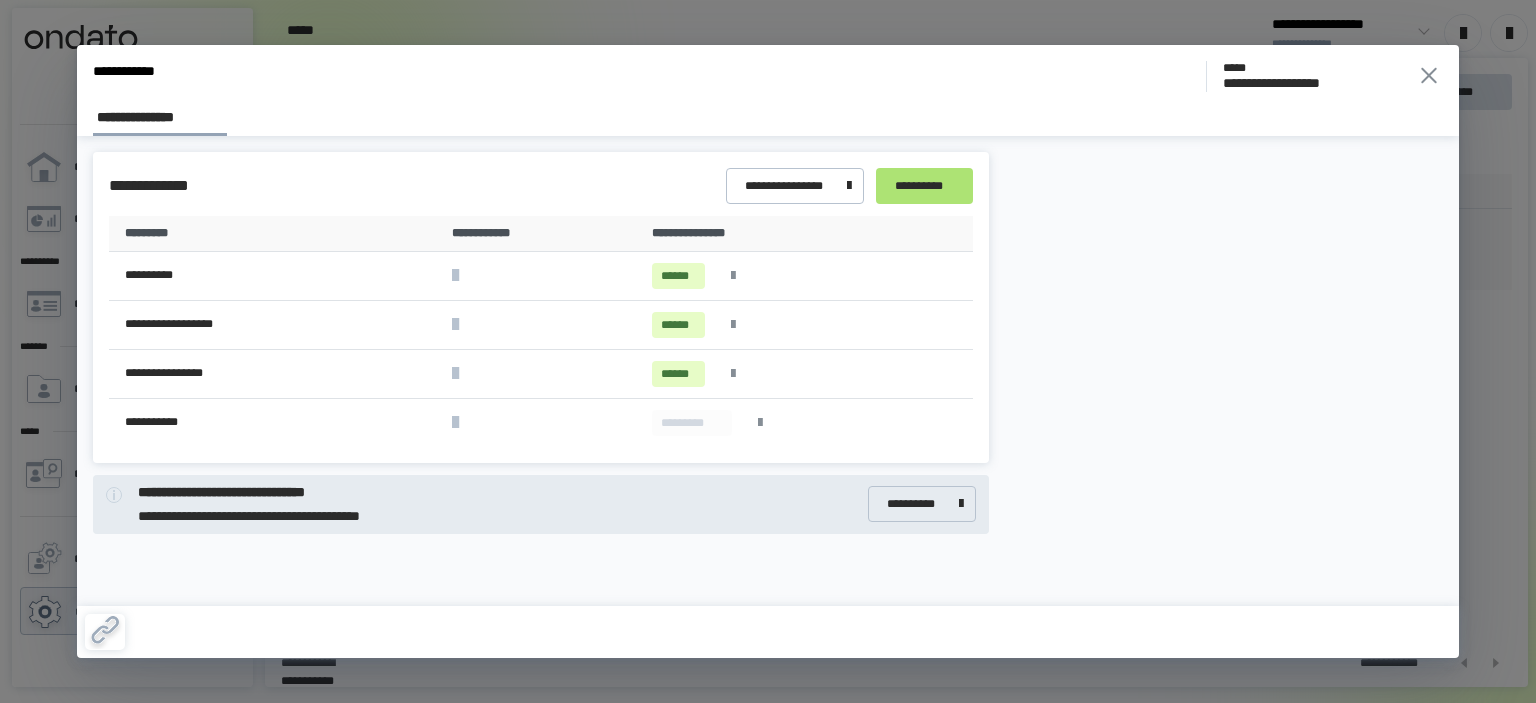 click on "**********" at bounding box center (924, 186) 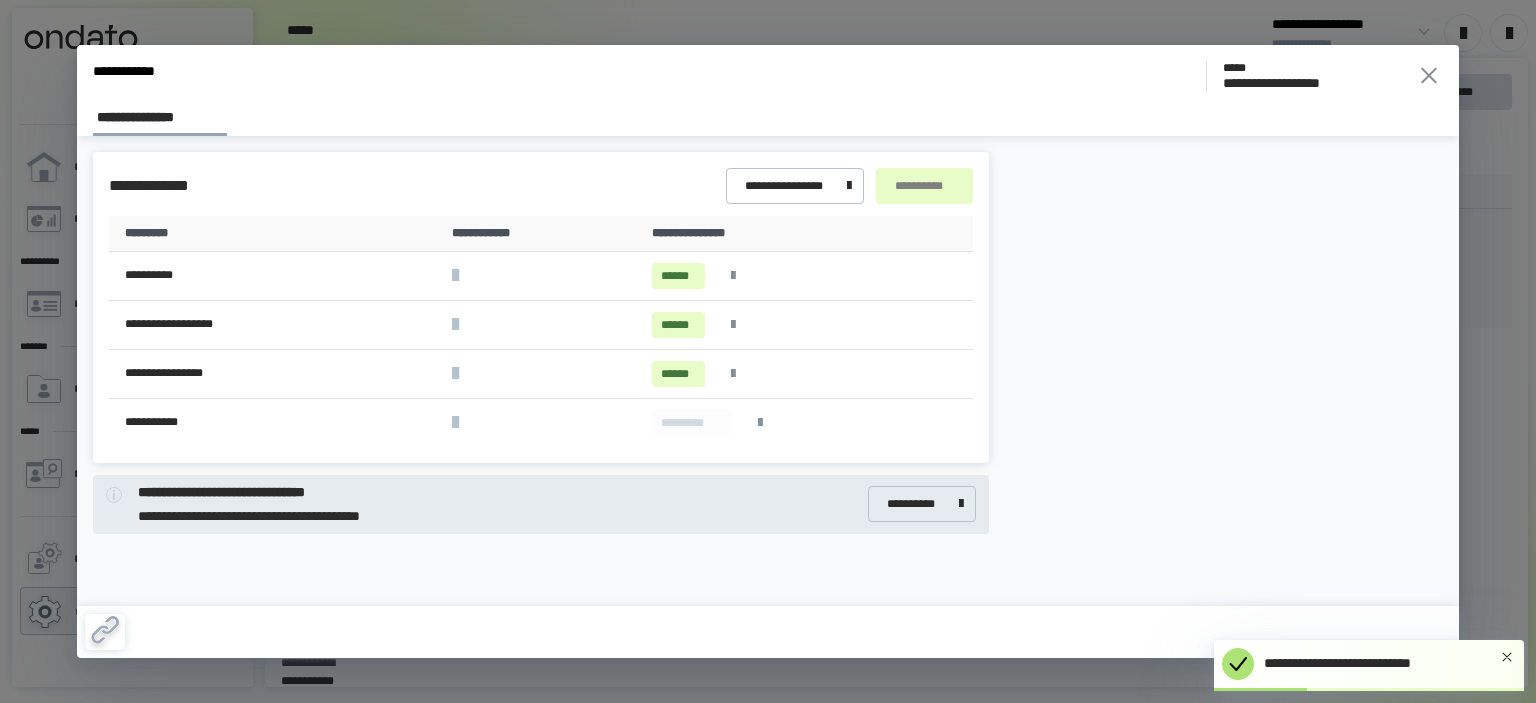 click 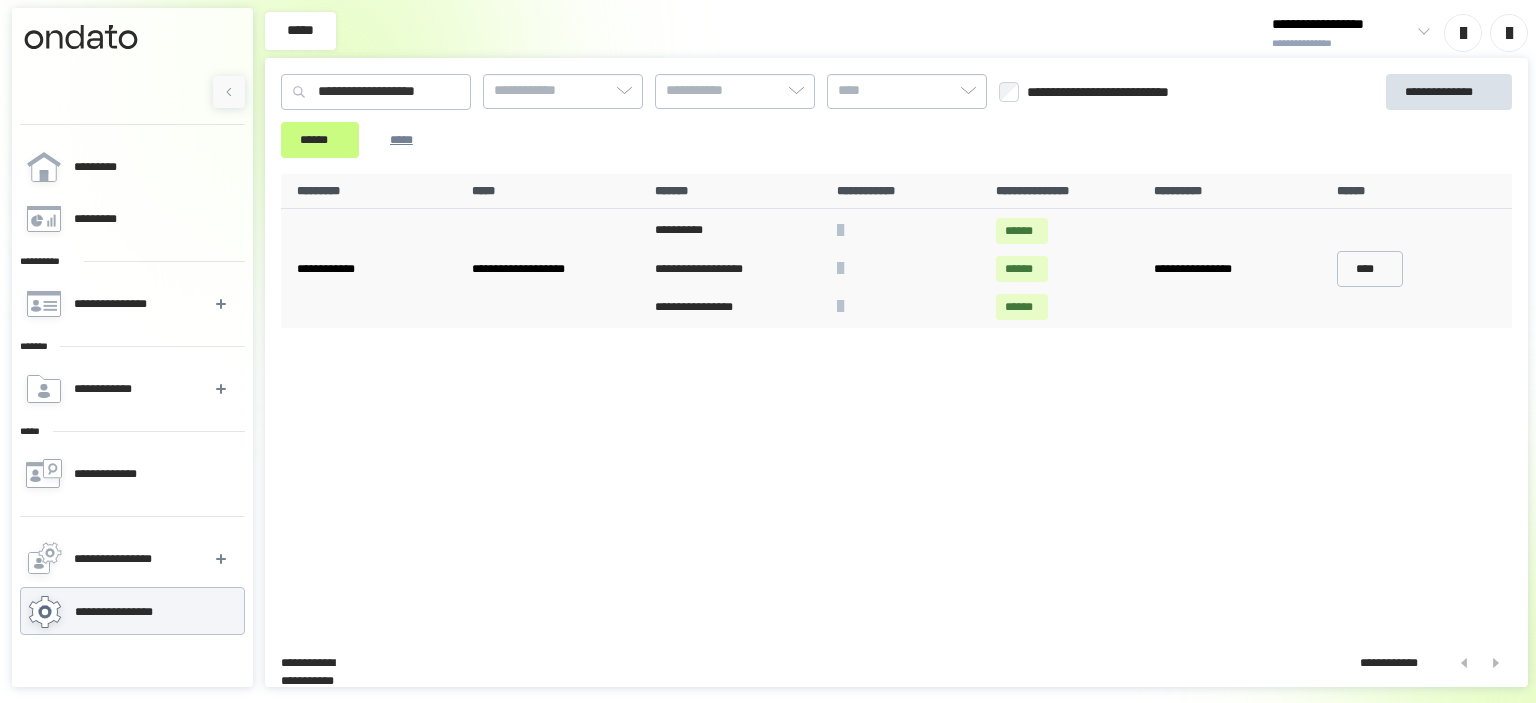 click on "**********" at bounding box center (900, 372) 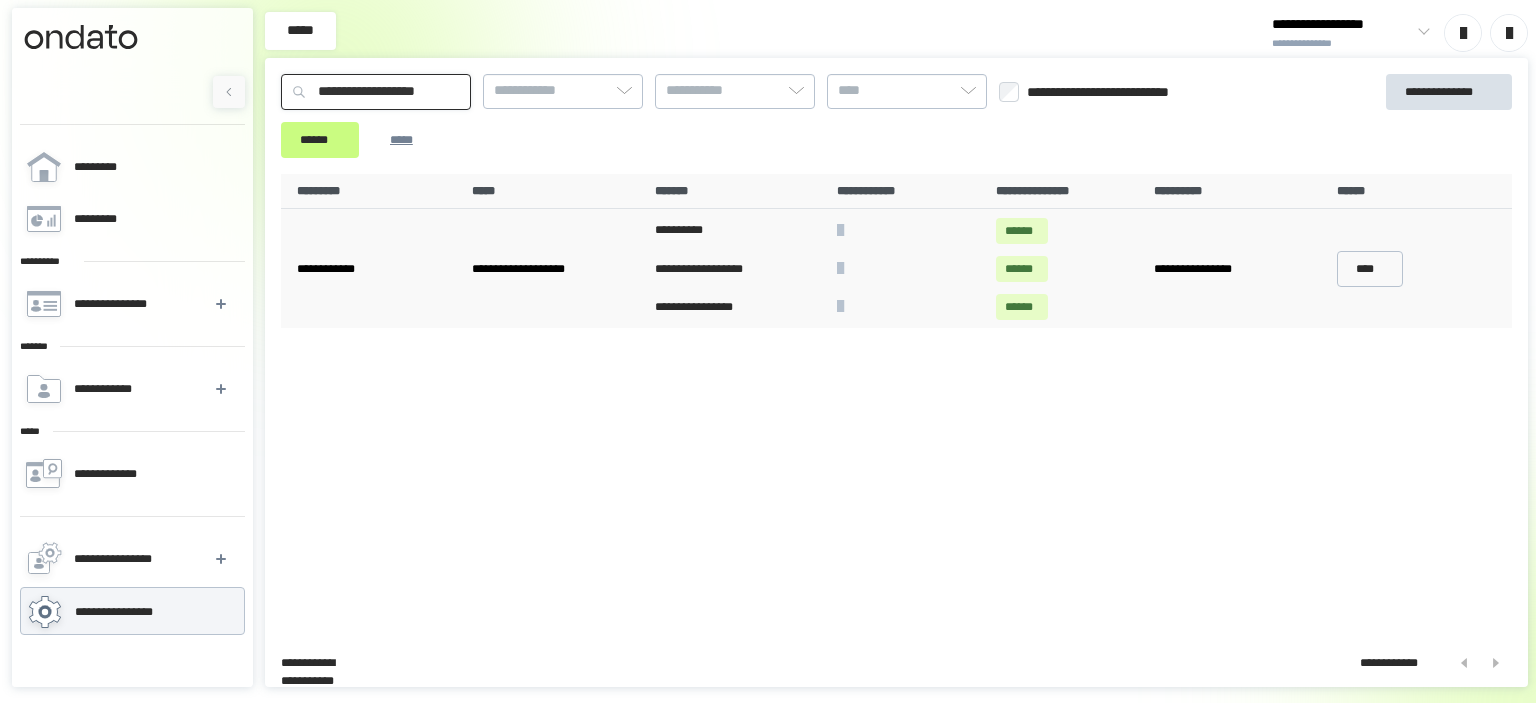 drag, startPoint x: 495, startPoint y: 106, endPoint x: 52, endPoint y: 55, distance: 445.926 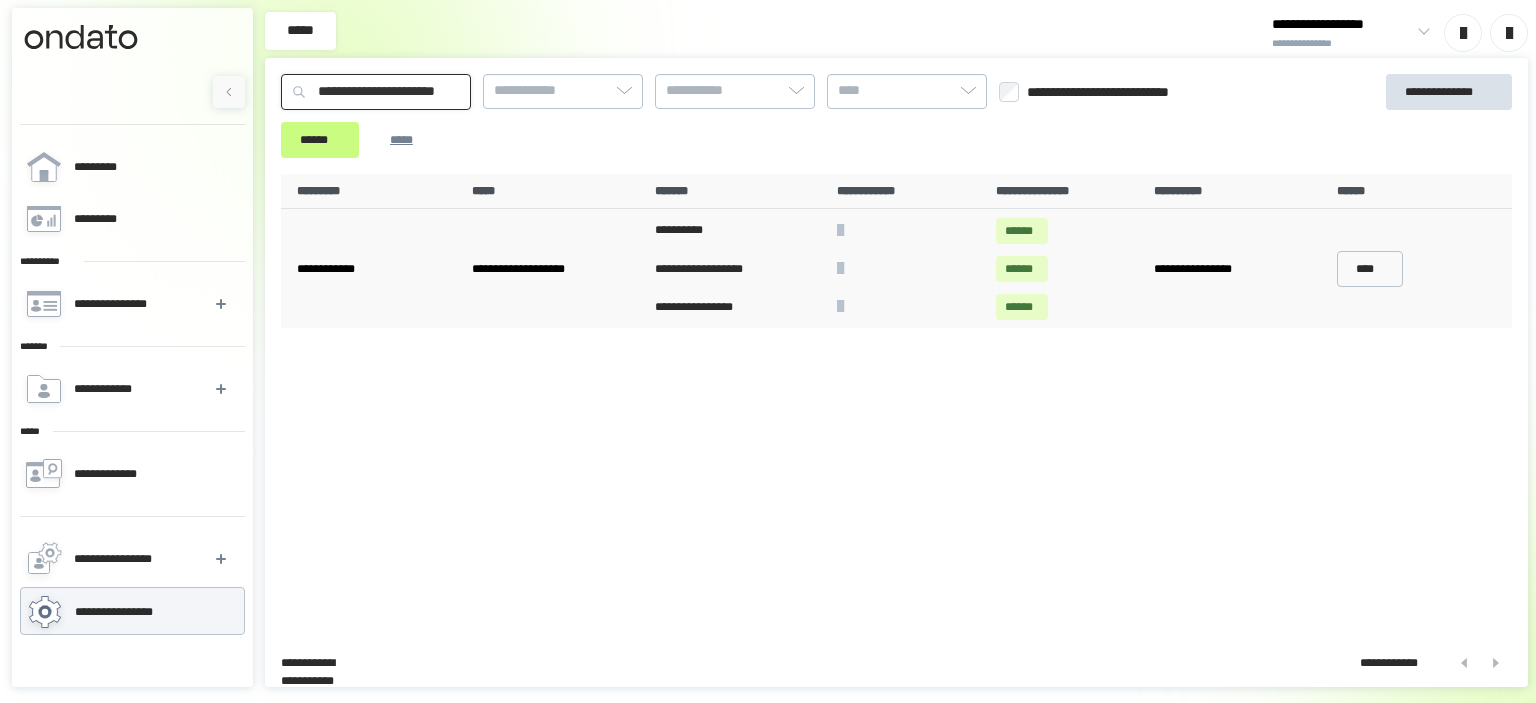 click on "******" at bounding box center [320, 140] 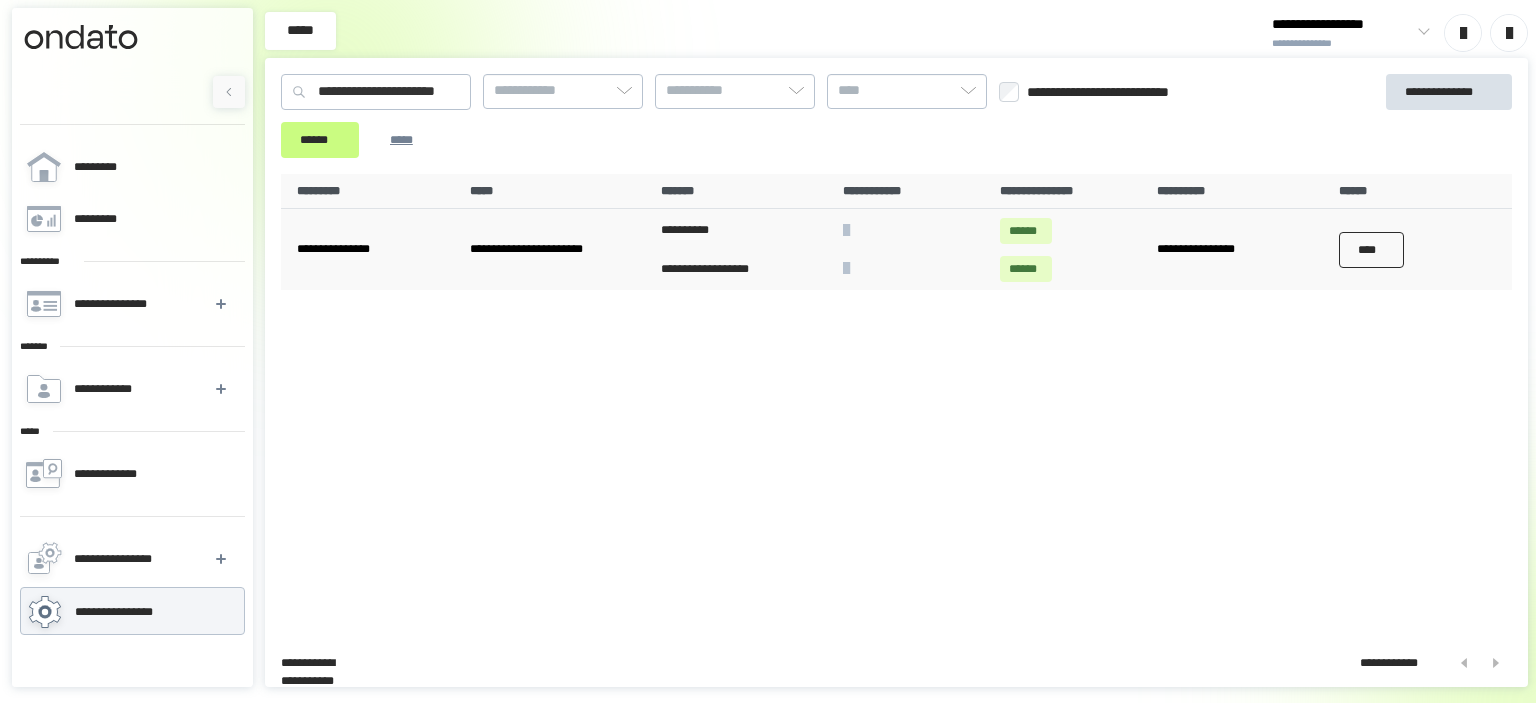 click on "****" at bounding box center [1372, 249] 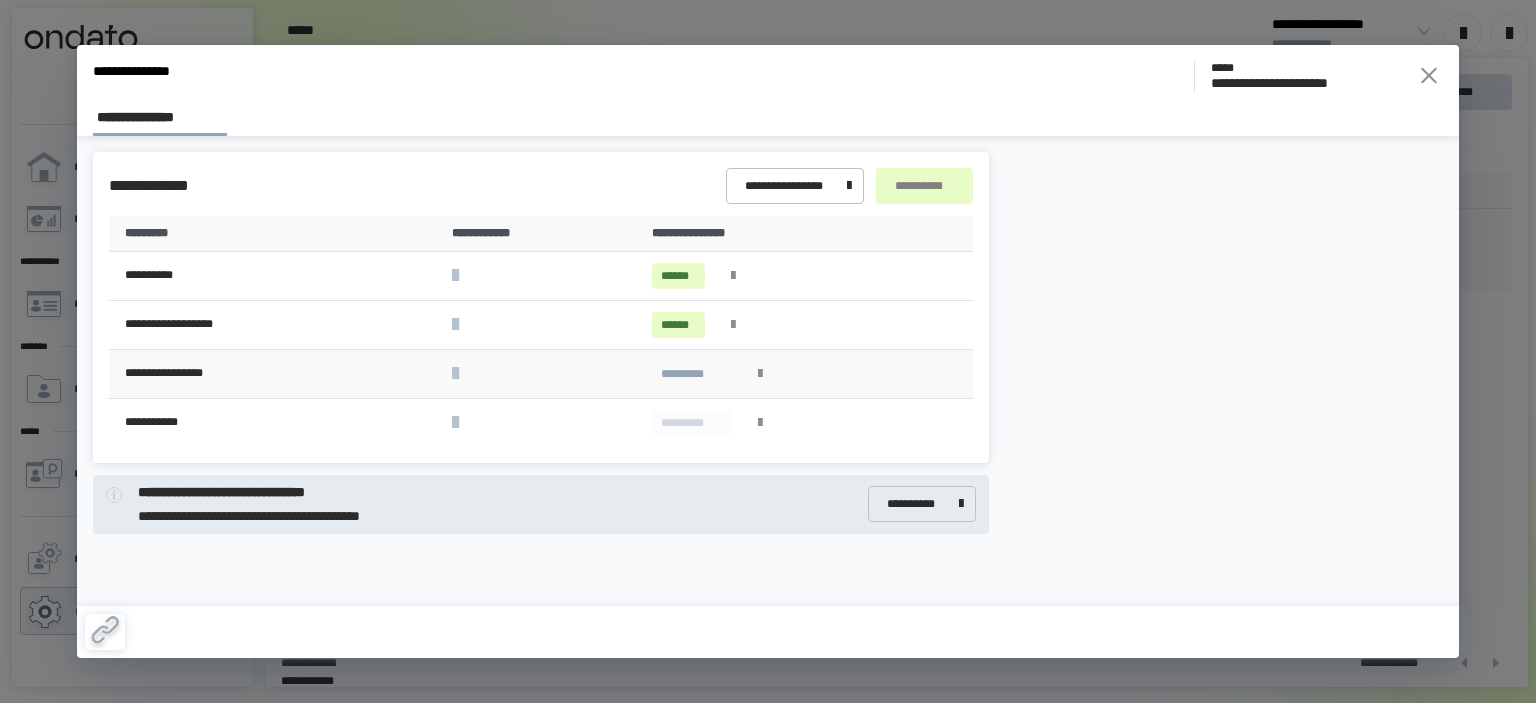 click at bounding box center [760, 374] 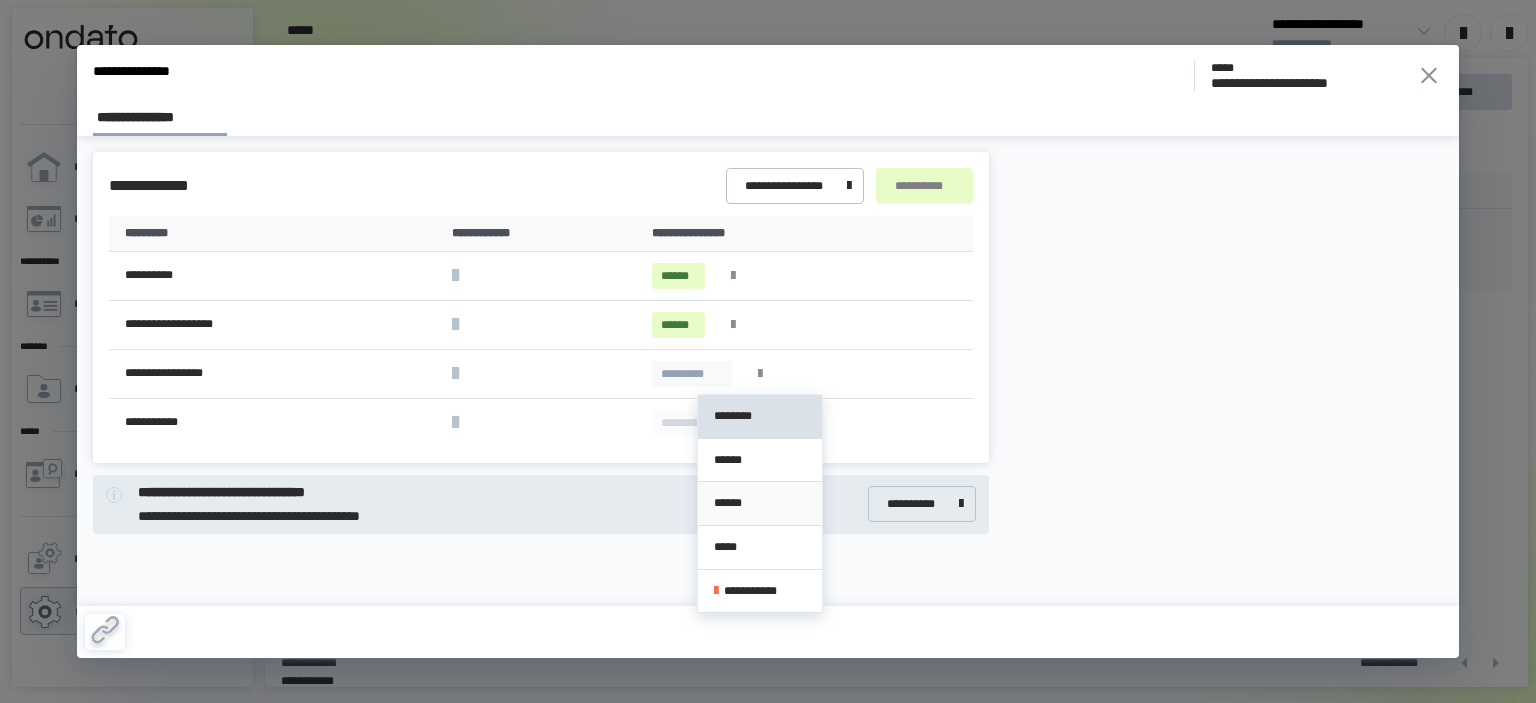 click on "******" at bounding box center [760, 503] 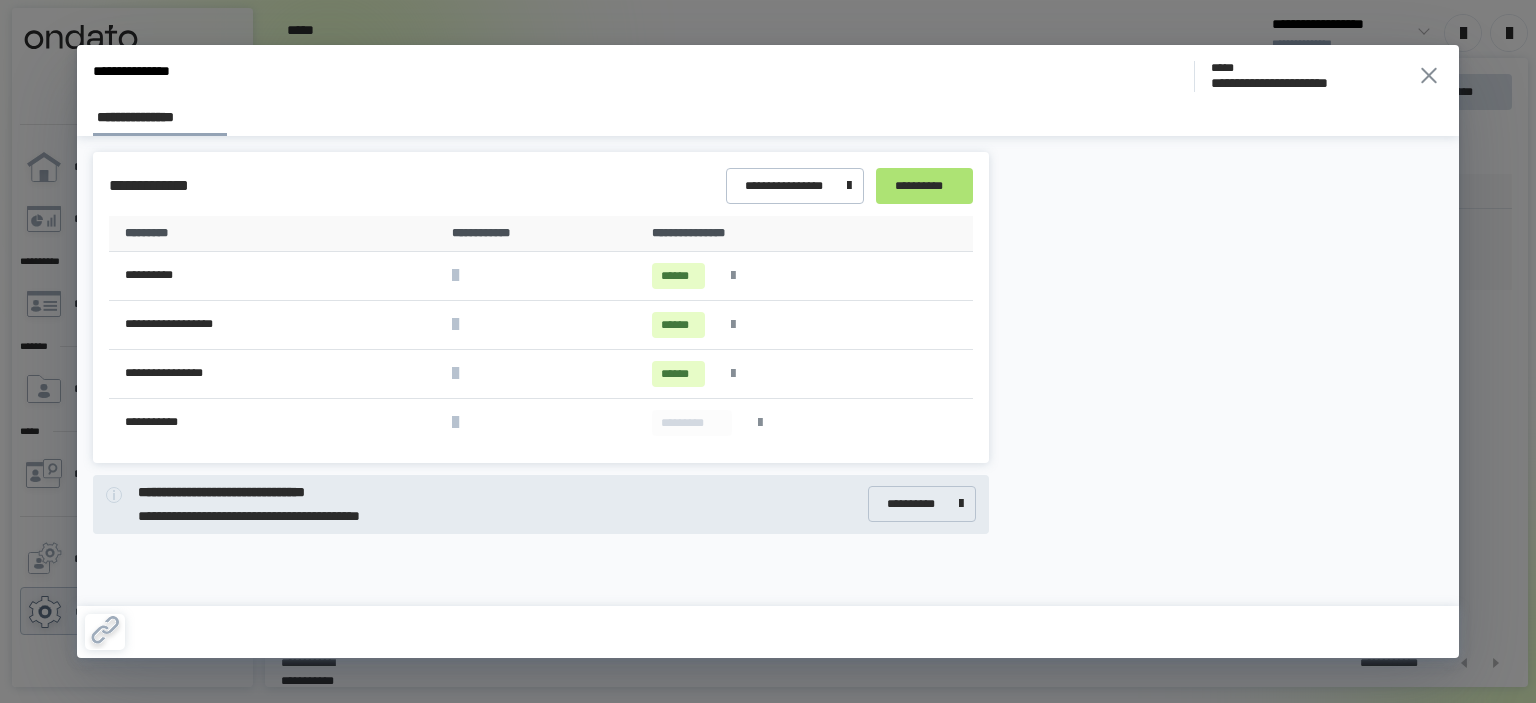 click on "**********" at bounding box center [924, 186] 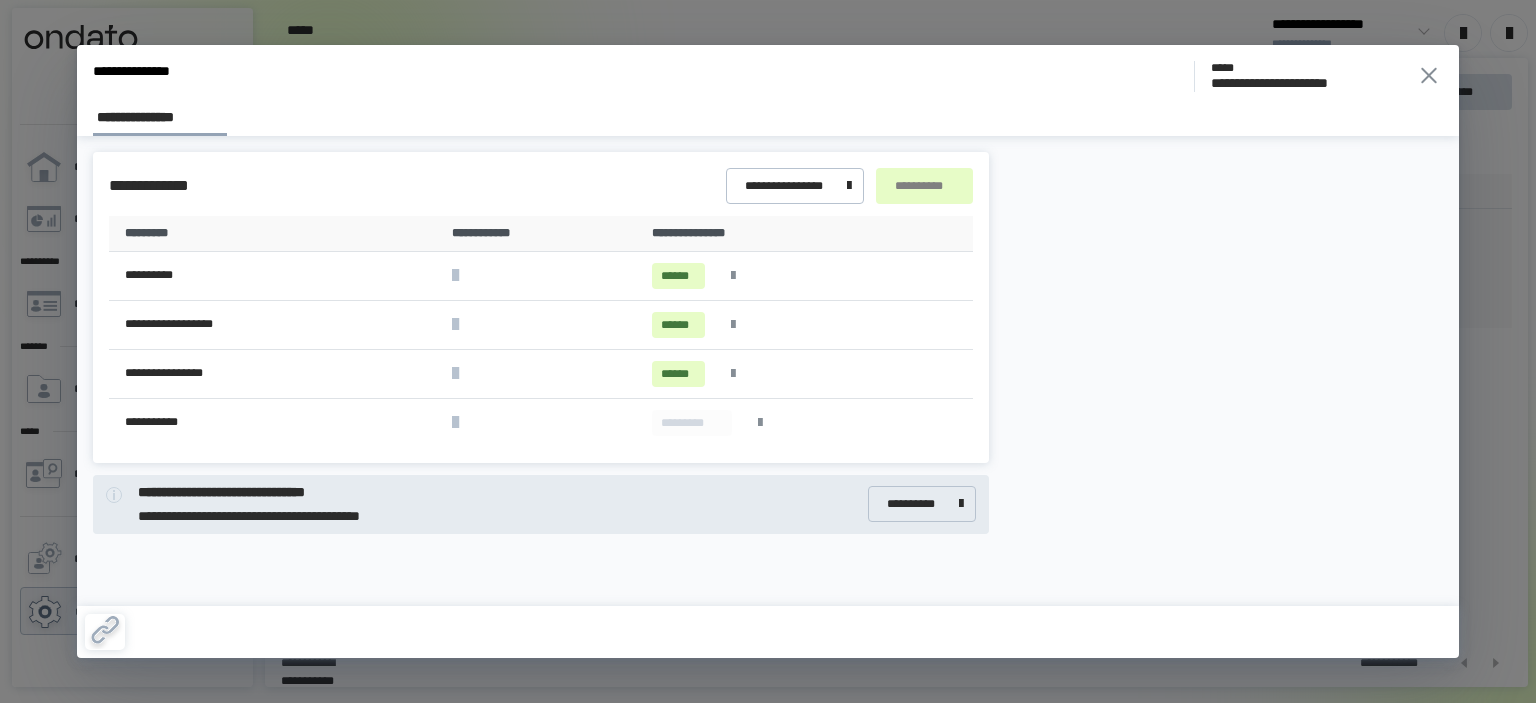 click 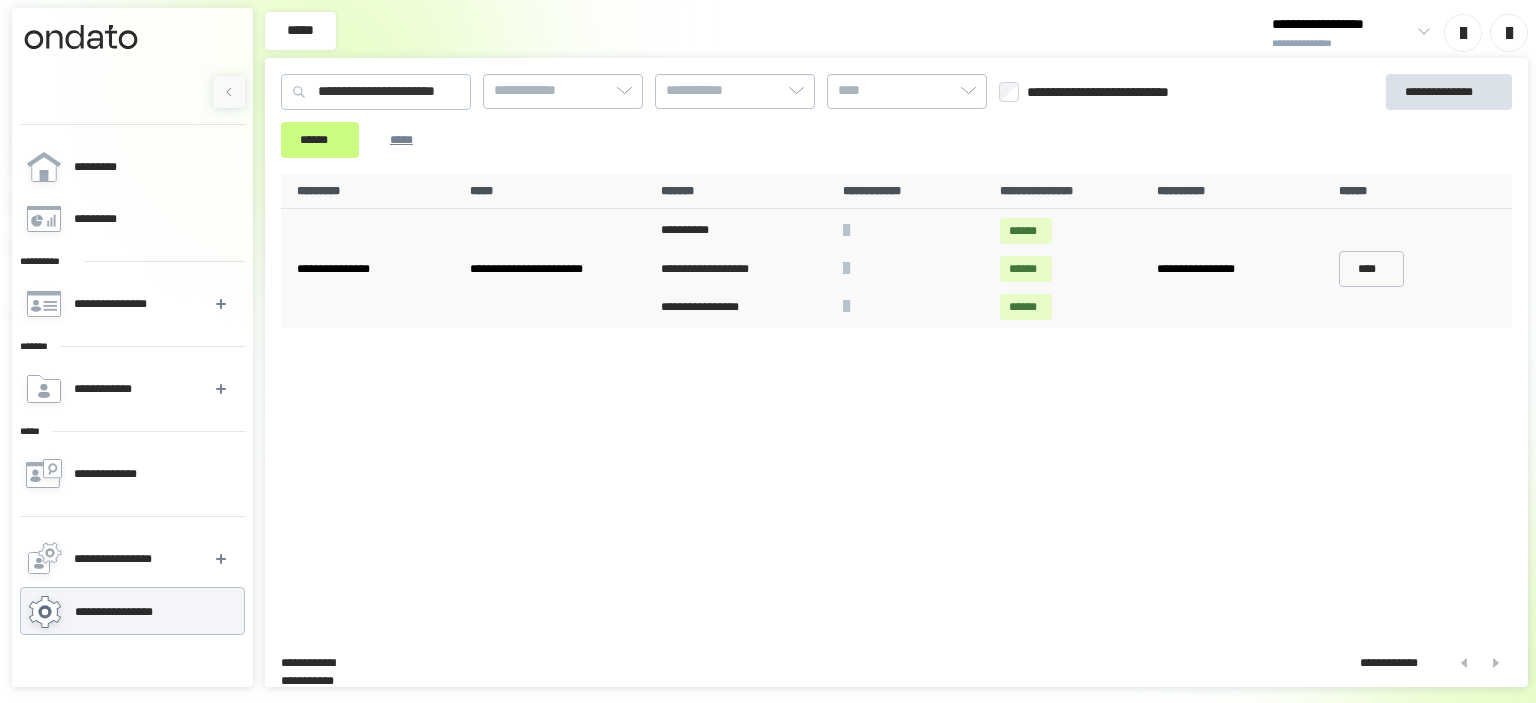 click on "The meeting is scheduled for 2 PM on March 15th, 2023." at bounding box center (896, 402) 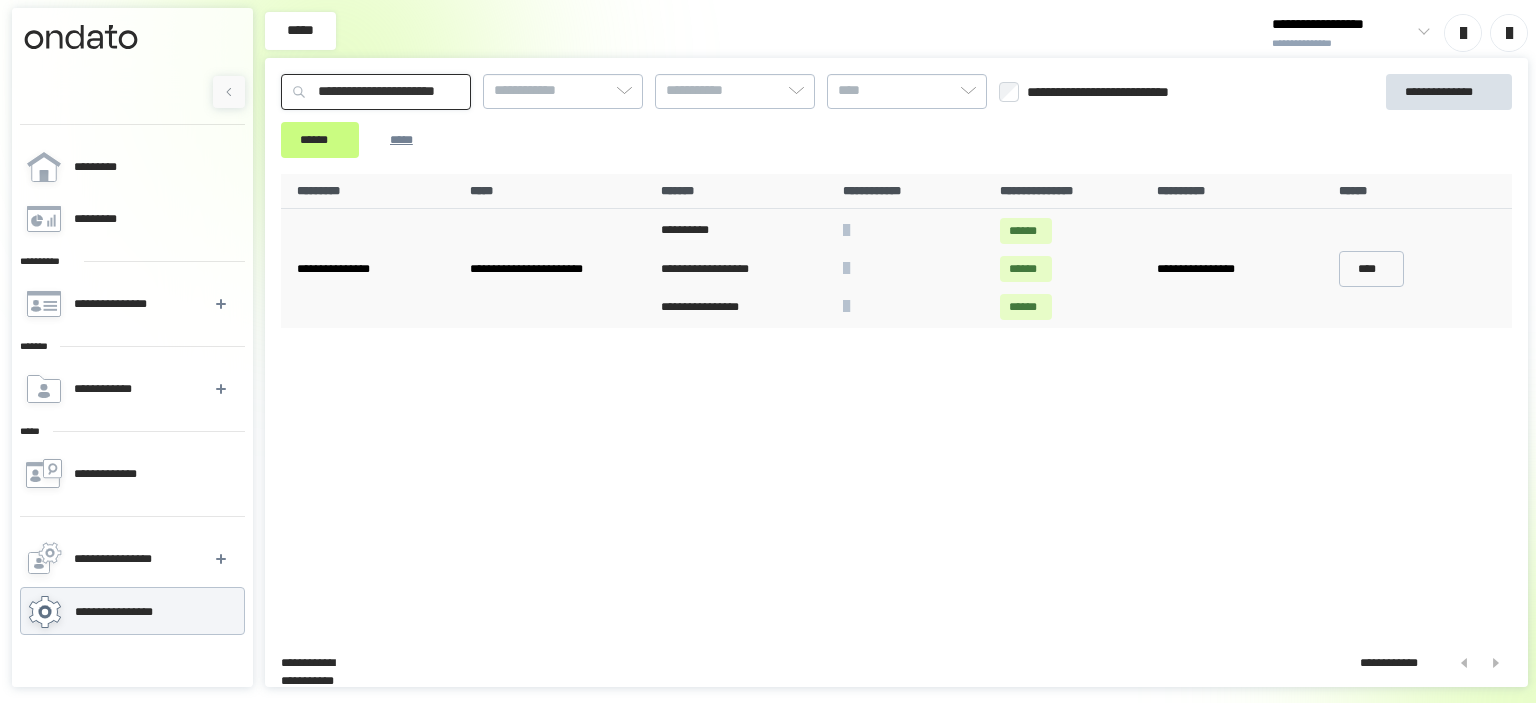 drag, startPoint x: 512, startPoint y: 102, endPoint x: 195, endPoint y: 87, distance: 317.3547 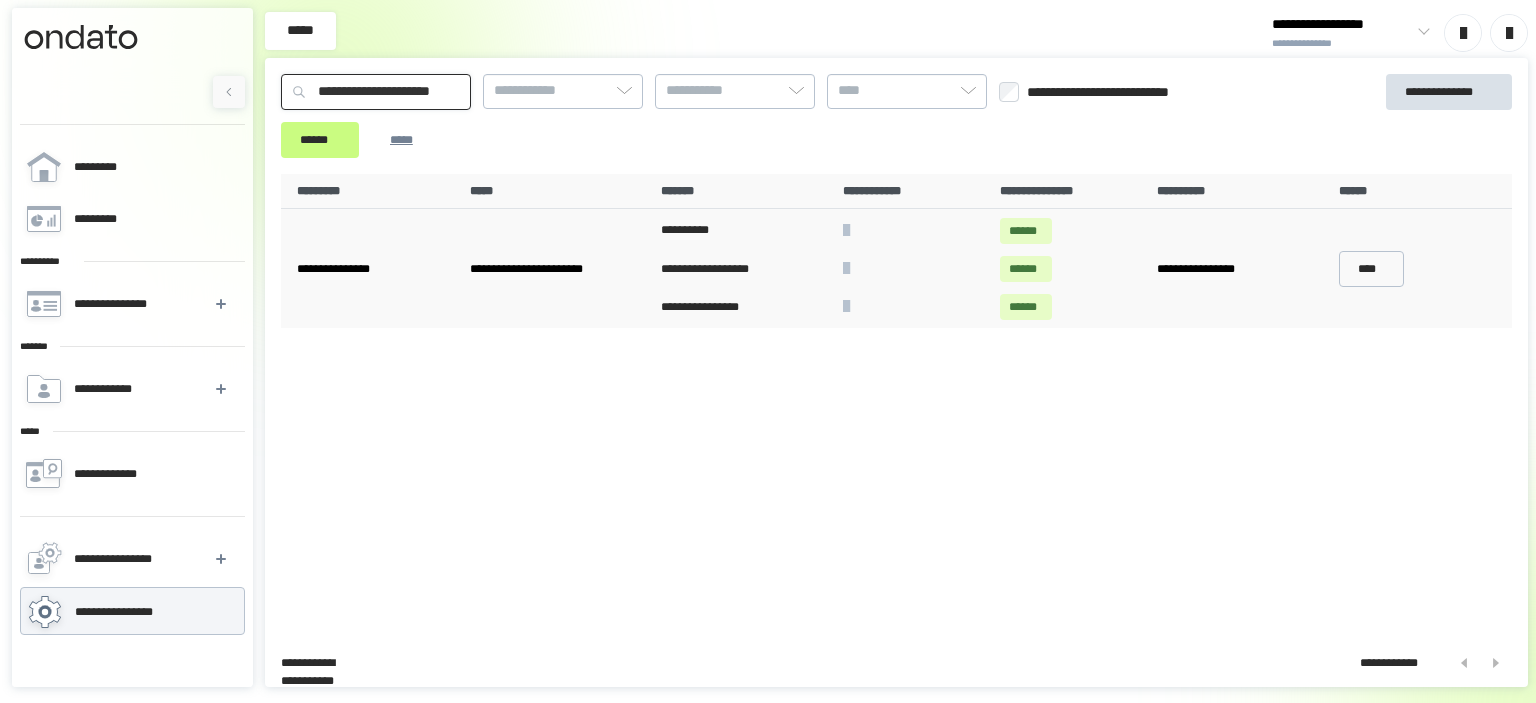 click on "******" at bounding box center (320, 140) 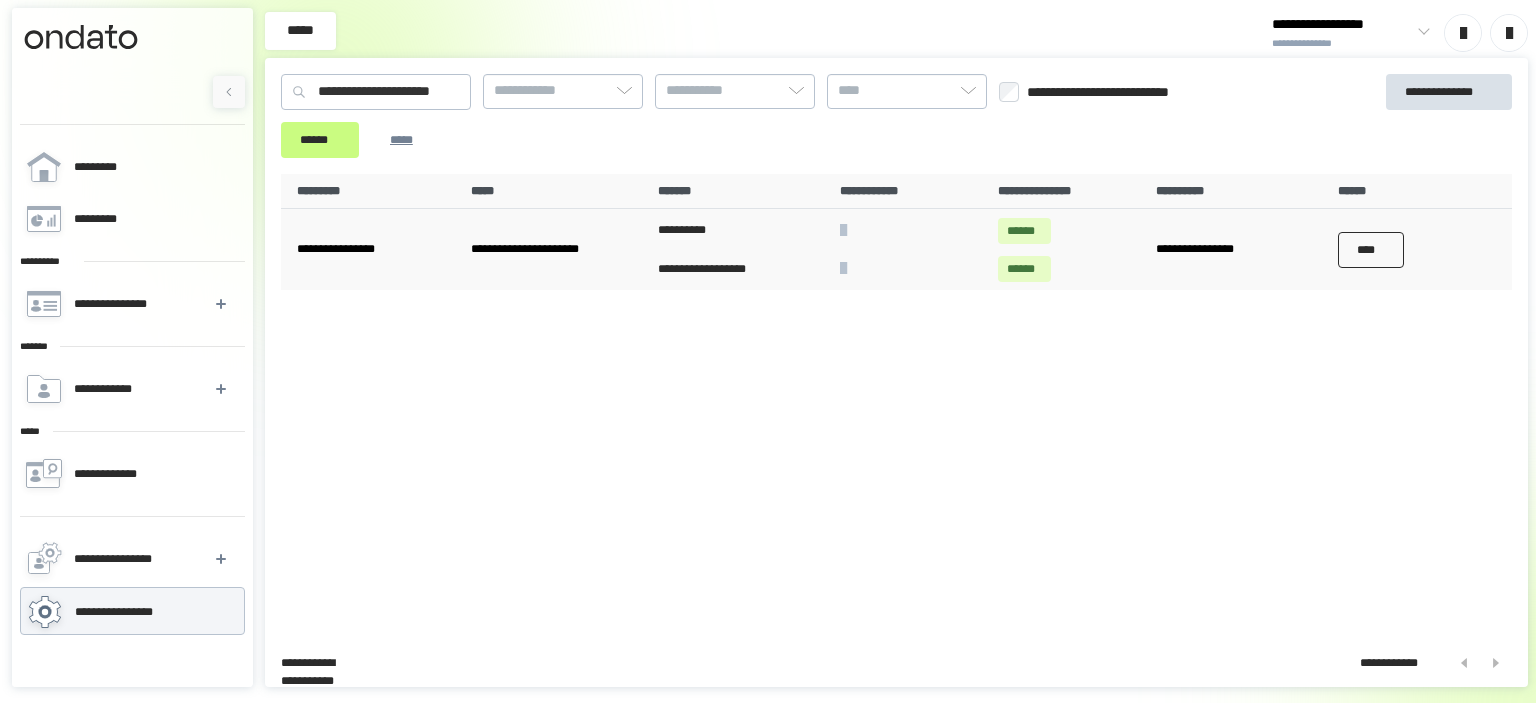 click on "****" at bounding box center (1371, 249) 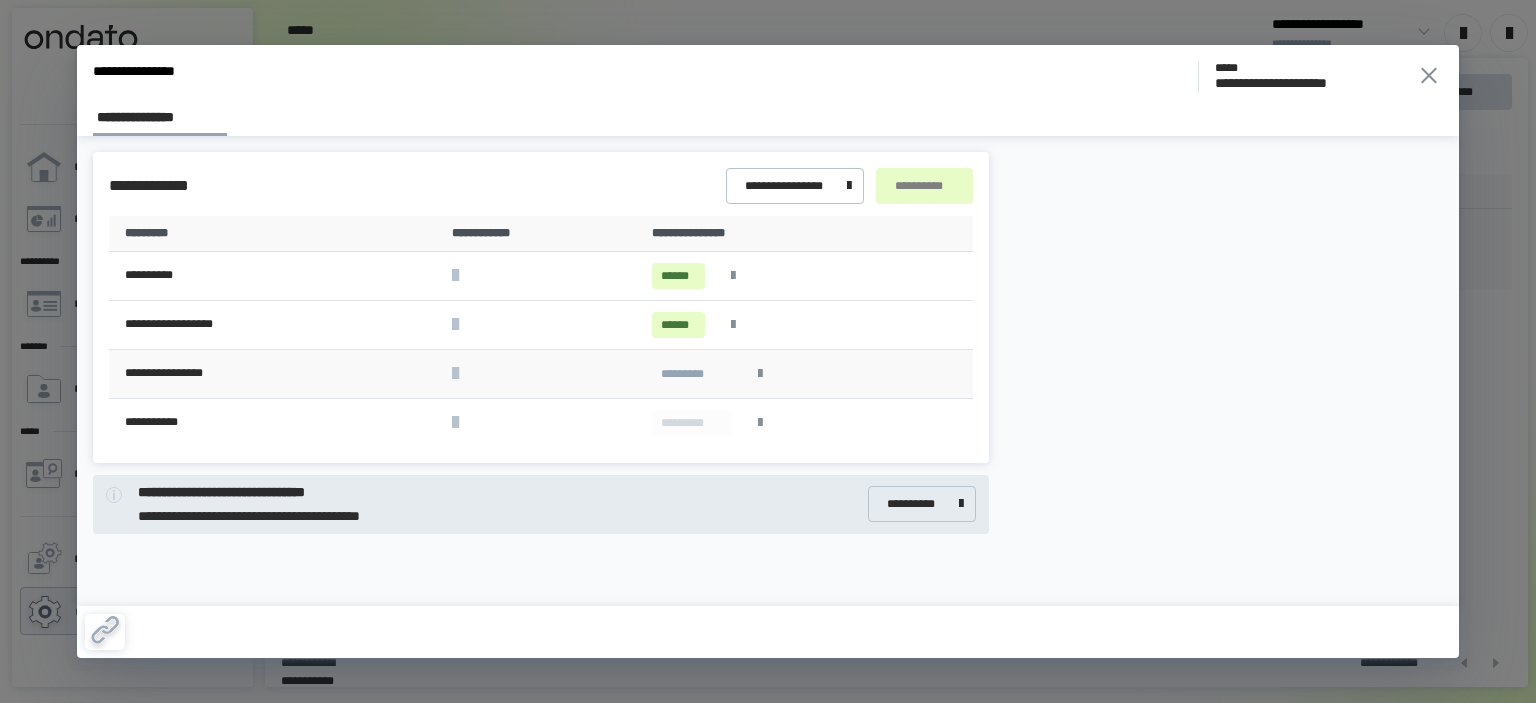 click at bounding box center [760, 374] 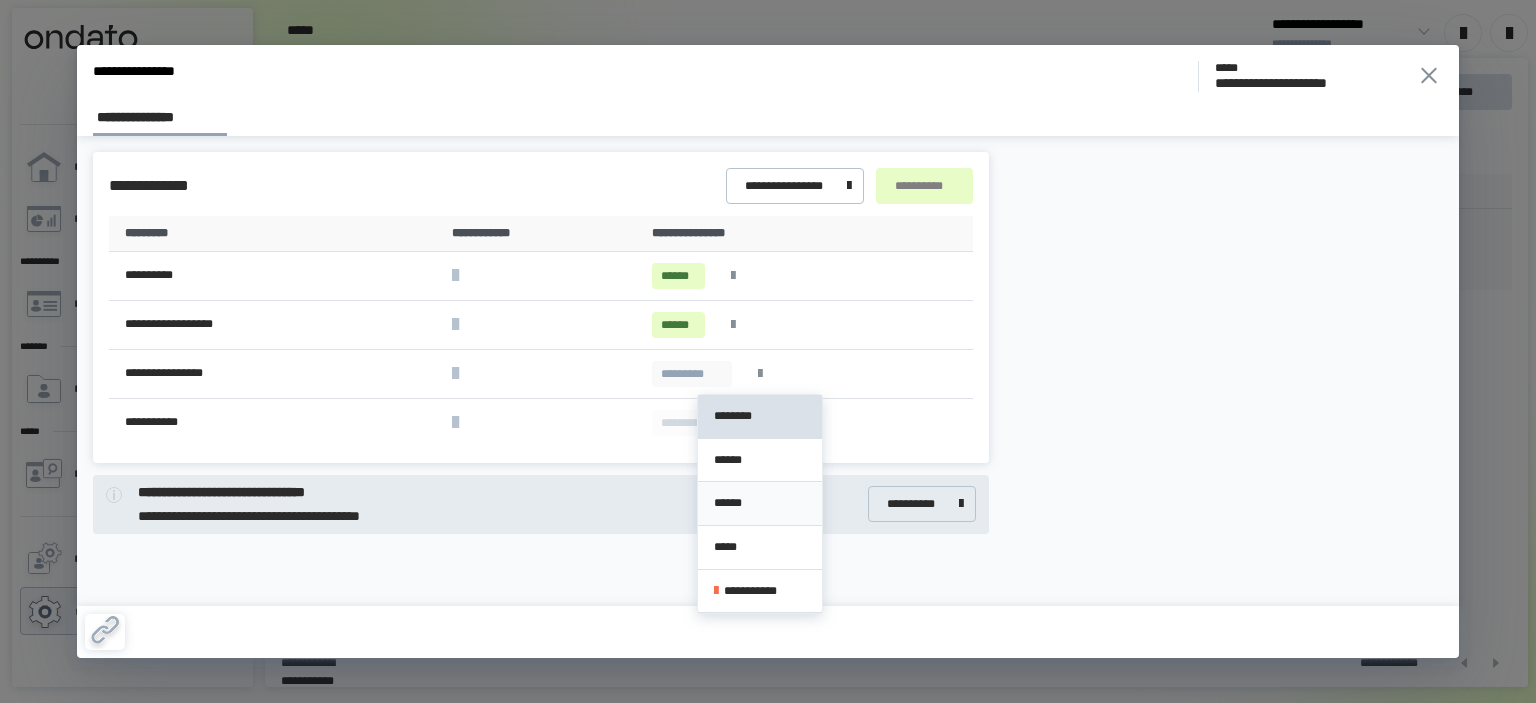 click on "******" at bounding box center [760, 503] 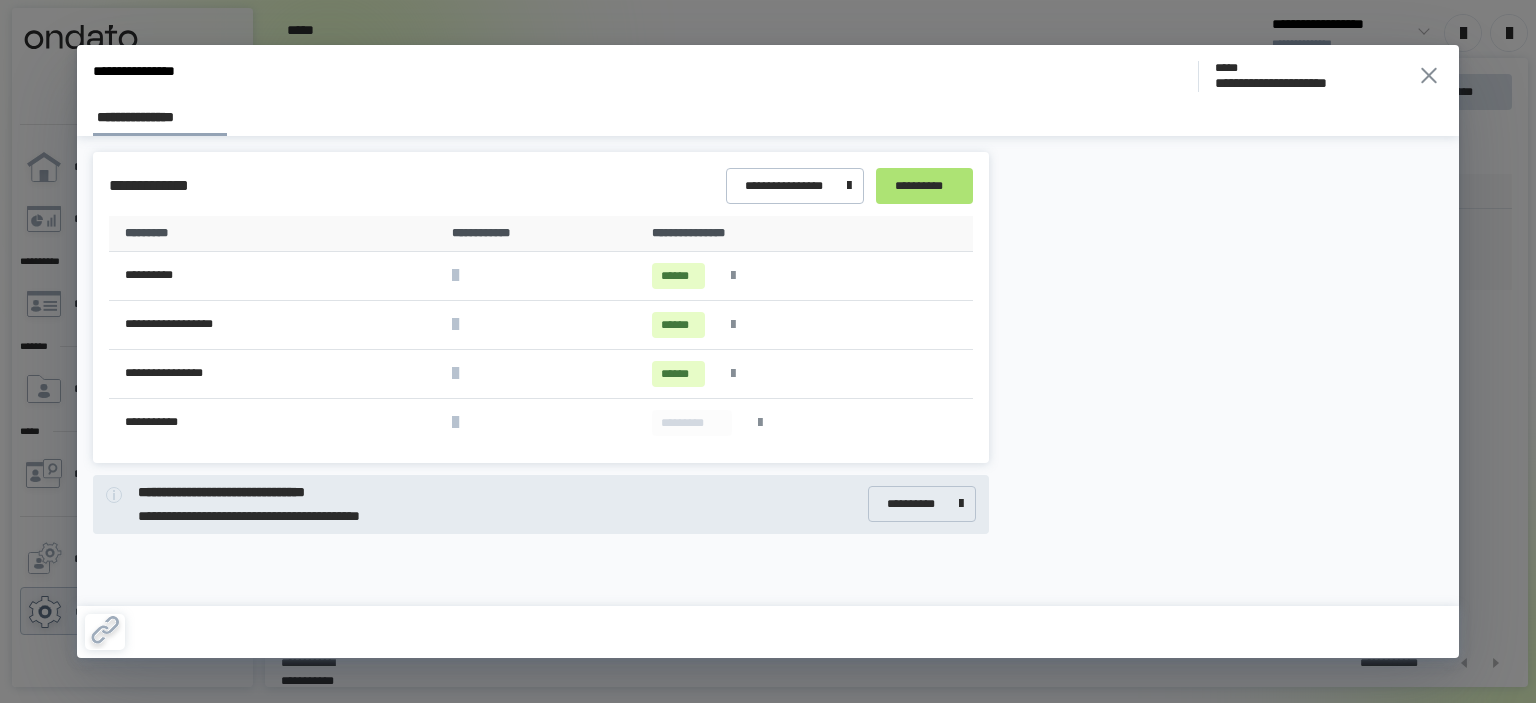 click on "**********" at bounding box center [924, 186] 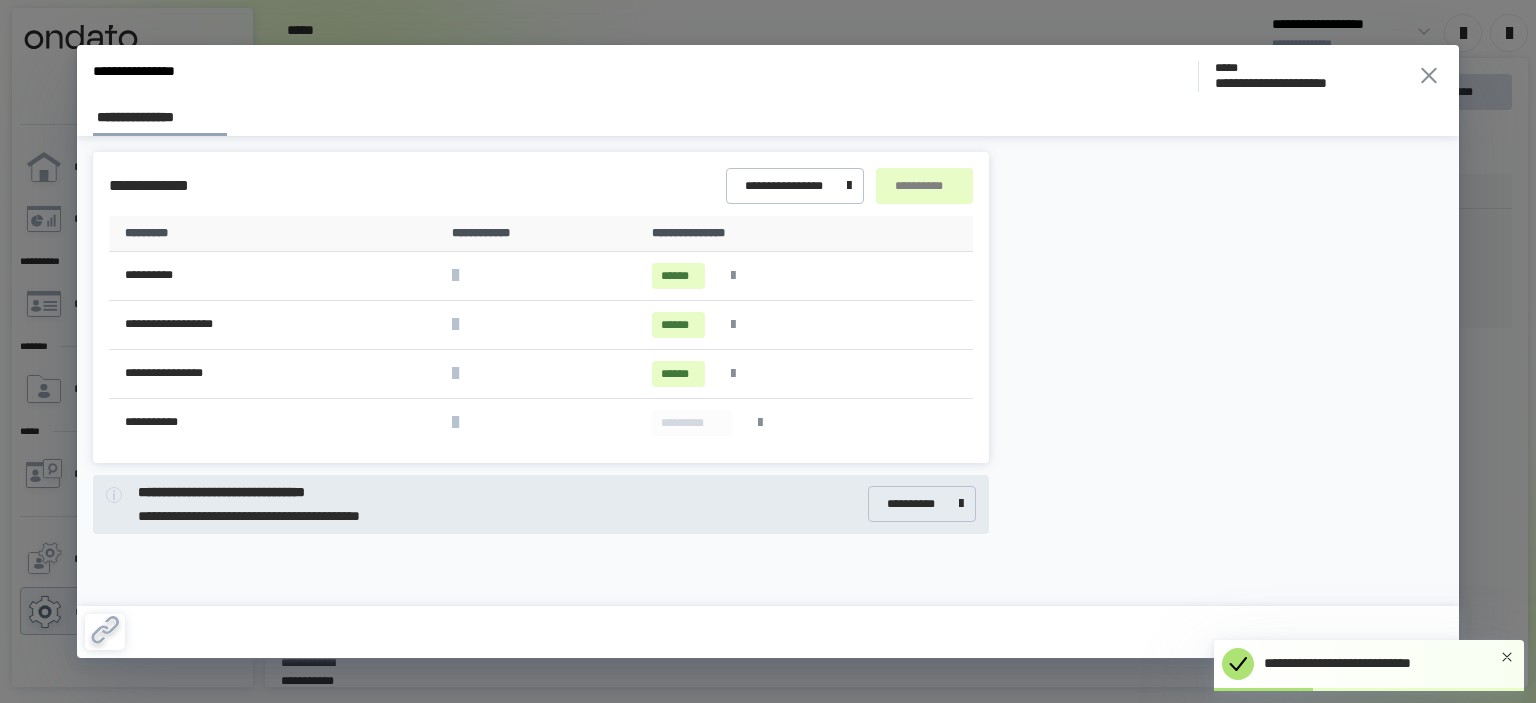 click 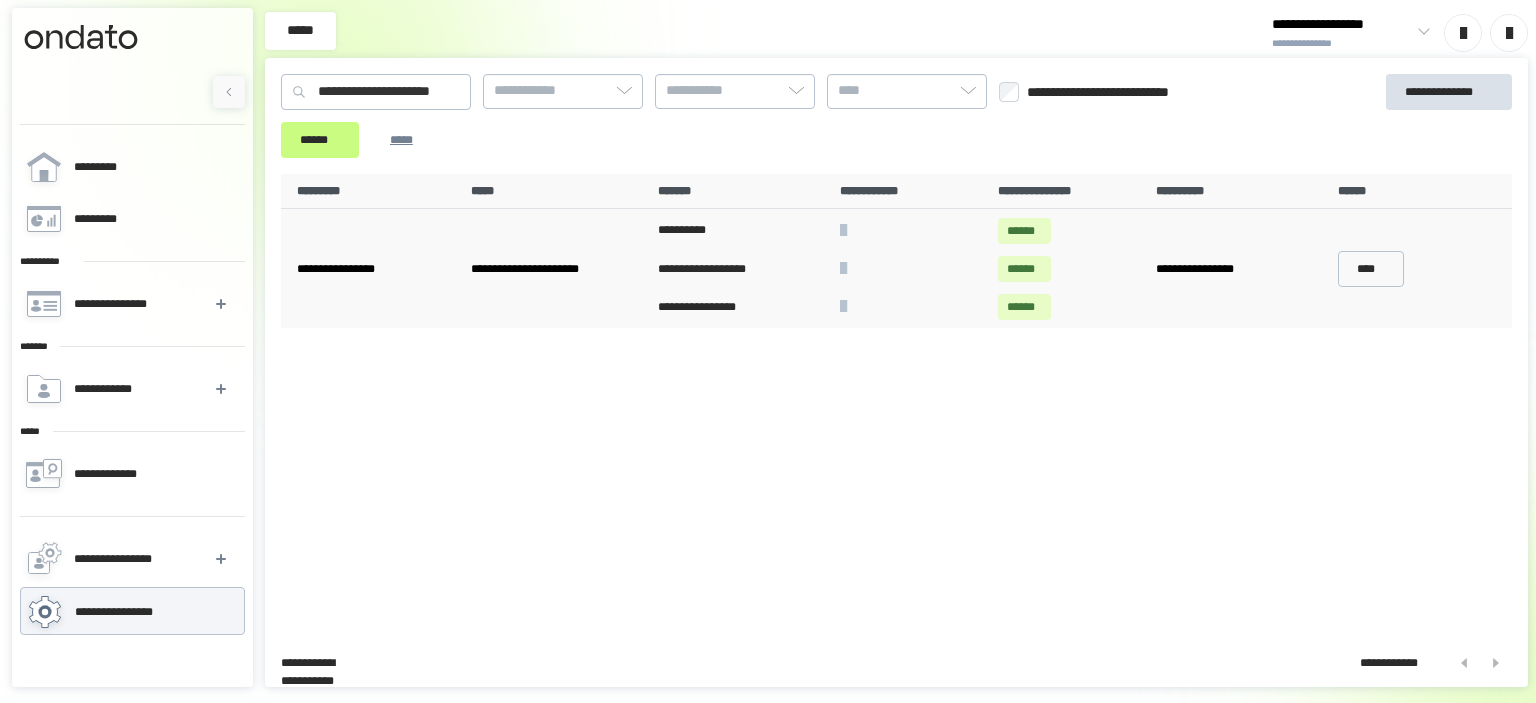 click on "**********" at bounding box center (896, 402) 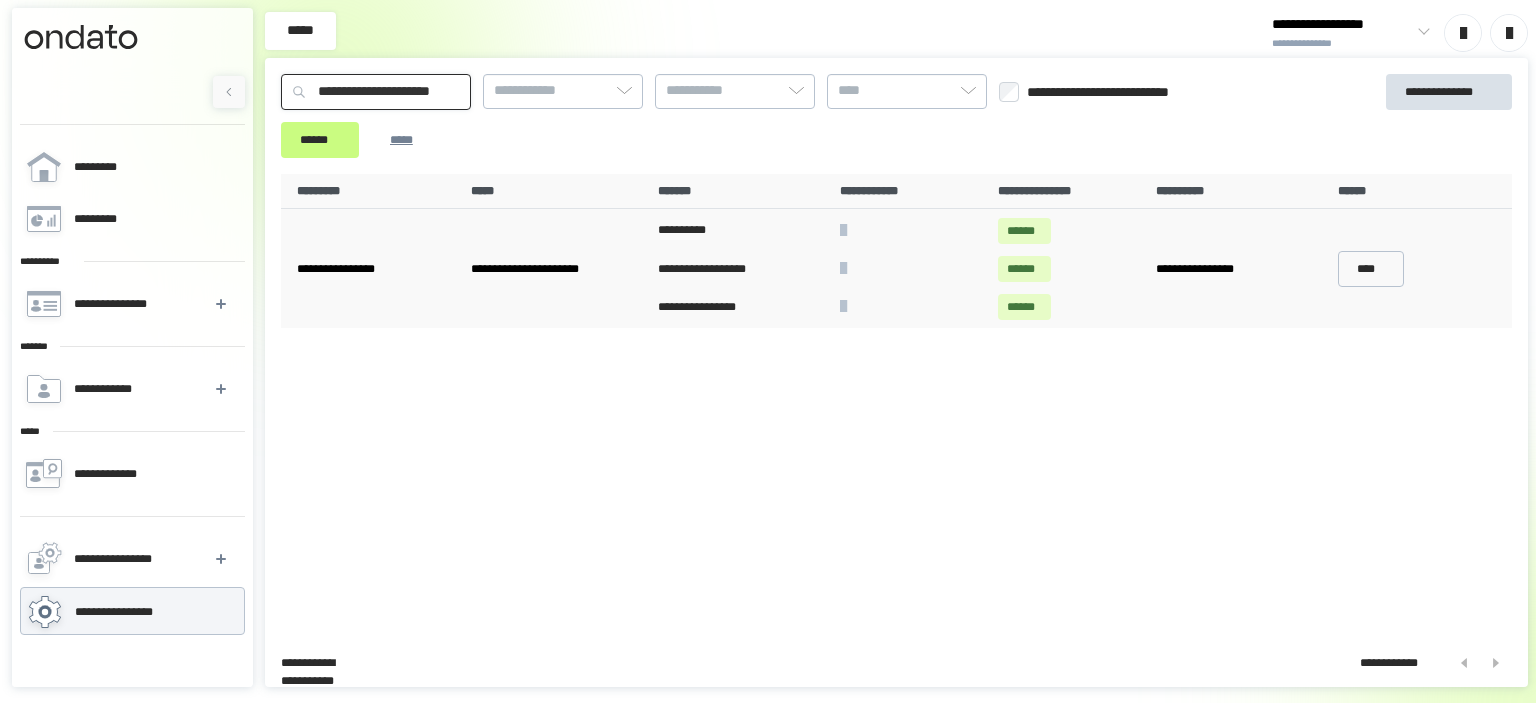 drag, startPoint x: 502, startPoint y: 85, endPoint x: 138, endPoint y: 42, distance: 366.53104 